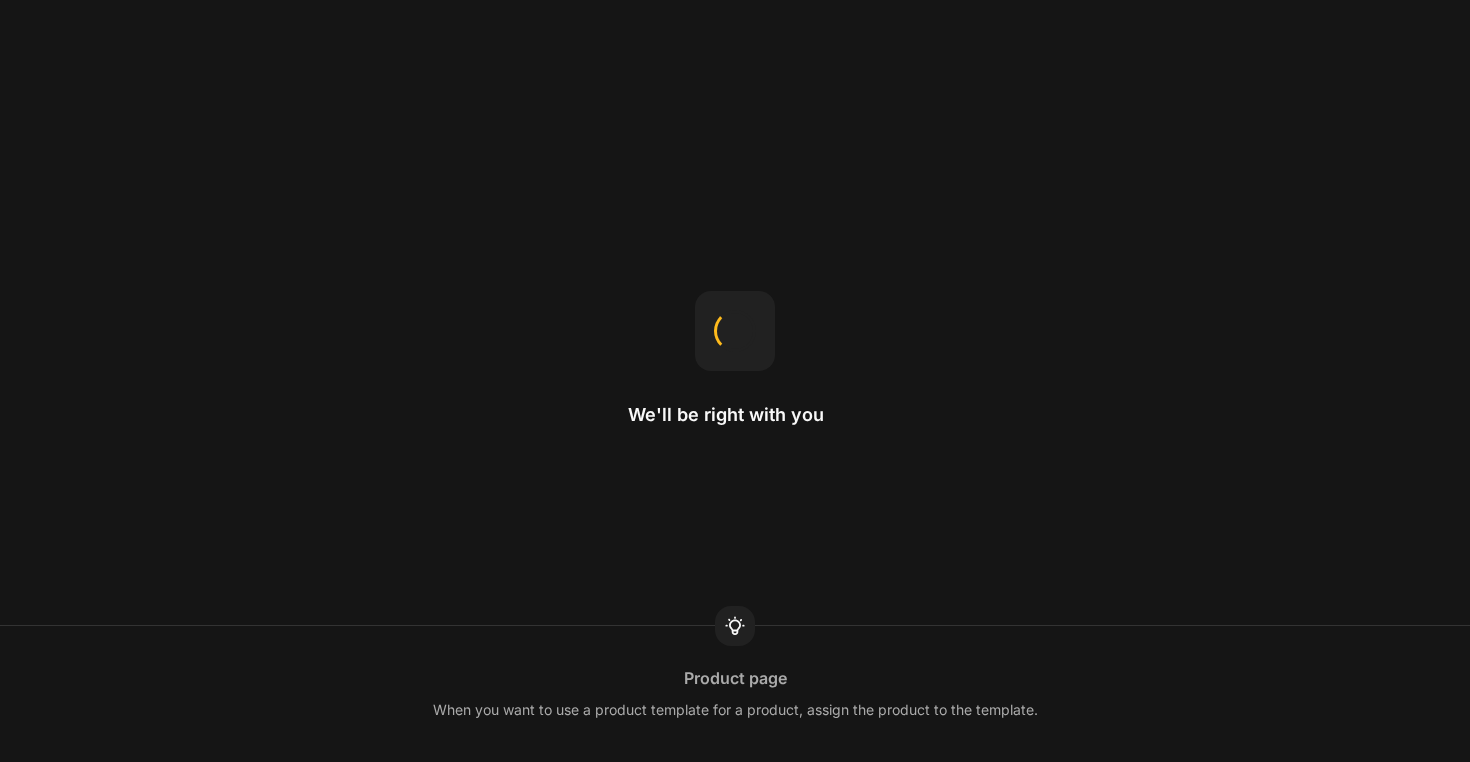 scroll, scrollTop: 0, scrollLeft: 0, axis: both 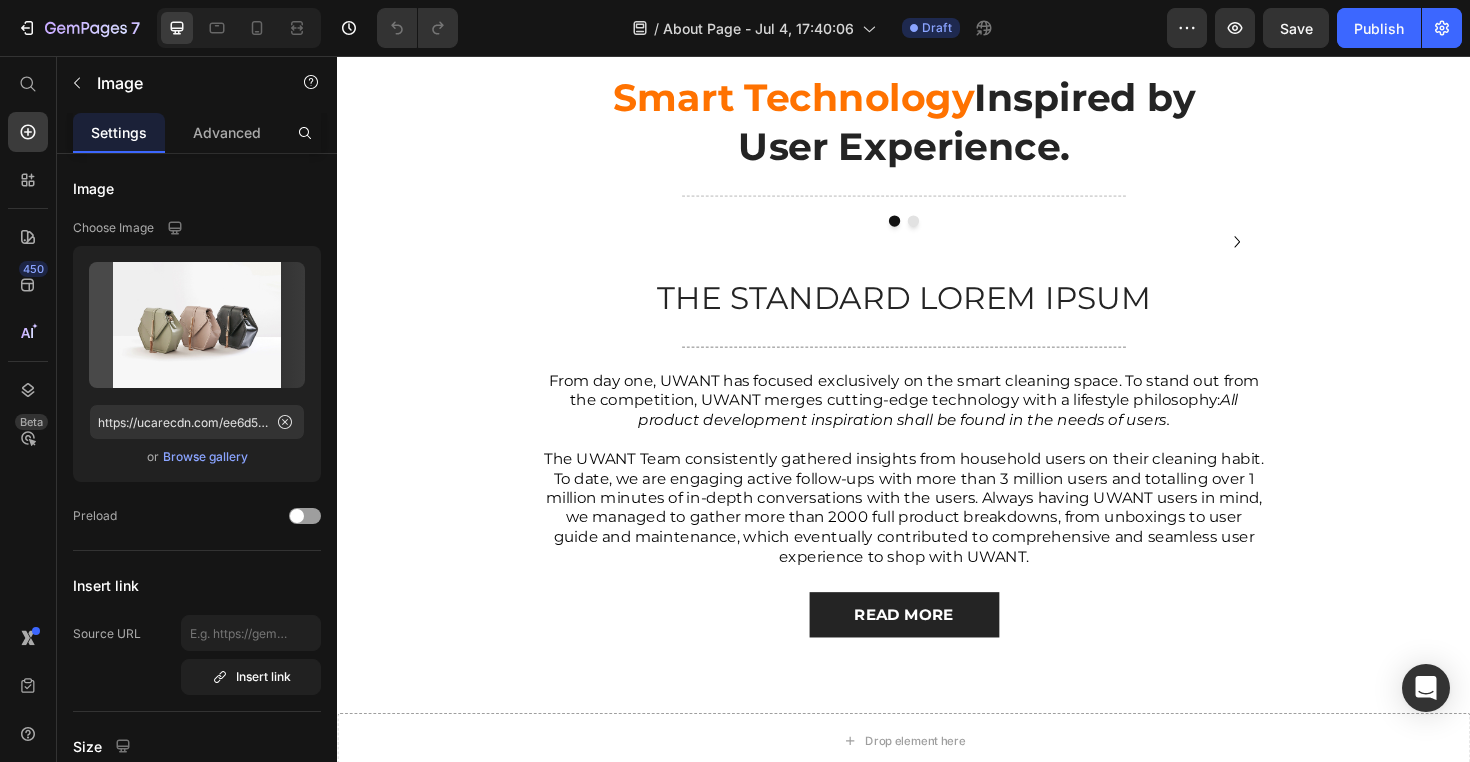 click at bounding box center (689, 253) 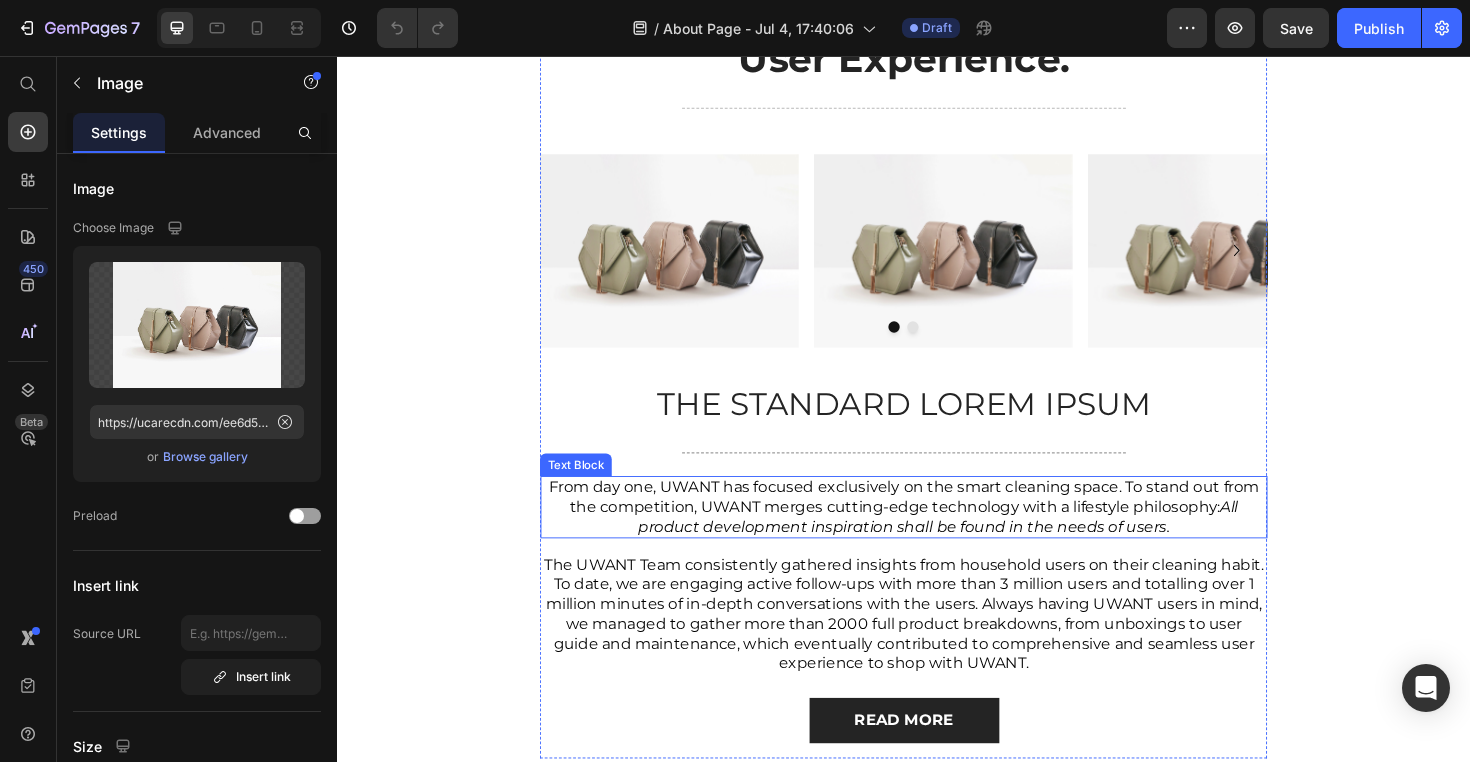 scroll, scrollTop: 3293, scrollLeft: 0, axis: vertical 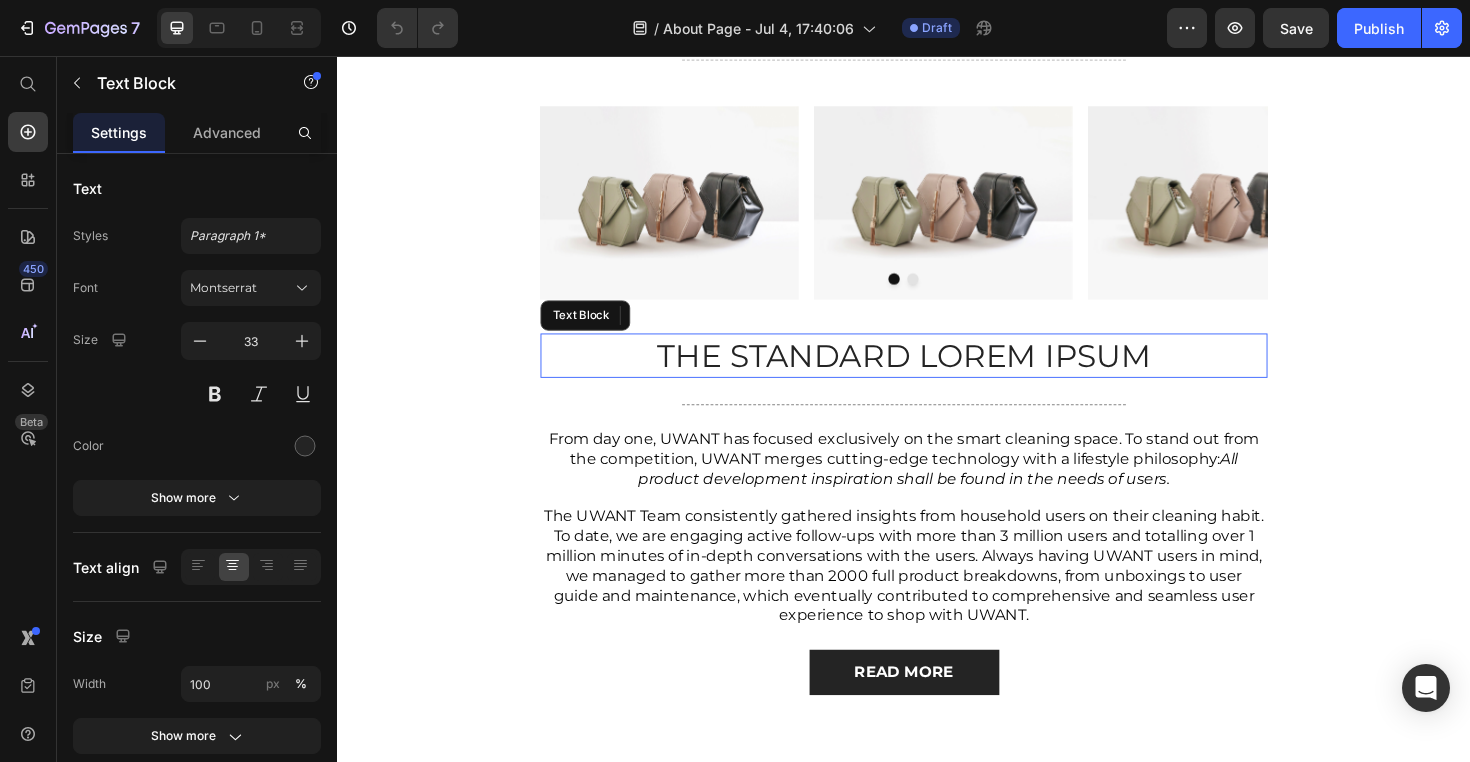 click on "The standard Lorem Ipsum" at bounding box center [937, 373] 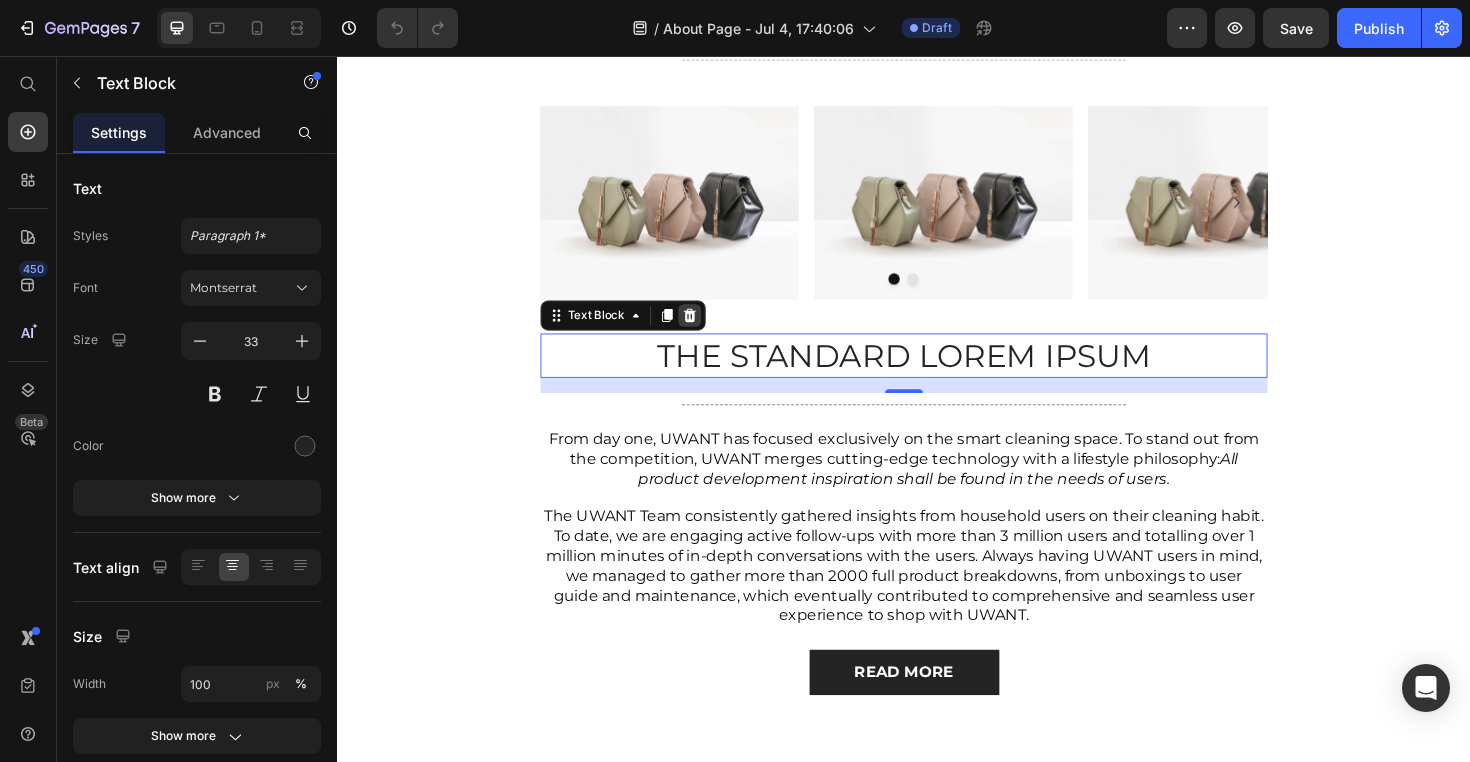 click 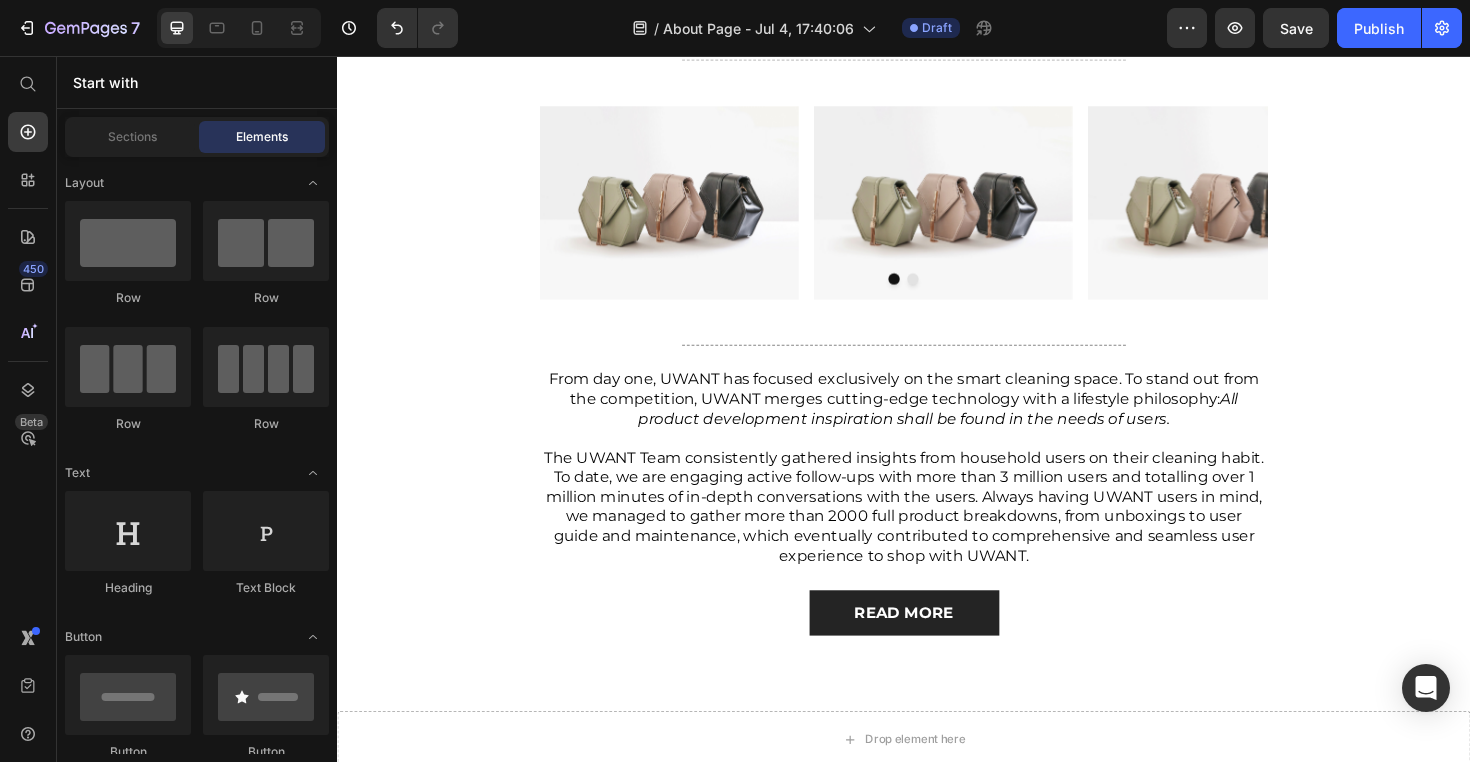 scroll, scrollTop: 3264, scrollLeft: 0, axis: vertical 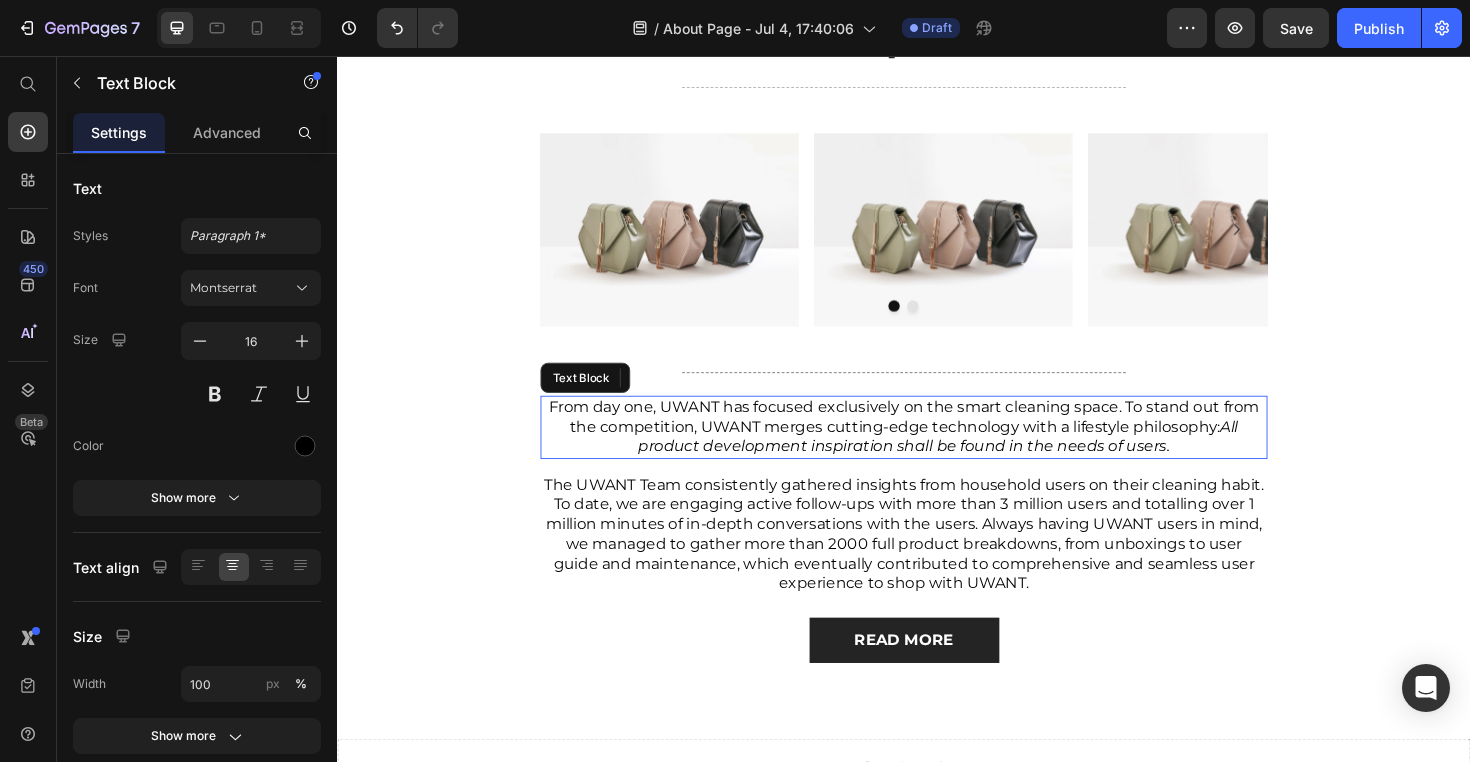 click on "From day one, UWANT has focused exclusively on the smart cleaning space. To stand out from the competition, UWANT merges cutting-edge technology with a lifestyle philosophy:  All product development inspiration shall be found in the needs of users." at bounding box center [937, 449] 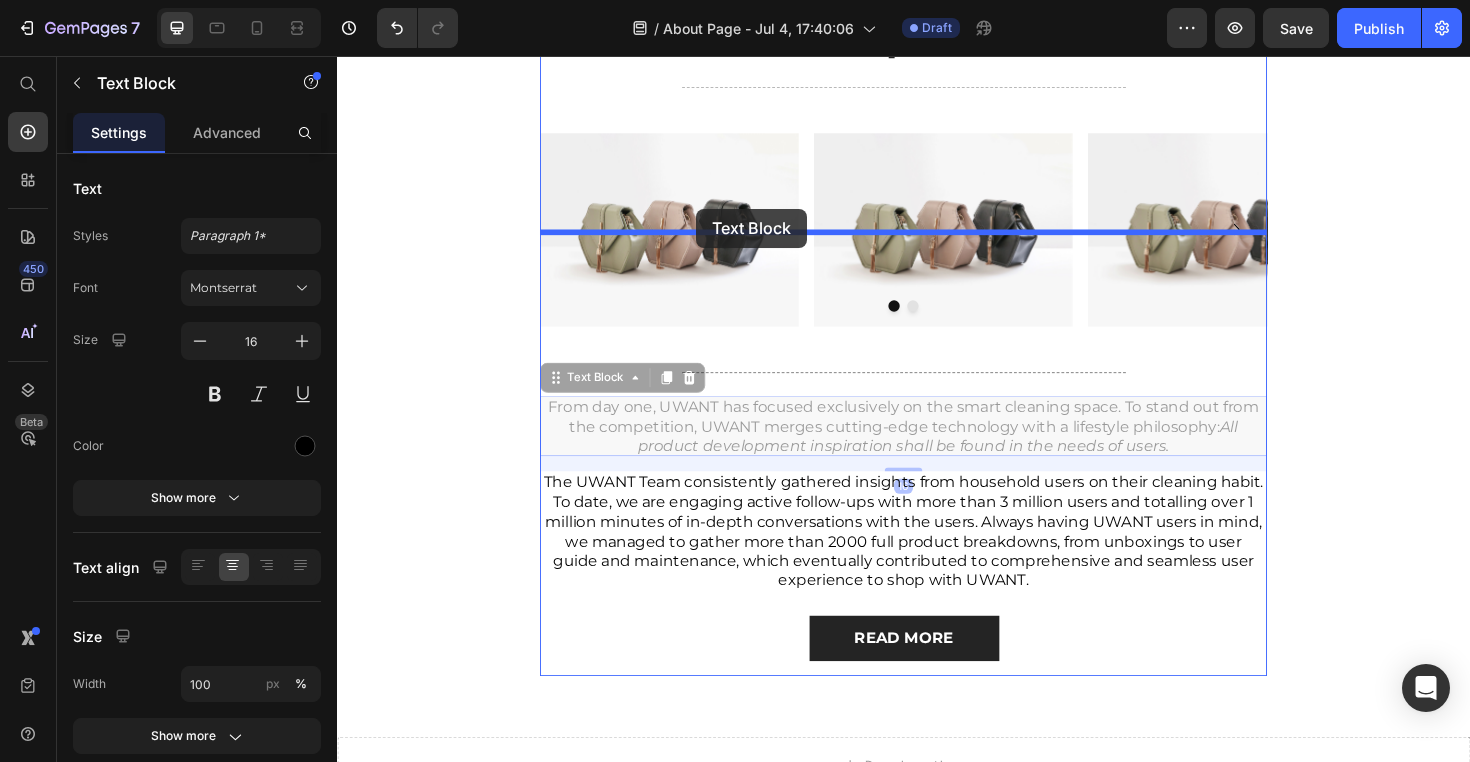 drag, startPoint x: 570, startPoint y: 505, endPoint x: 717, endPoint y: 217, distance: 323.34656 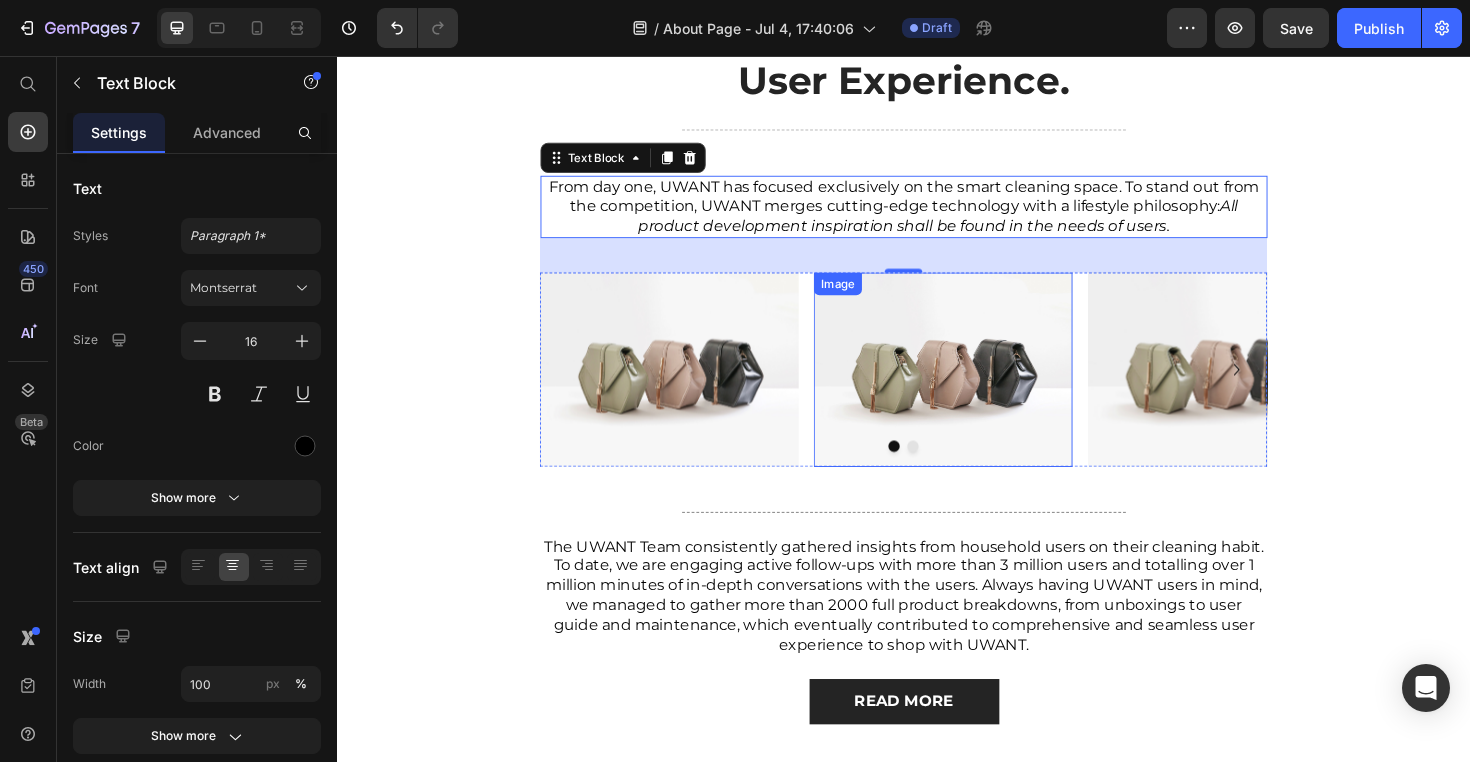 scroll, scrollTop: 3216, scrollLeft: 0, axis: vertical 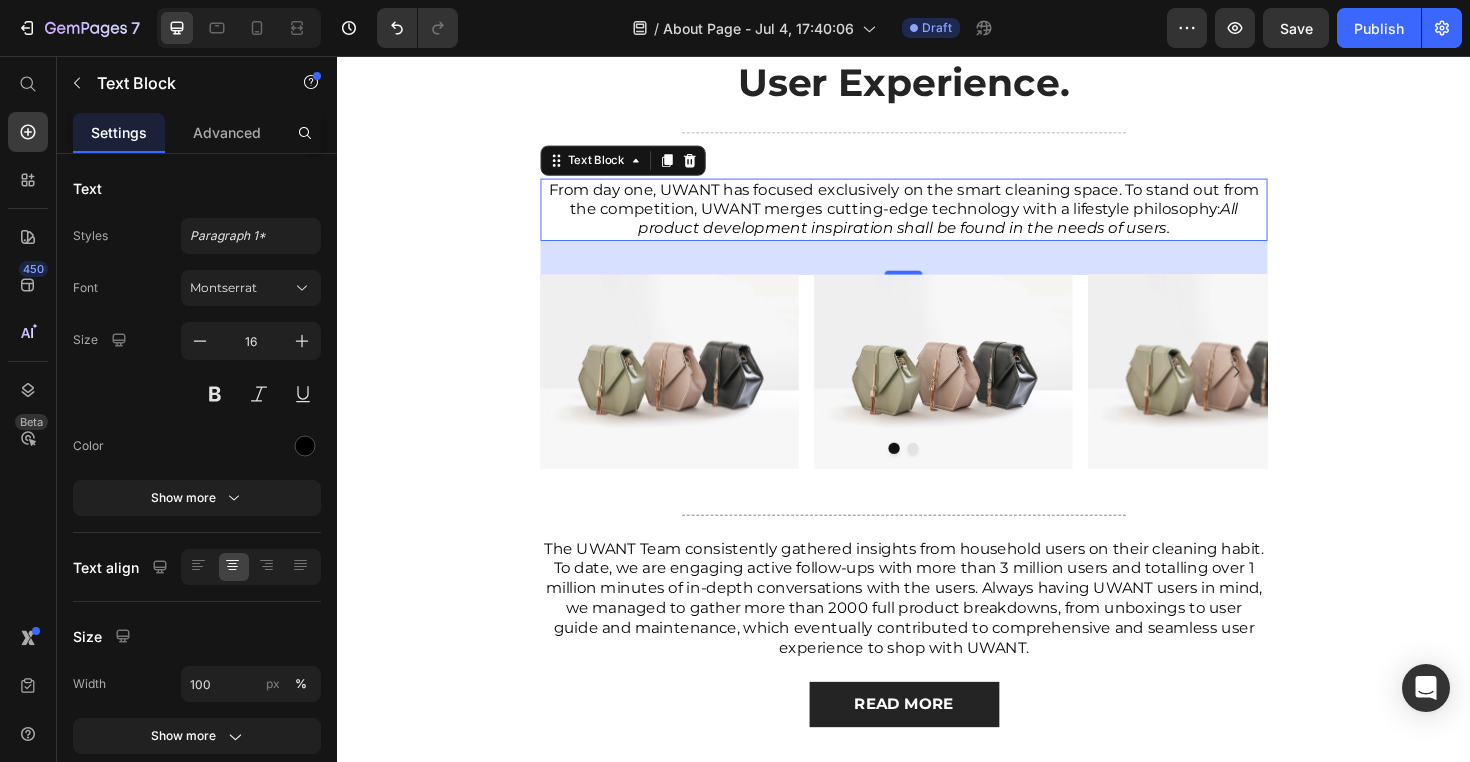 click on "From day one, UWANT has focused exclusively on the smart cleaning space. To stand out from the competition, UWANT merges cutting-edge technology with a lifestyle philosophy:  All product development inspiration shall be found in the needs of users." at bounding box center (937, 219) 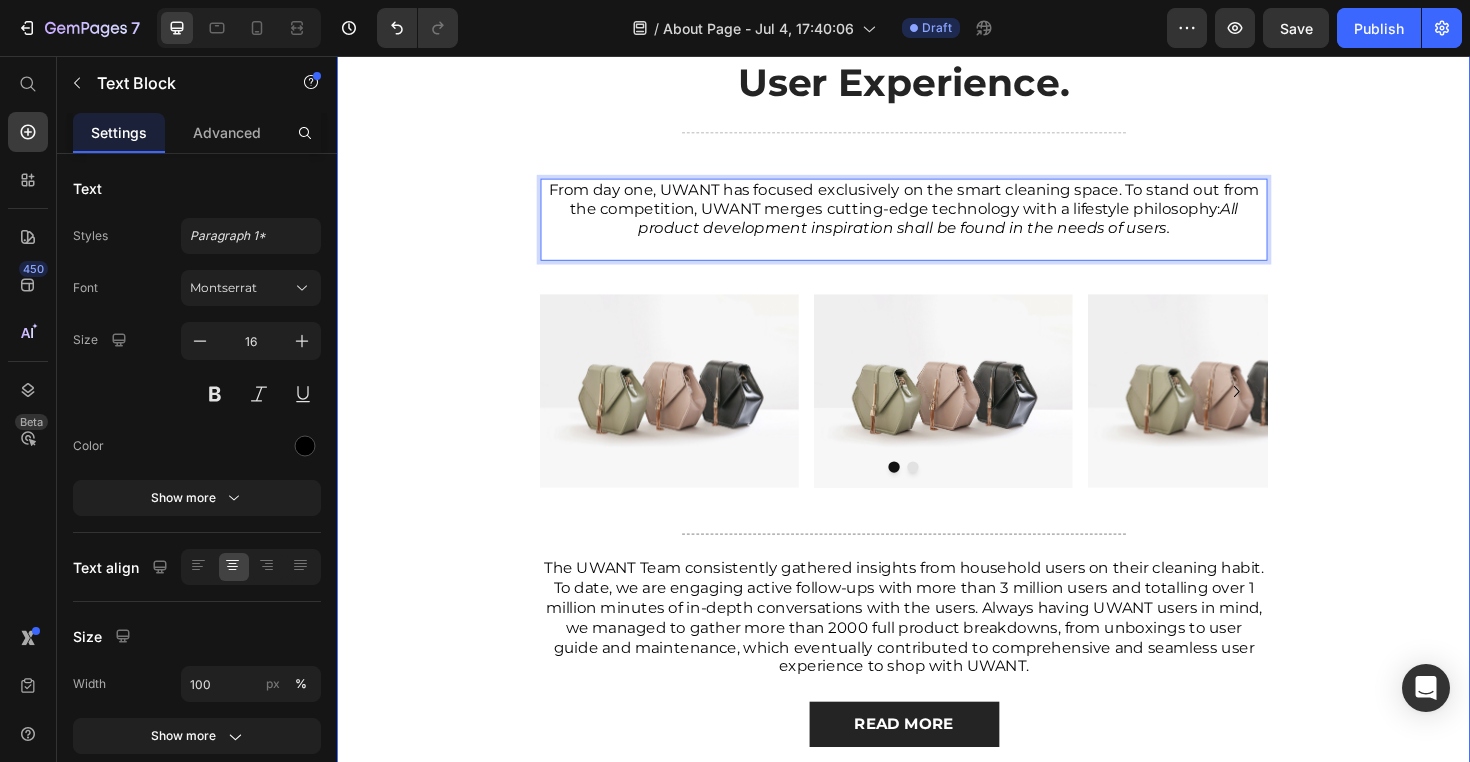 click on "Smart Technology  Inspired by  User Experience. Heading                Title Line From day one, UWANT has focused exclusively on the smart cleaning space. To stand out from the competition, UWANT merges cutting-edge technology with a lifestyle philosophy:  All product development inspiration shall be found in the needs of users. Text Block   16
Image Image Image
Carousel                Title Line The UWANT Team consistently gathered insights from household users on their cleaning habit. To date, we are engaging active follow-ups with more than 3 million users and totalling over 1 million minutes of in-depth conversations with the users. Always having UWANT users in mind, we managed to gather more than 2000 full product breakdowns, from unboxings to user guide and maintenance, which eventually contributed to comprehensive and seamless user experience to shop with UWANT. Text Block READ MORE Button Row" at bounding box center [937, 413] 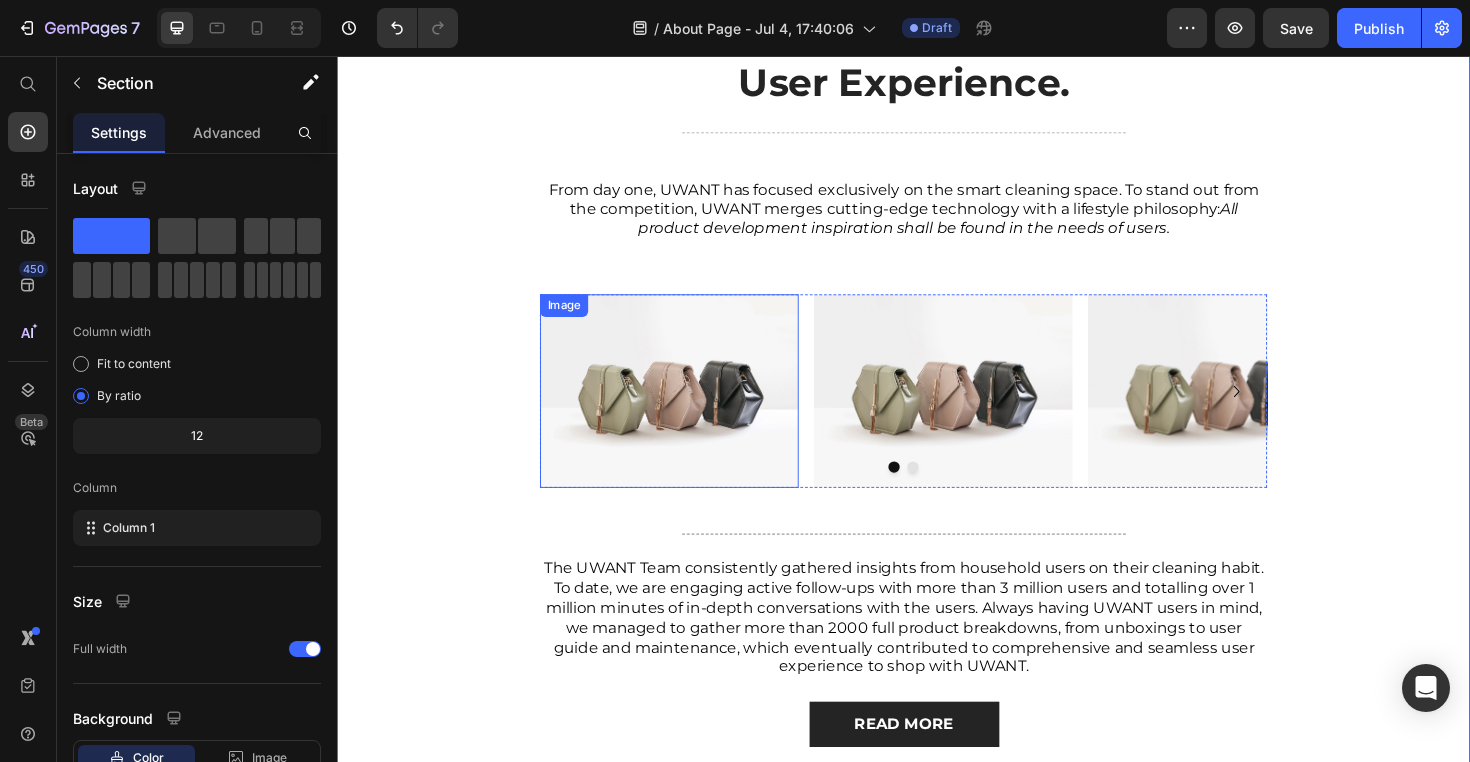 click at bounding box center [689, 412] 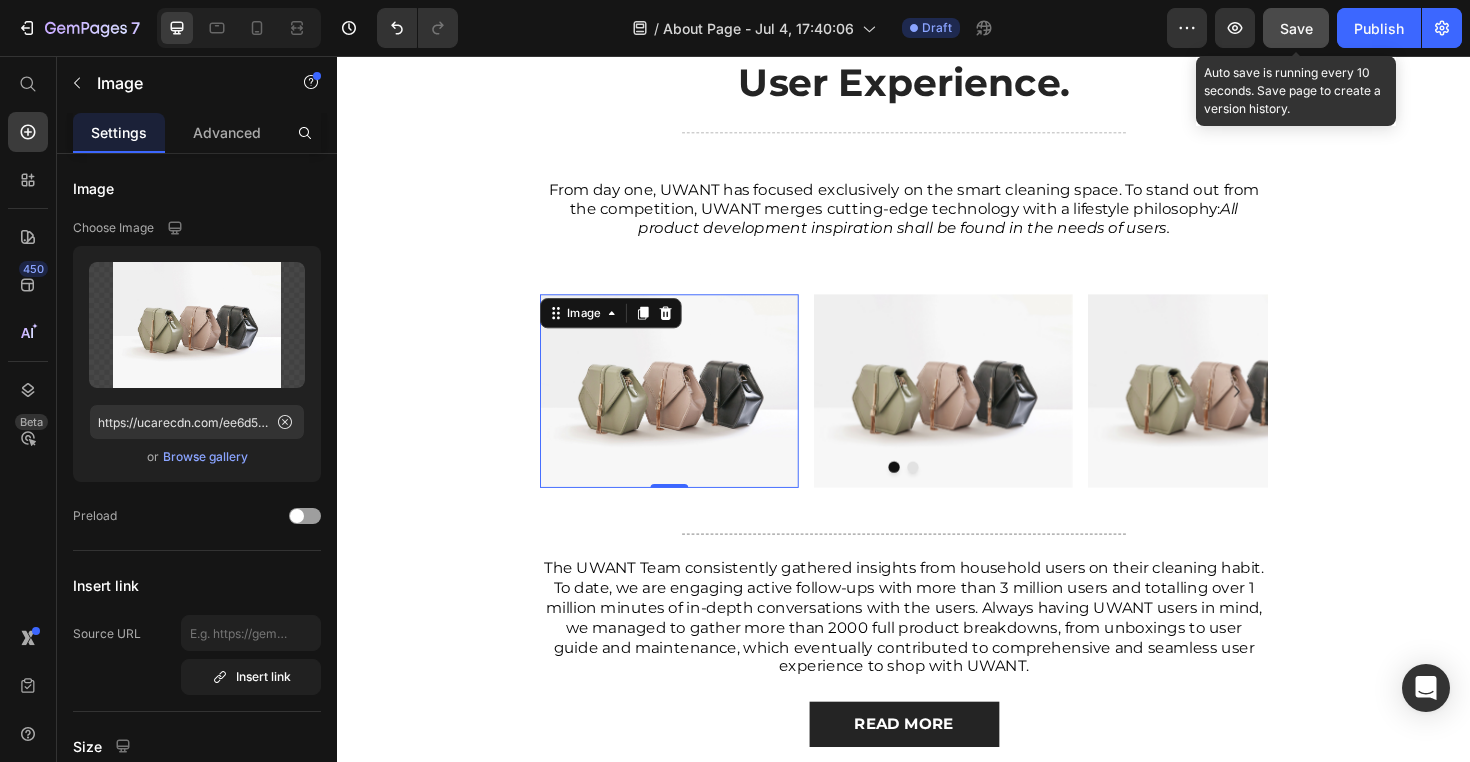 click on "Save" at bounding box center (1296, 28) 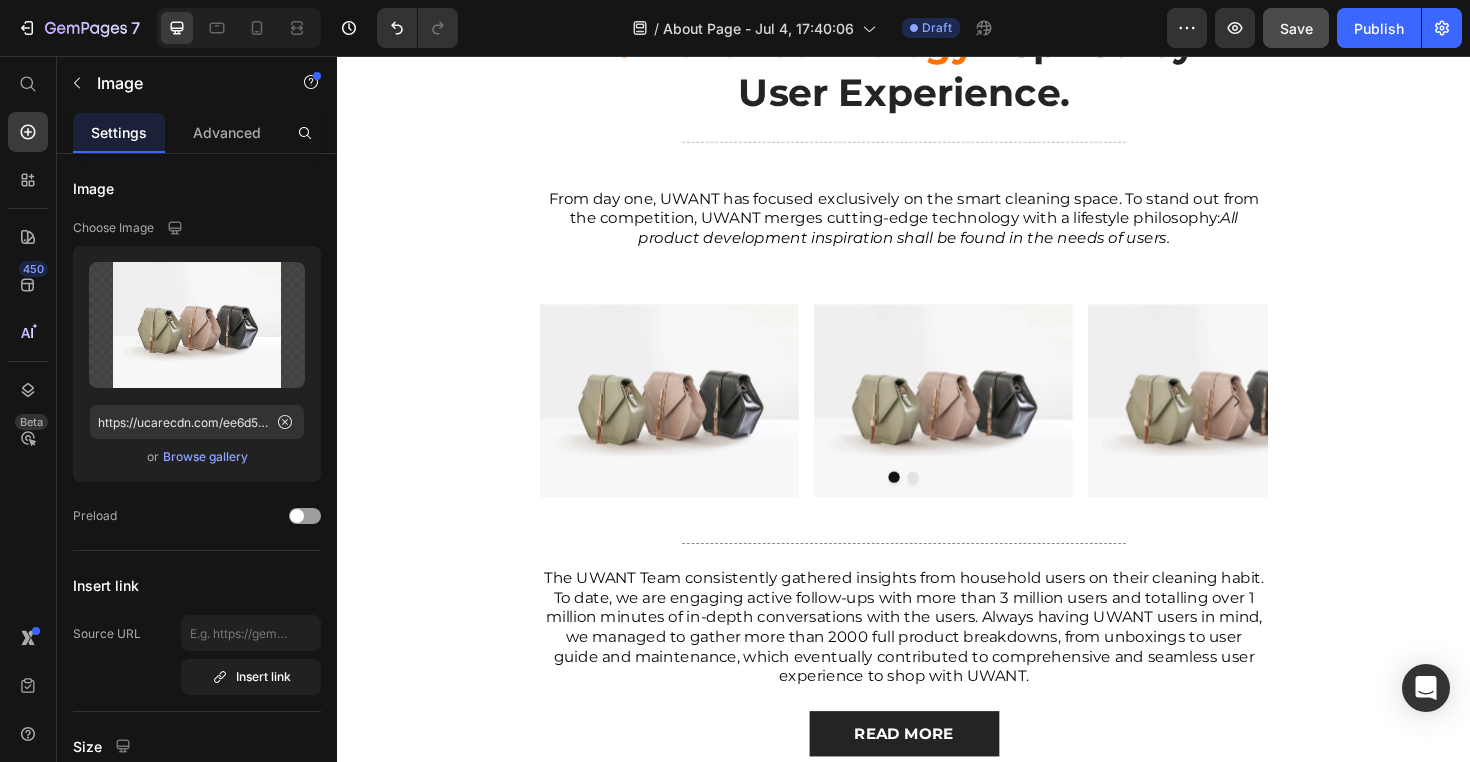 scroll, scrollTop: 3195, scrollLeft: 0, axis: vertical 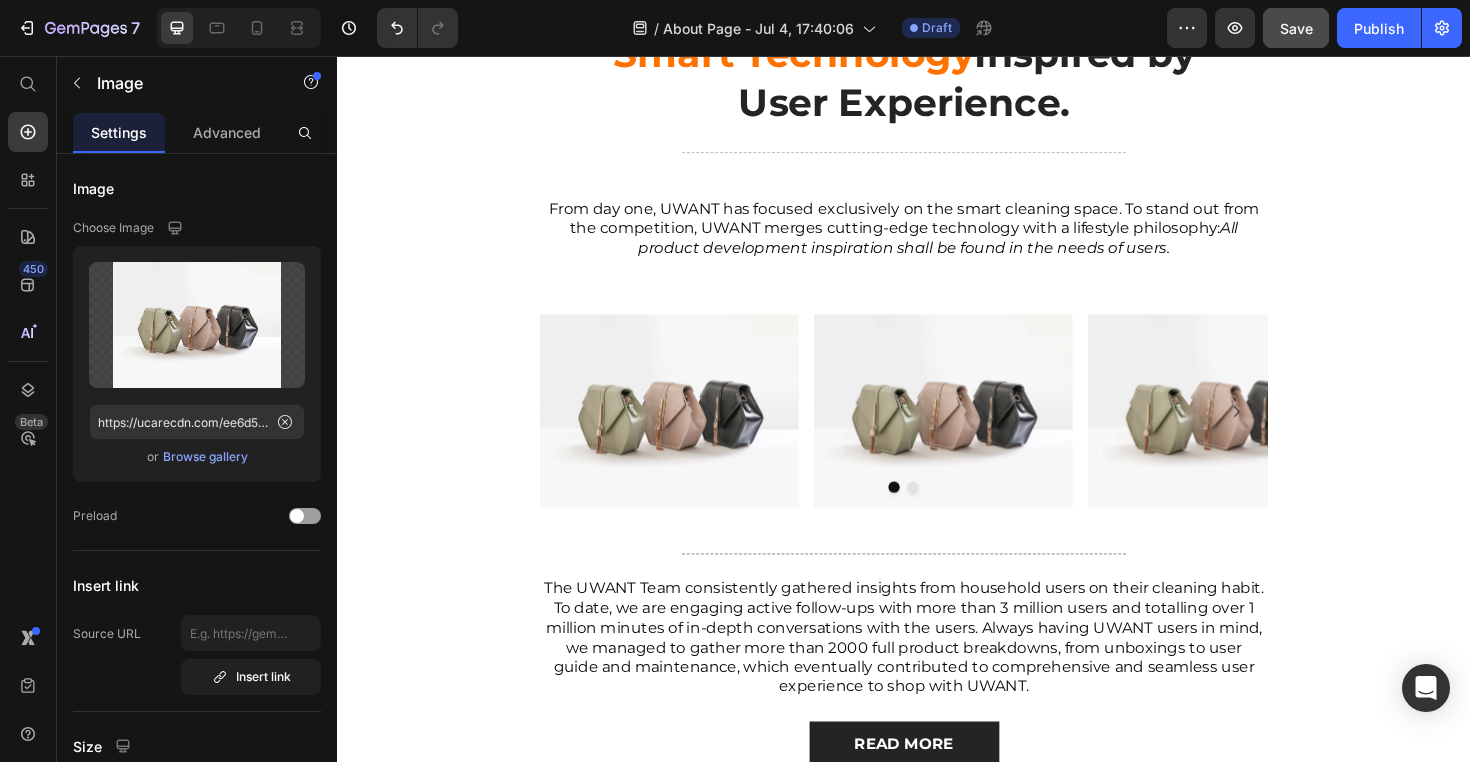 click at bounding box center (689, 433) 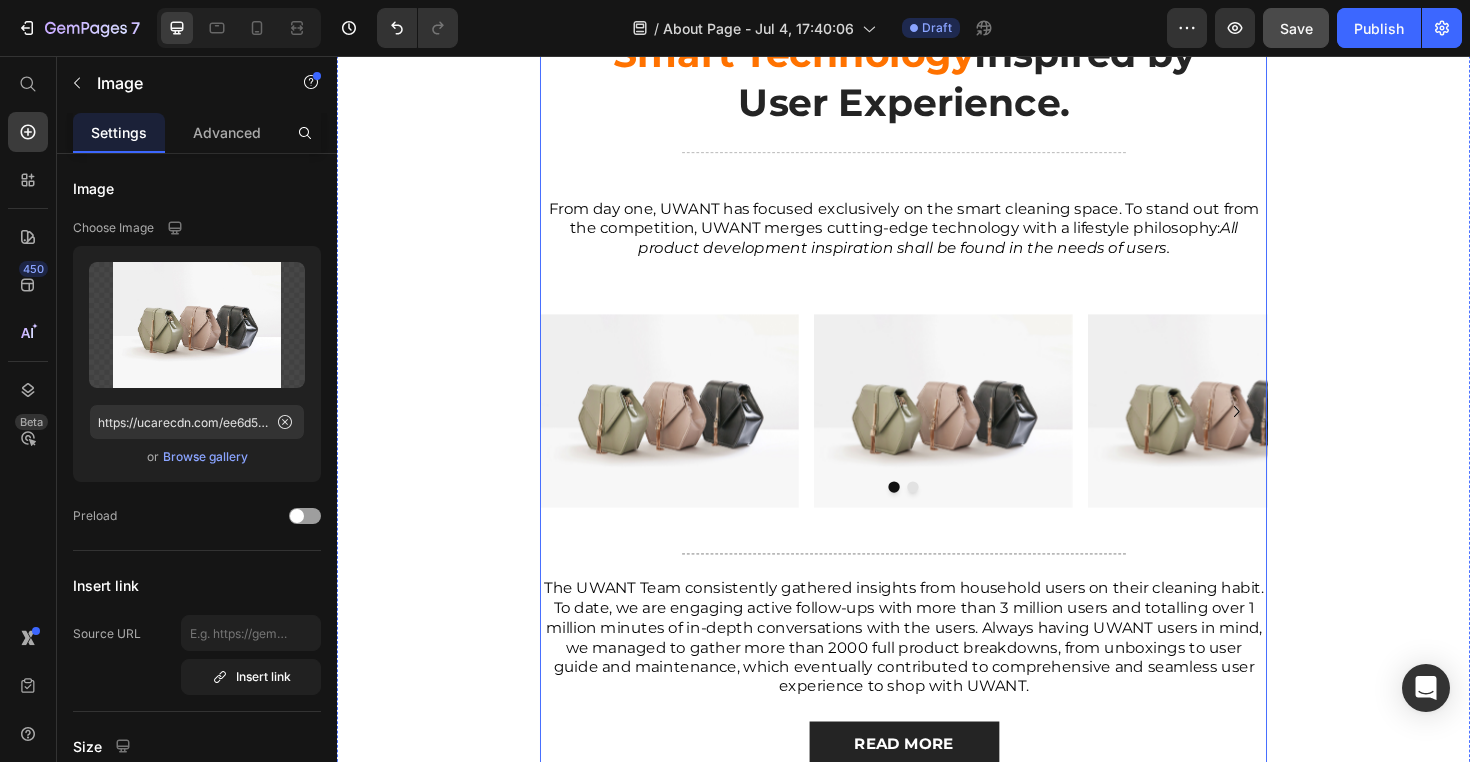 click on "Smart Technology  Inspired by  User Experience. Heading                Title Line From day one, UWANT has focused exclusively on the smart cleaning space. To stand out from the competition, UWANT merges cutting-edge technology with a lifestyle philosophy:  All product development inspiration shall be found in the needs of users.   Text Block
Image Image Image
Carousel                Title Line The UWANT Team consistently gathered insights from household users on their cleaning habit. To date, we are engaging active follow-ups with more than 3 million users and totalling over 1 million minutes of in-depth conversations with the users. Always having UWANT users in mind, we managed to gather more than 2000 full product breakdowns, from unboxings to user guide and maintenance, which eventually contributed to comprehensive and seamless user experience to shop with UWANT. Text Block READ MORE Button" at bounding box center [937, 426] 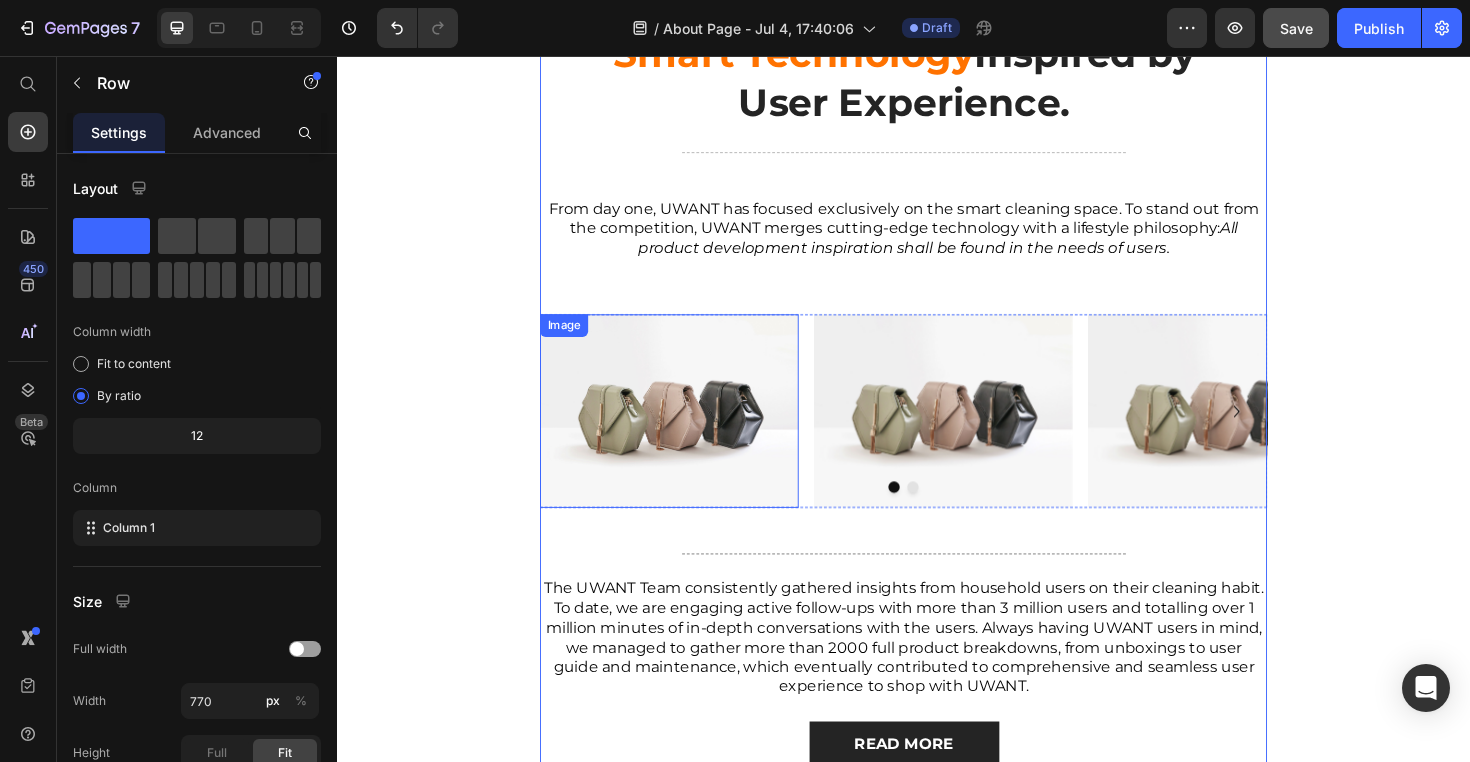 click at bounding box center (689, 433) 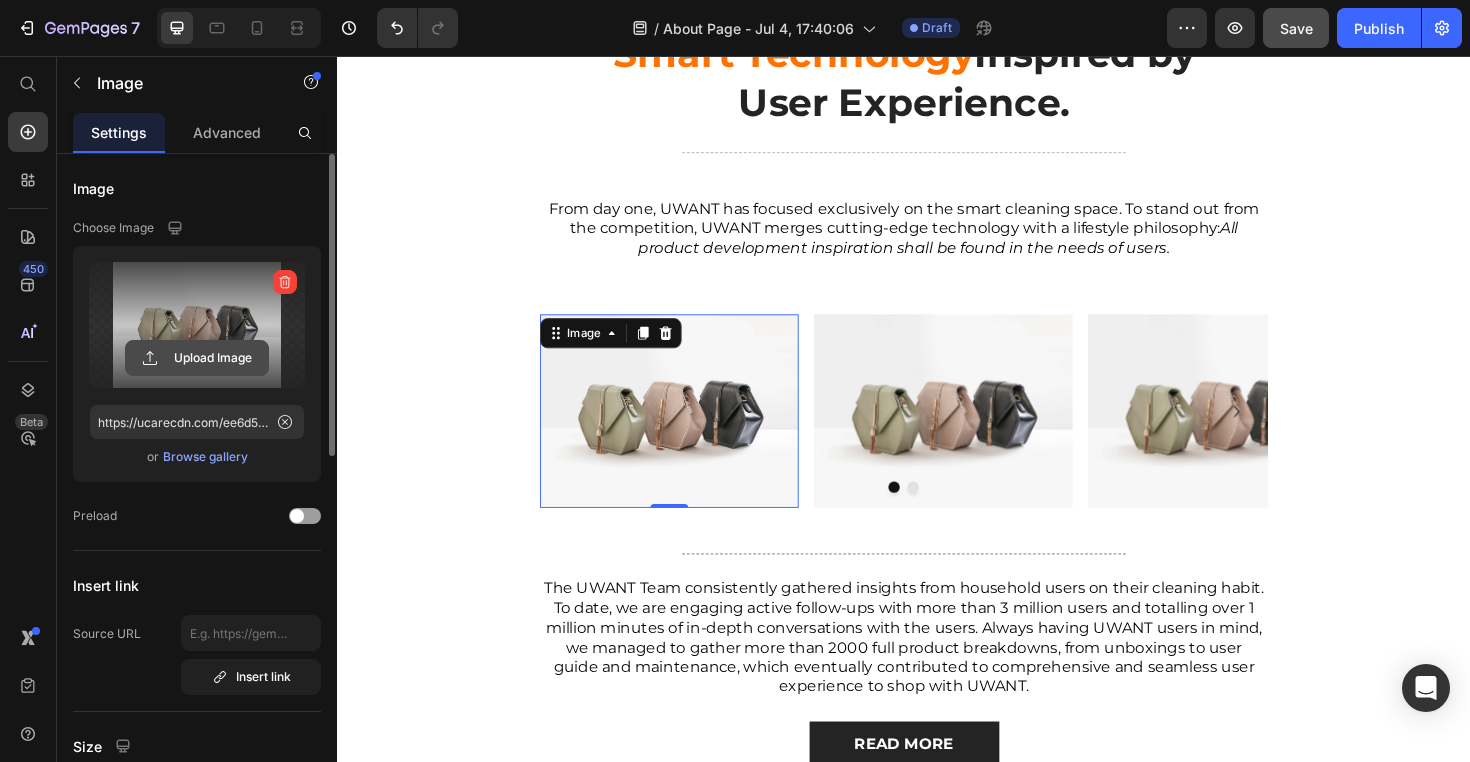 click 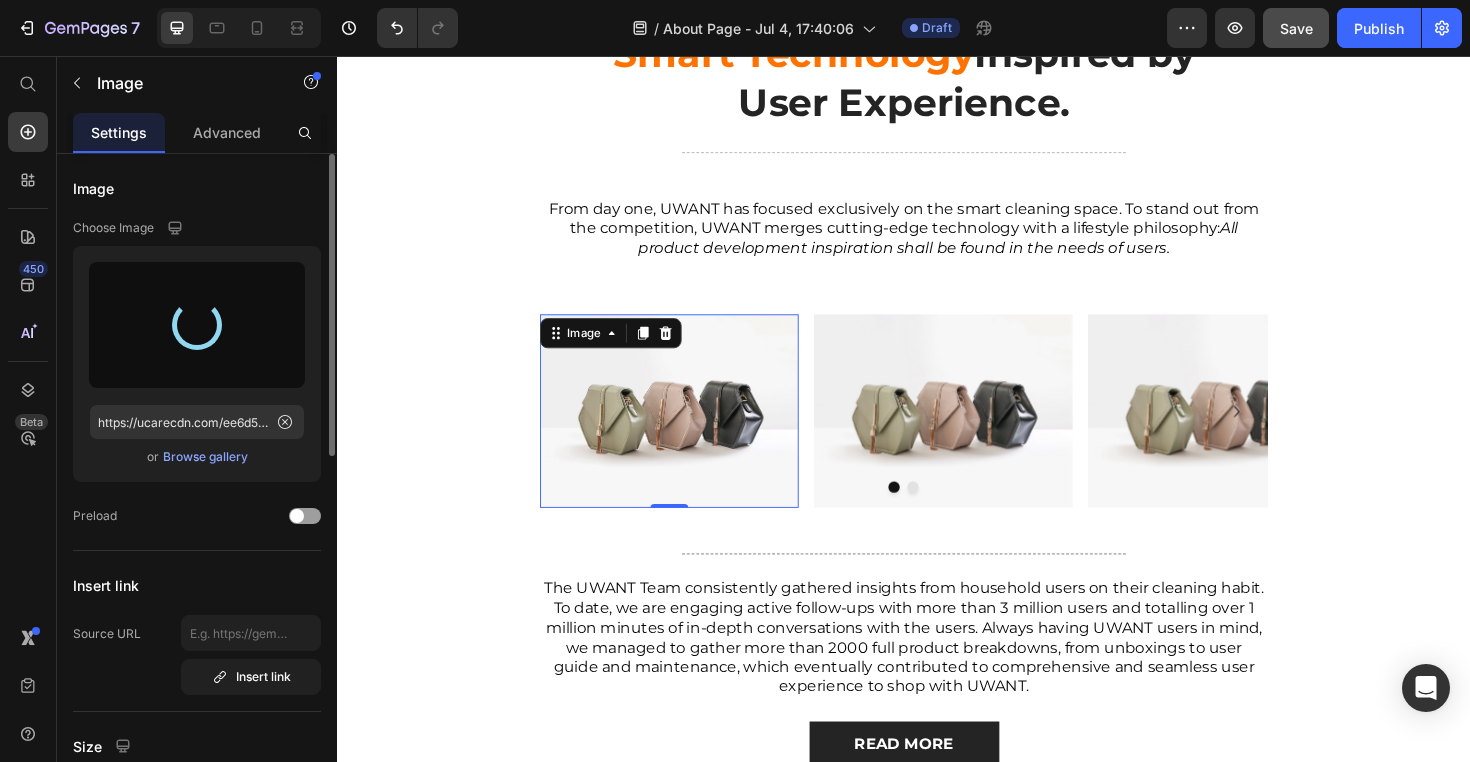 type on "https://cdn.shopify.com/s/files/1/0703/5925/3173/files/gempages_573935538294228016-415d4e70-8f88-4c59-af73-f926bebb31f7.png" 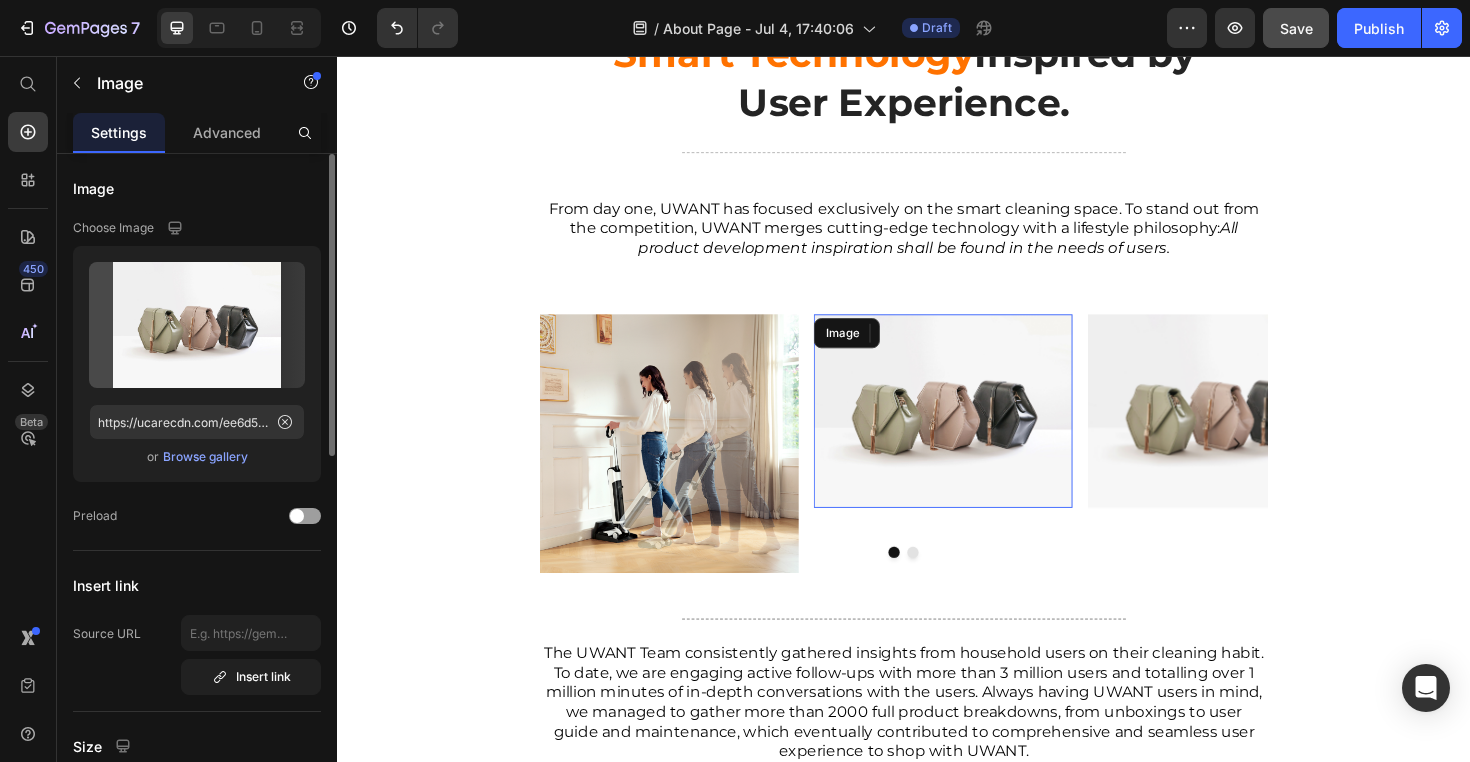 click at bounding box center (979, 433) 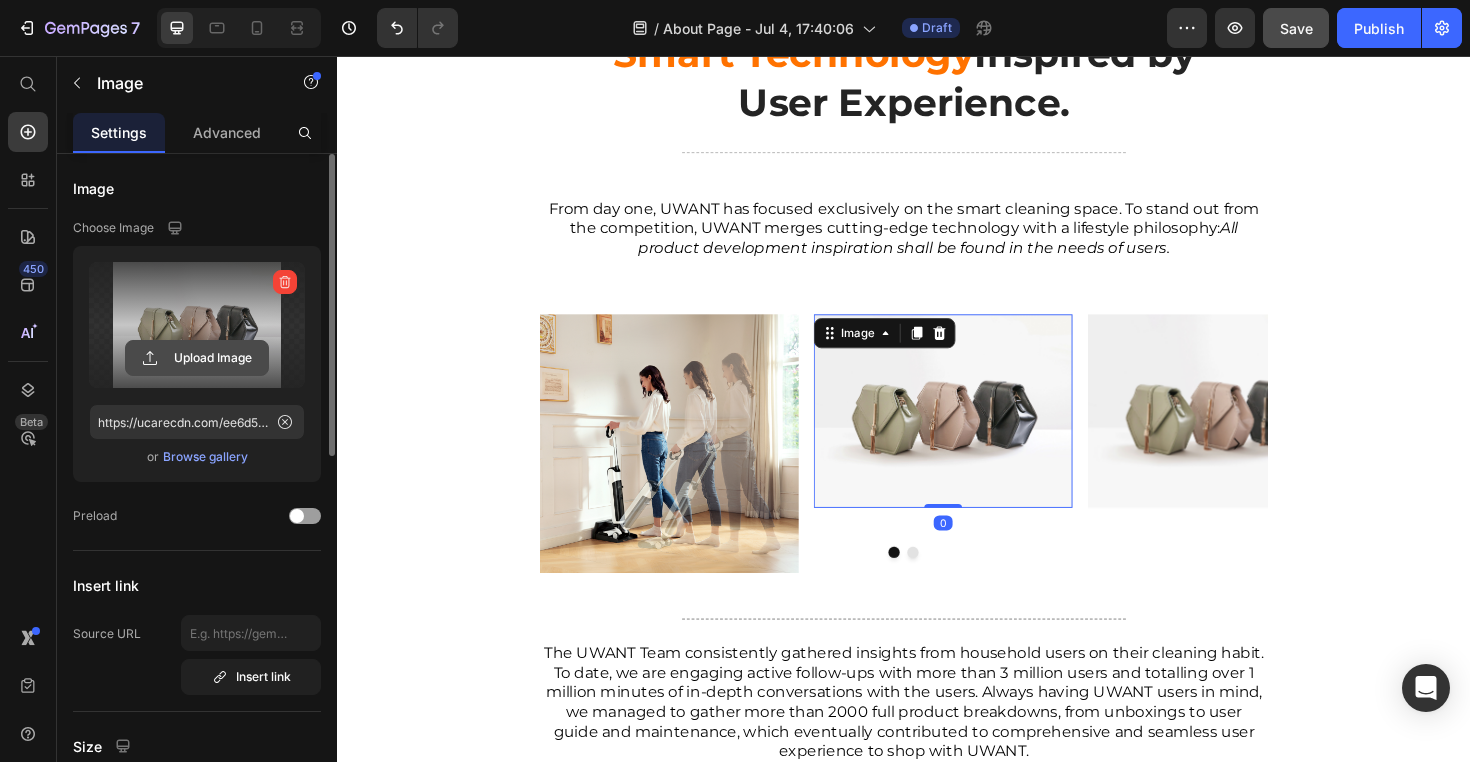 click 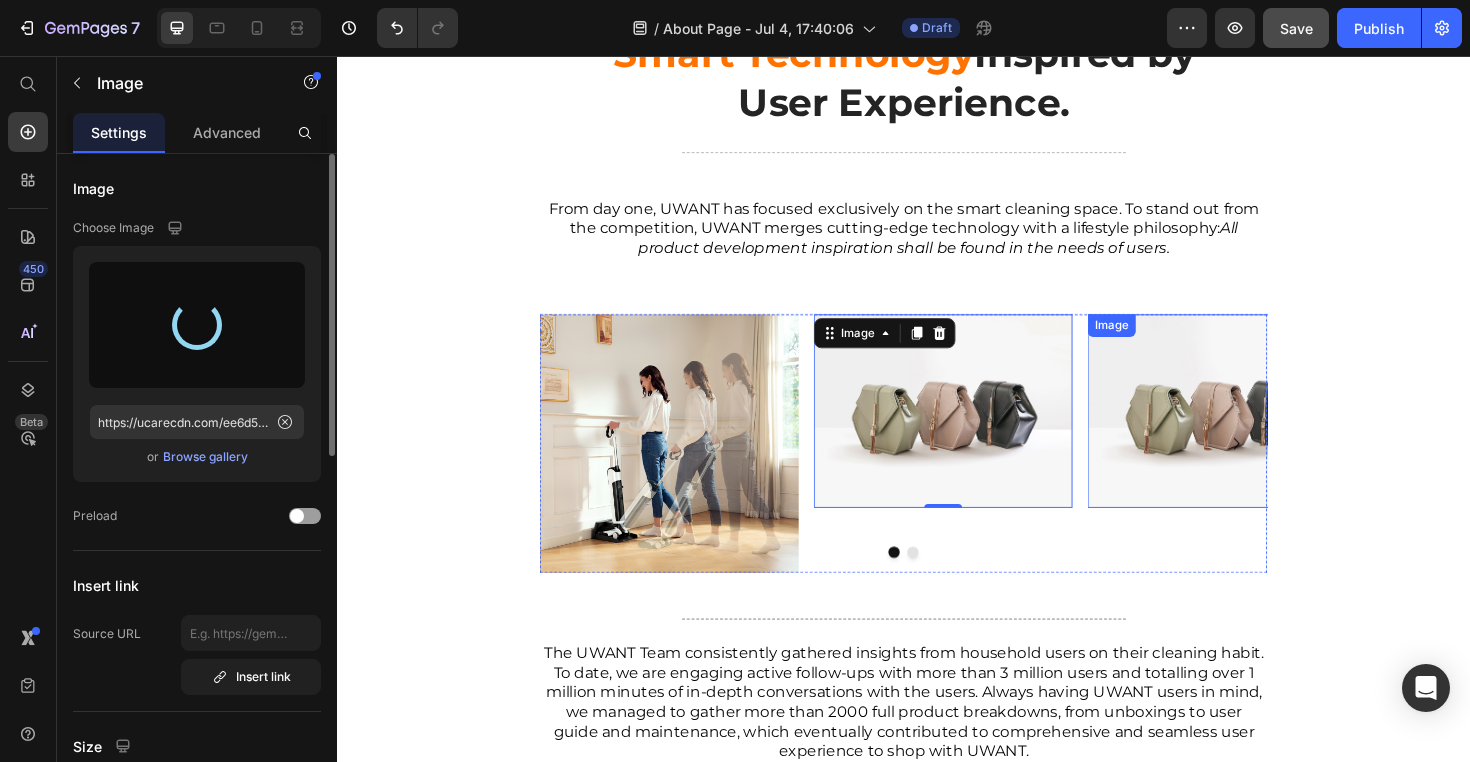 type on "https://cdn.shopify.com/s/files/1/0703/5925/3173/files/gempages_573935538294228016-bf59d229-8e0e-47cf-9067-b34176f7f15b.png" 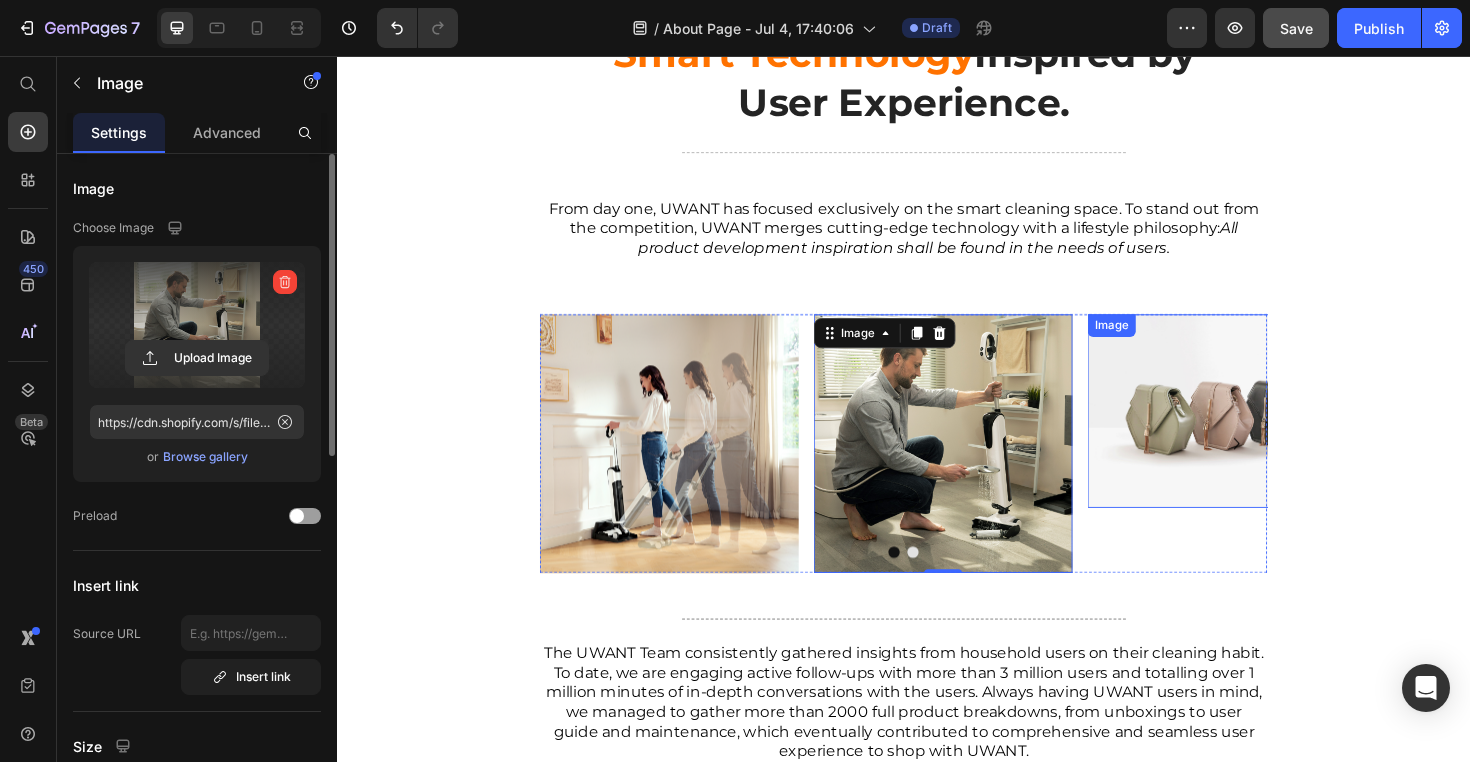 click at bounding box center (1269, 433) 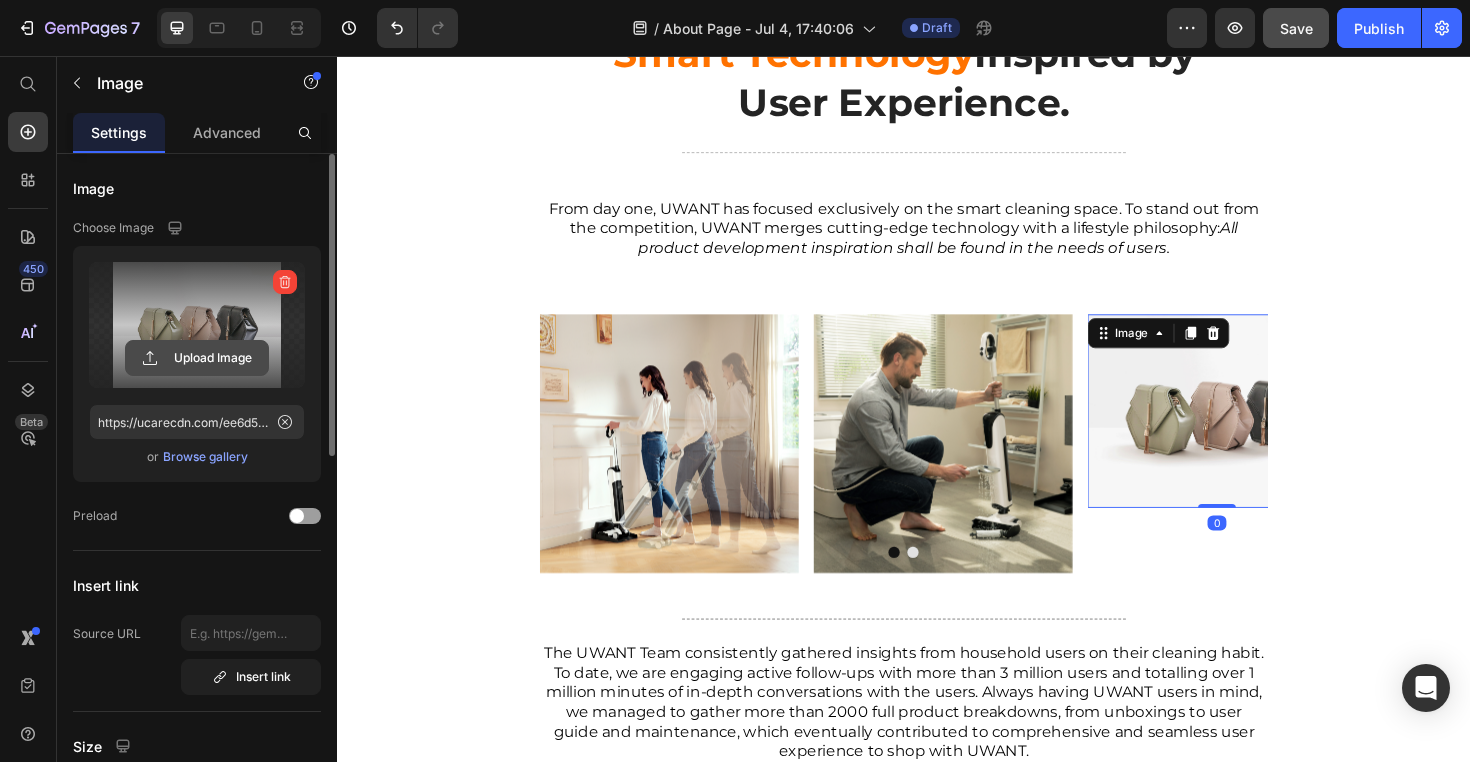 click 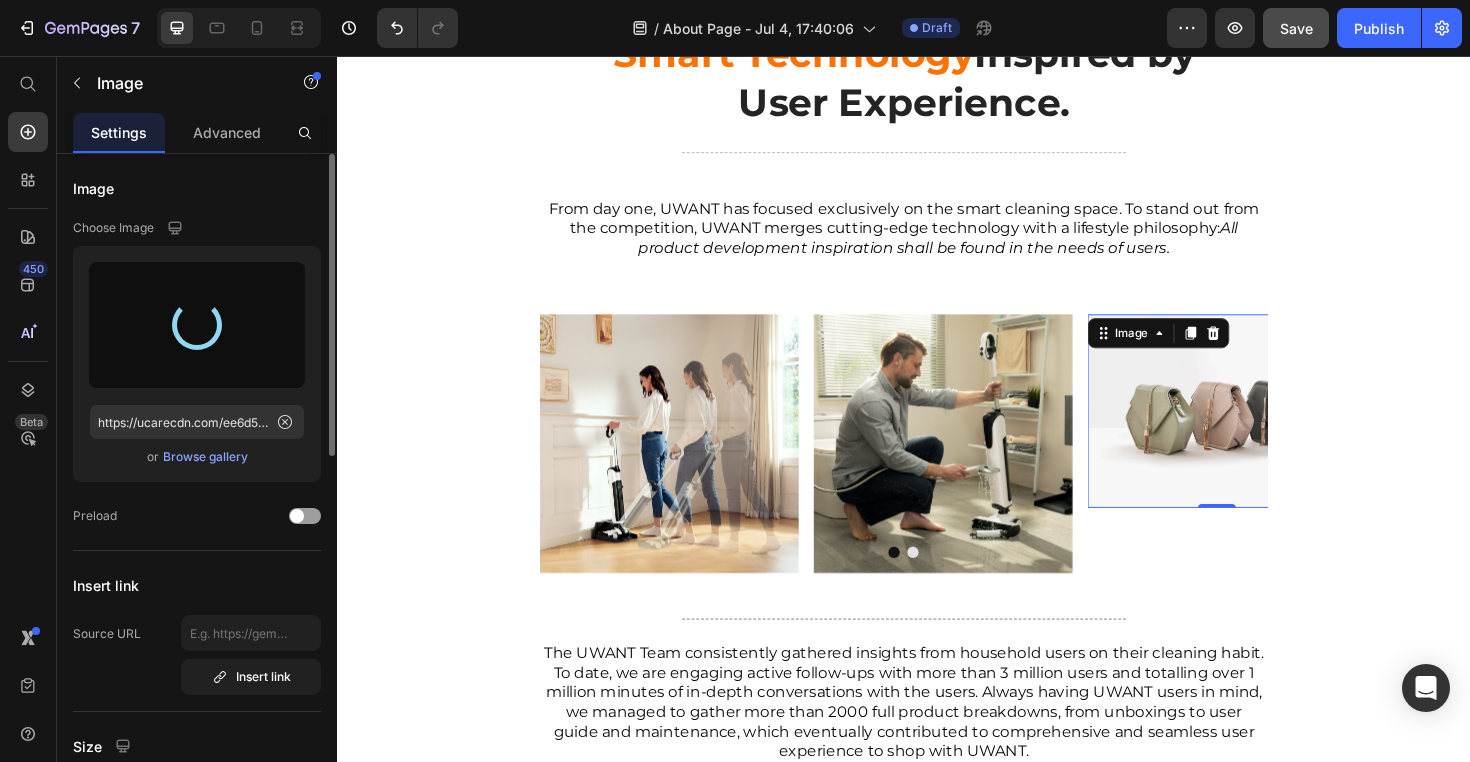 type on "https://cdn.shopify.com/s/files/1/0703/5925/3173/files/gempages_573935538294228016-9320830e-ddc8-49d3-98cc-5c33c0fe54f8.png" 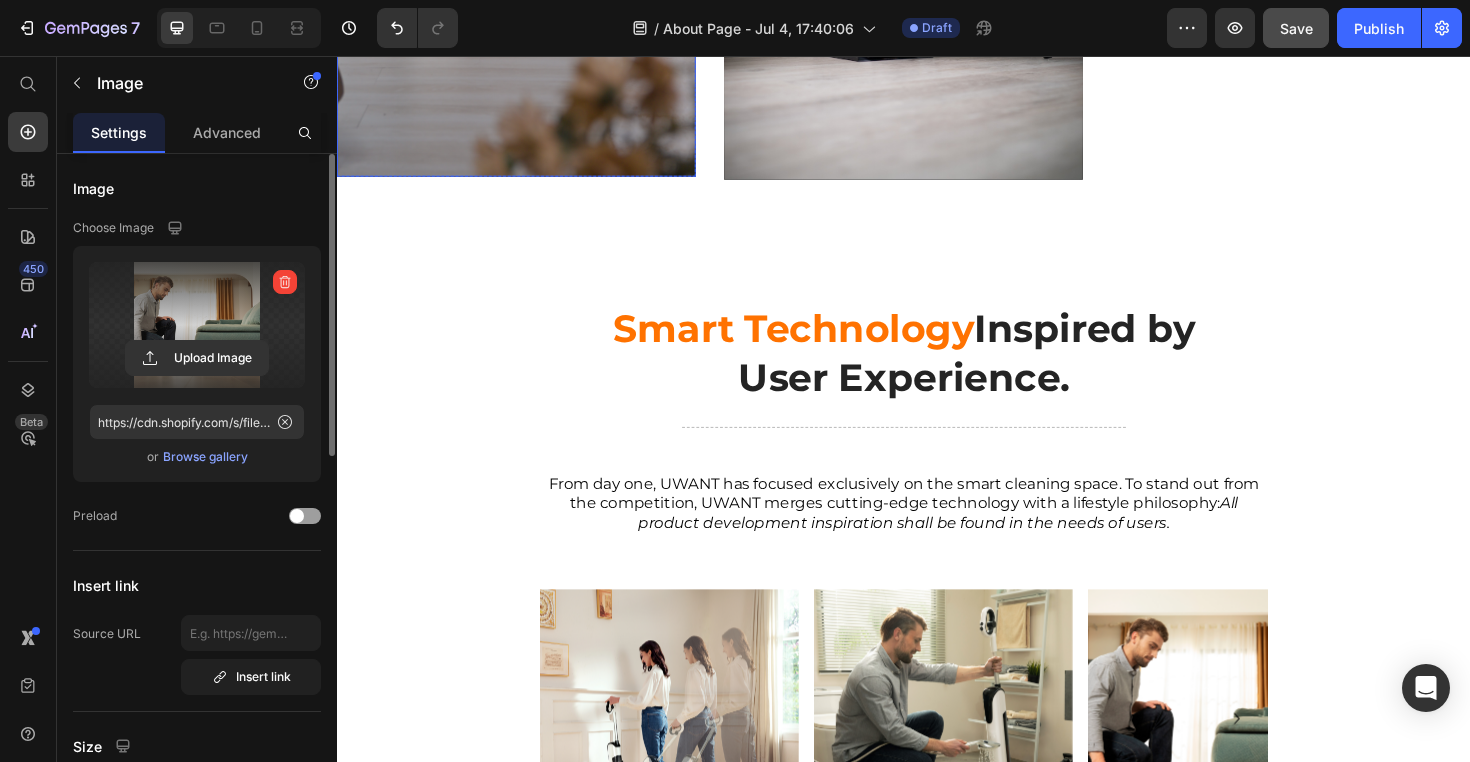 scroll, scrollTop: 2998, scrollLeft: 0, axis: vertical 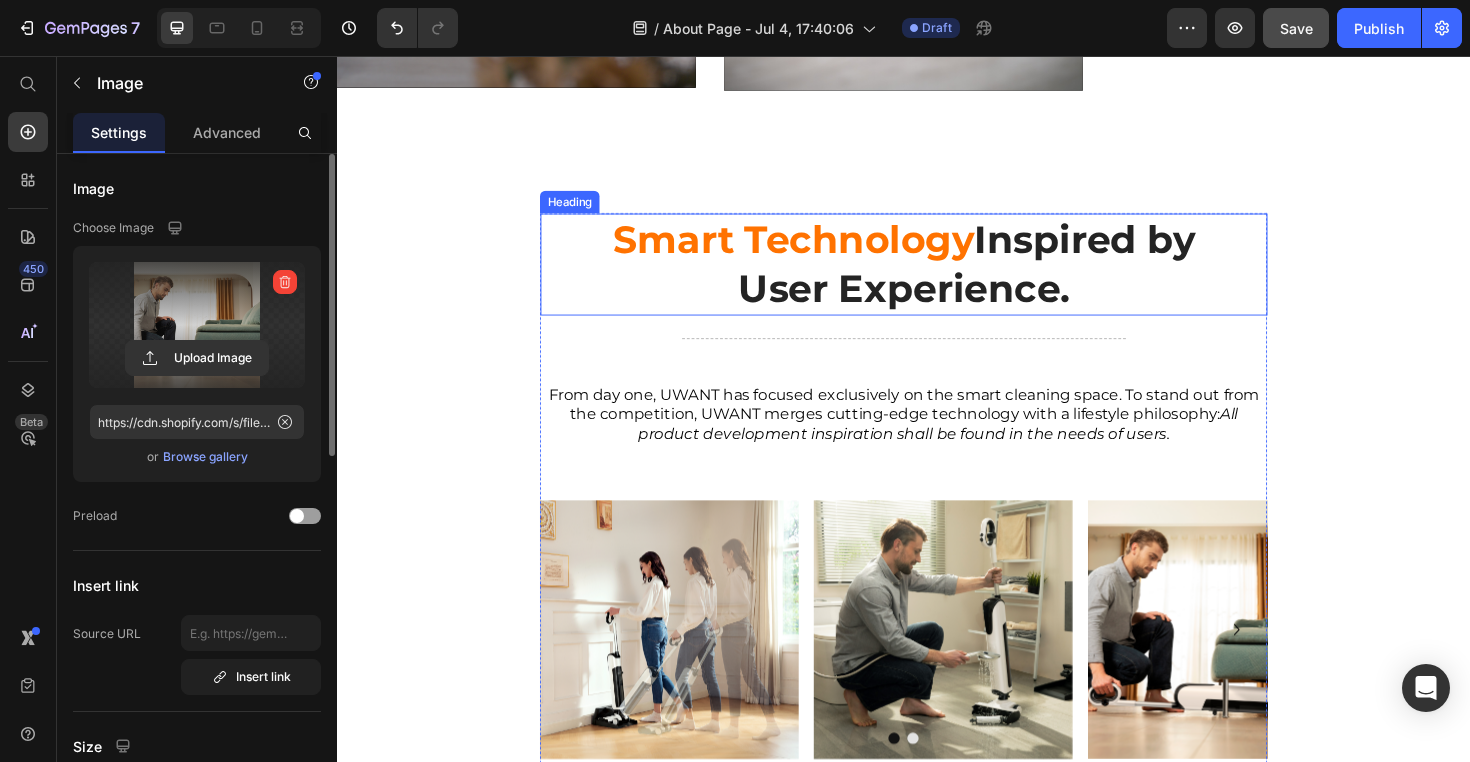 click on "Smart Technology  Inspired by  User Experience." at bounding box center (937, 277) 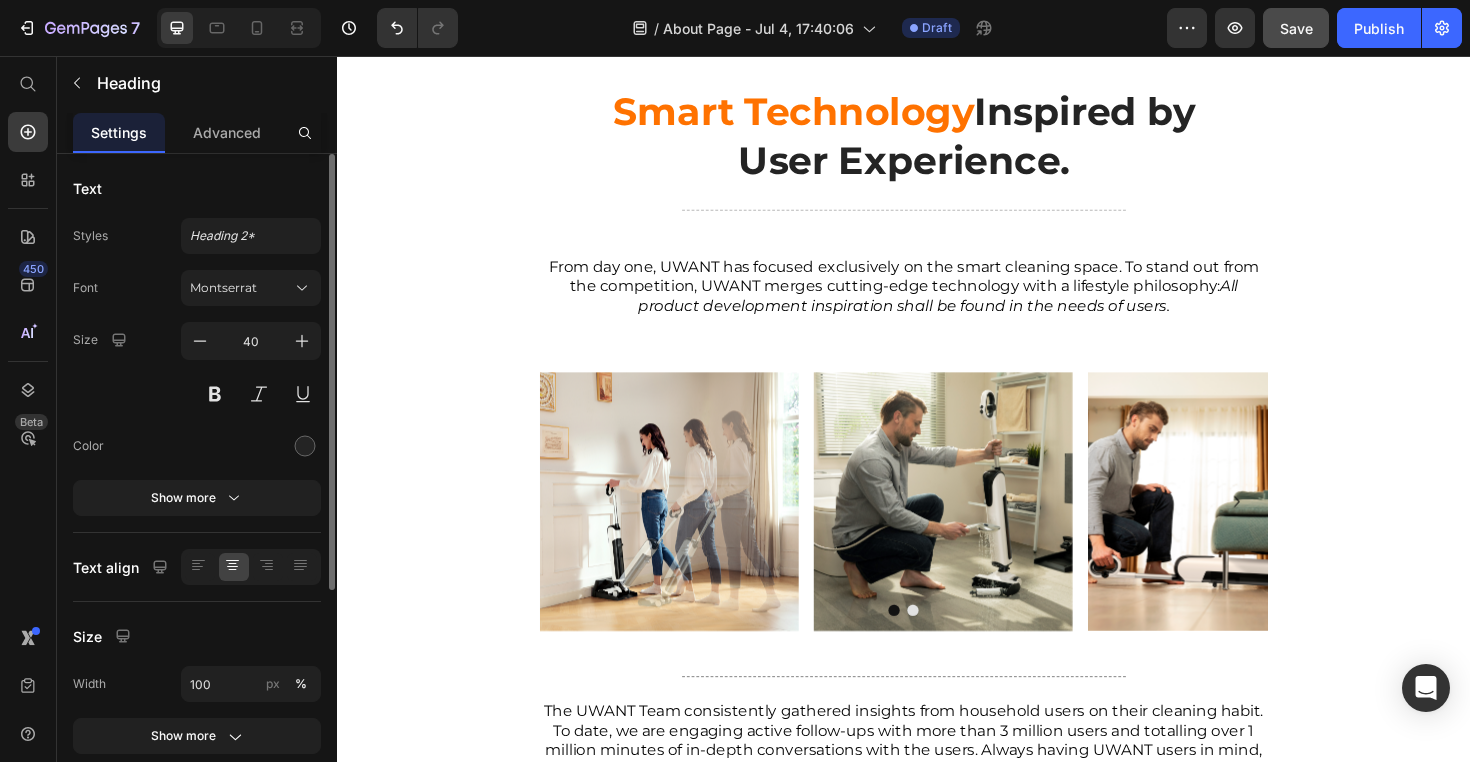 scroll, scrollTop: 3136, scrollLeft: 0, axis: vertical 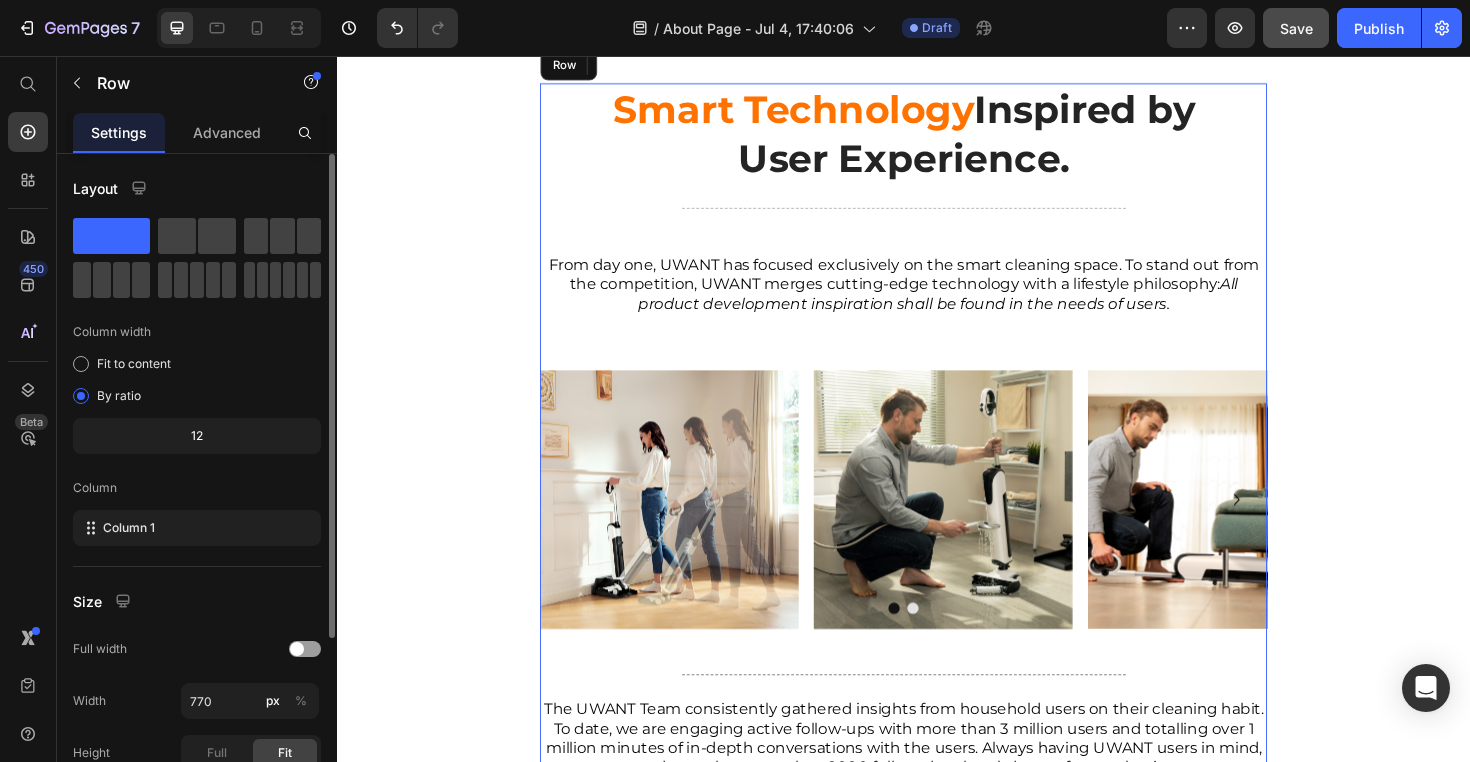 click on "Smart Technology  Inspired by  User Experience. Heading                Title Line From day one, UWANT has focused exclusively on the smart cleaning space. To stand out from the competition, UWANT merges cutting-edge technology with a lifestyle philosophy:  All product development inspiration shall be found in the needs of users.   Text Block
Image Image Image
Carousel                Title Line The UWANT Team consistently gathered insights from household users on their cleaning habit. To date, we are engaging active follow-ups with more than 3 million users and totalling over 1 million minutes of in-depth conversations with the users. Always having UWANT users in mind, we managed to gather more than 2000 full product breakdowns, from unboxings to user guide and maintenance, which eventually contributed to comprehensive and seamless user experience to shop with UWANT. Text Block READ MORE Button" at bounding box center (937, 519) 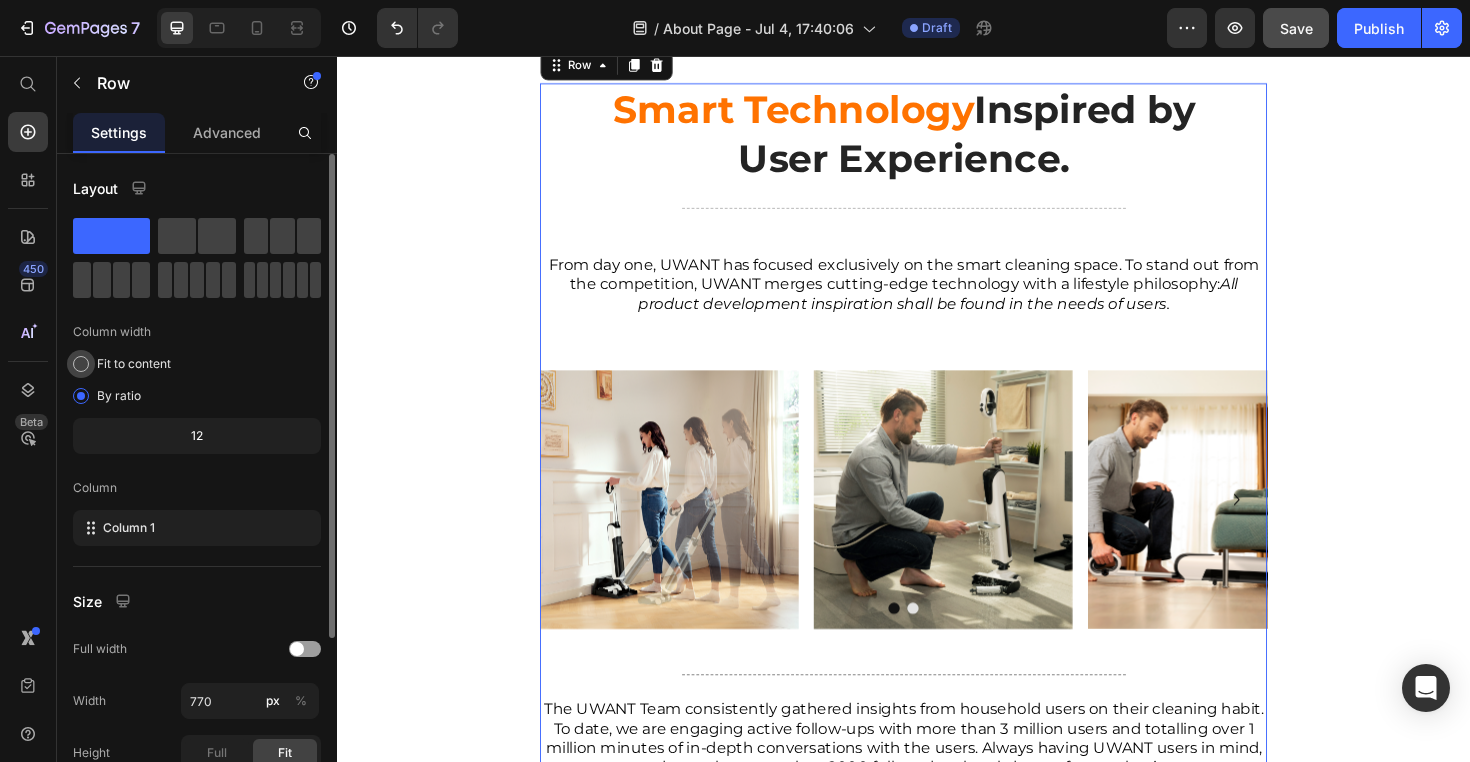 click on "Fit to content" 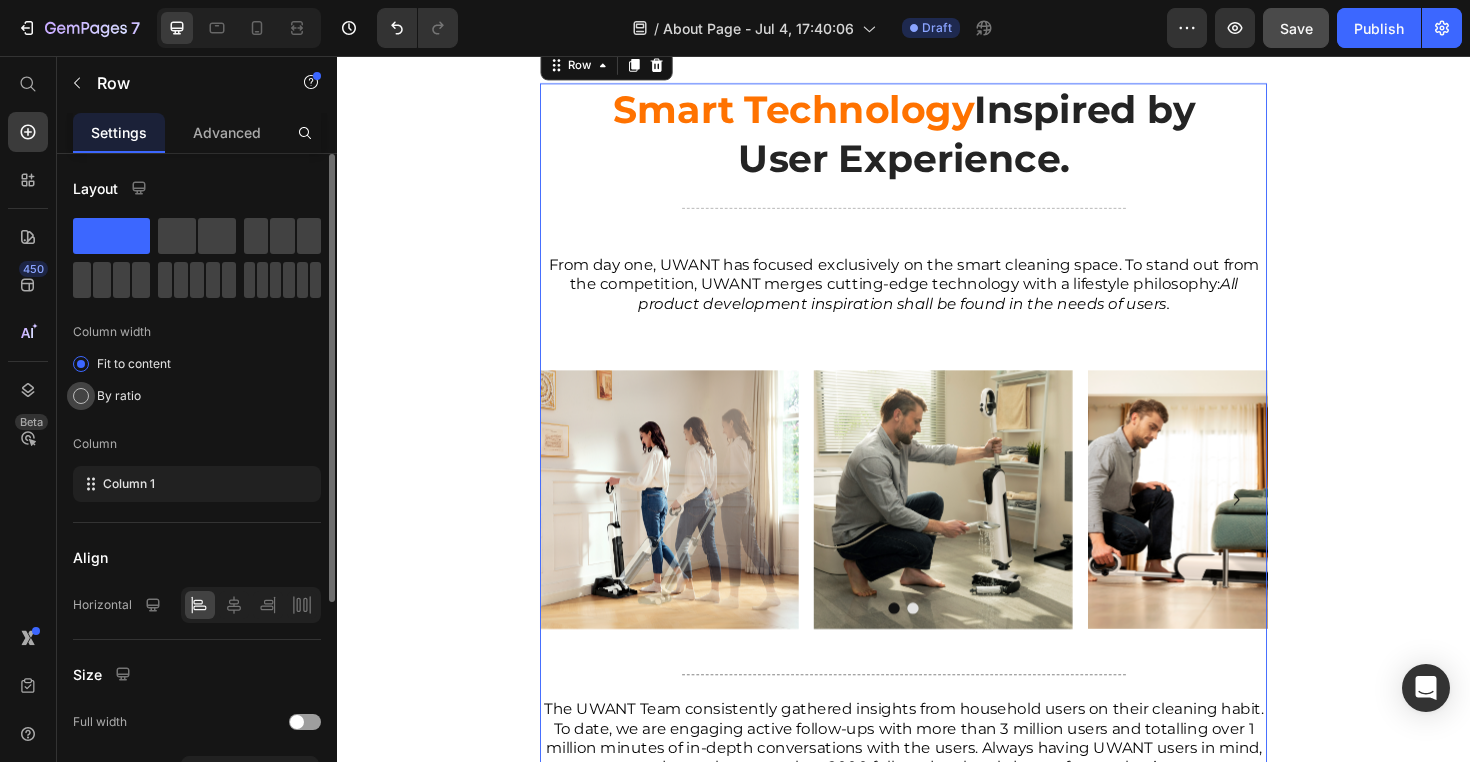 click at bounding box center (81, 396) 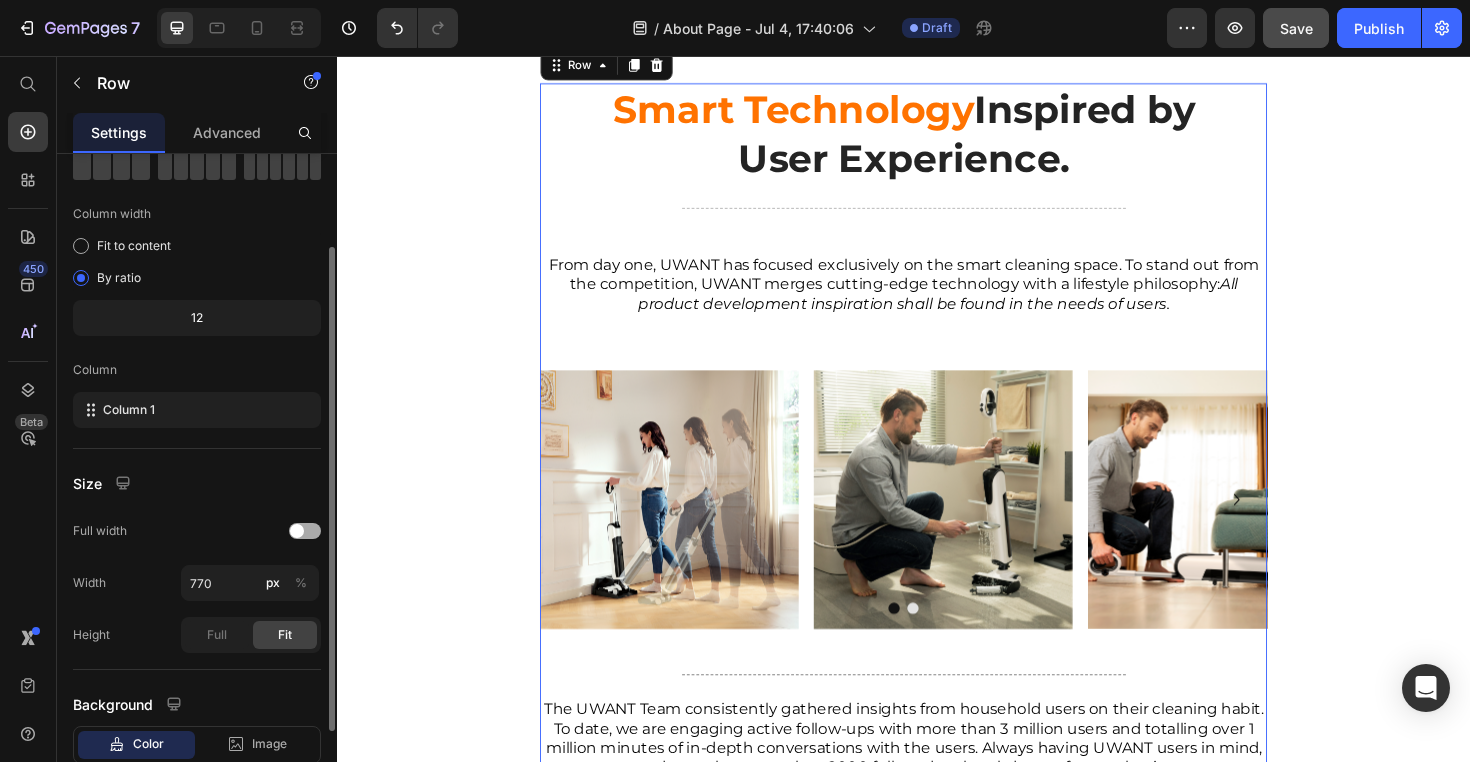 scroll, scrollTop: 122, scrollLeft: 0, axis: vertical 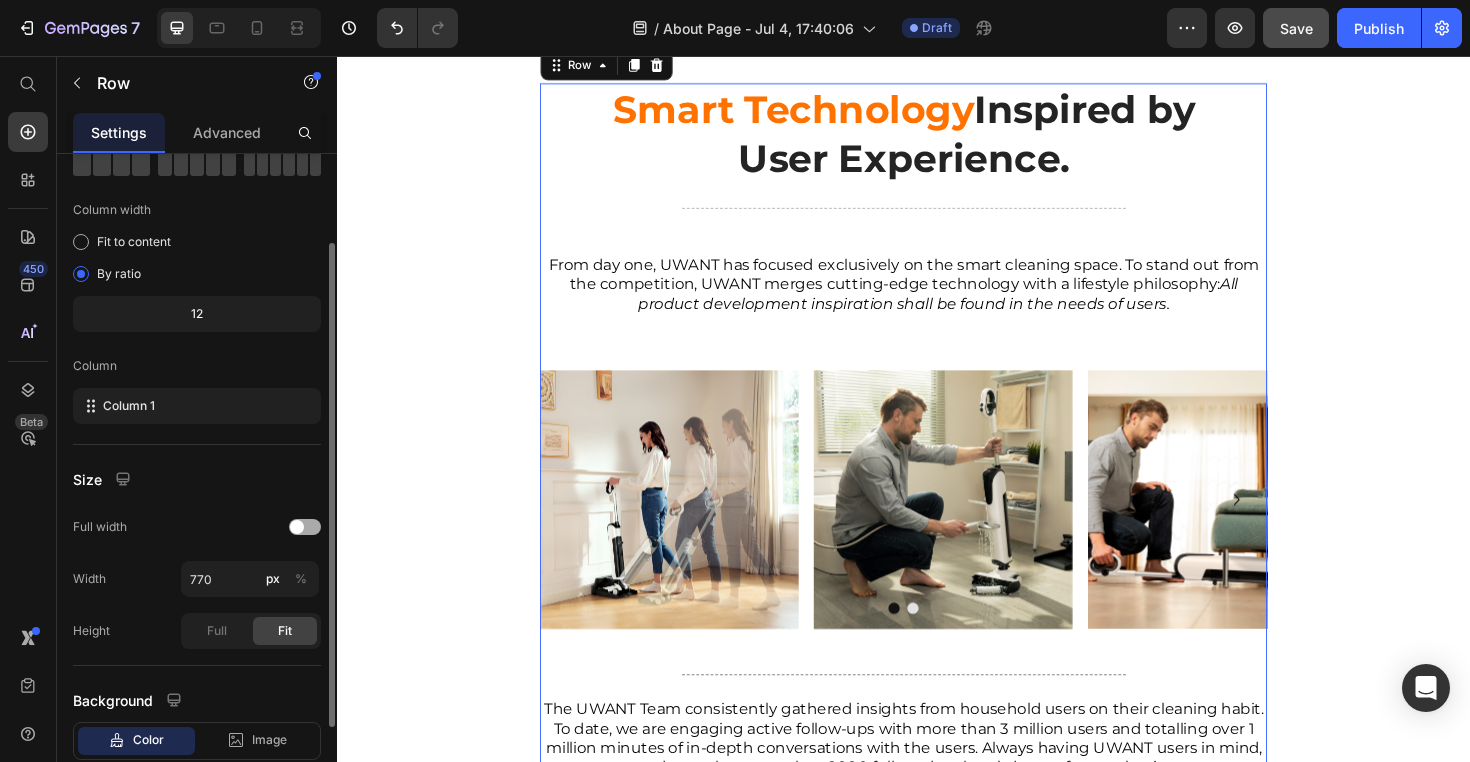 click at bounding box center (297, 527) 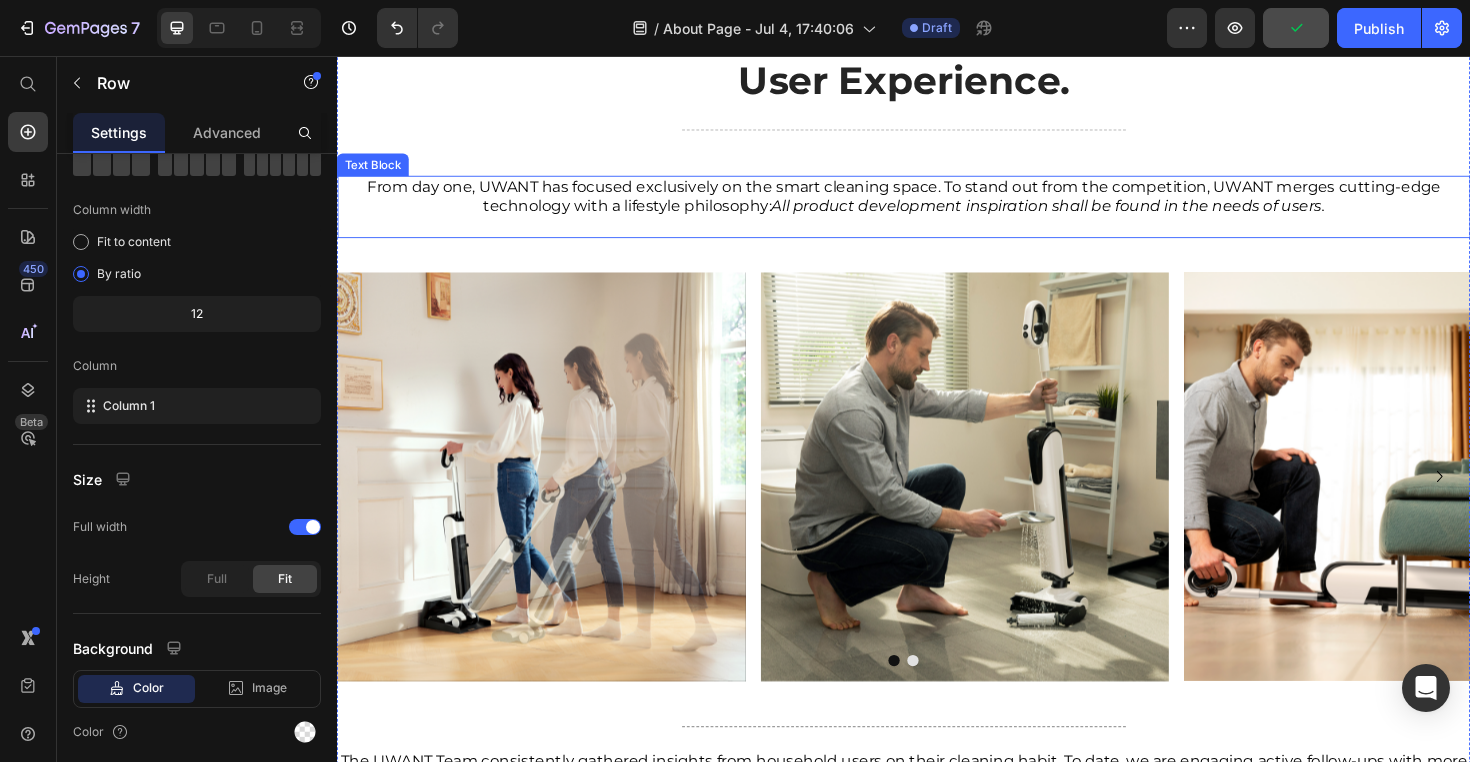 scroll, scrollTop: 3222, scrollLeft: 0, axis: vertical 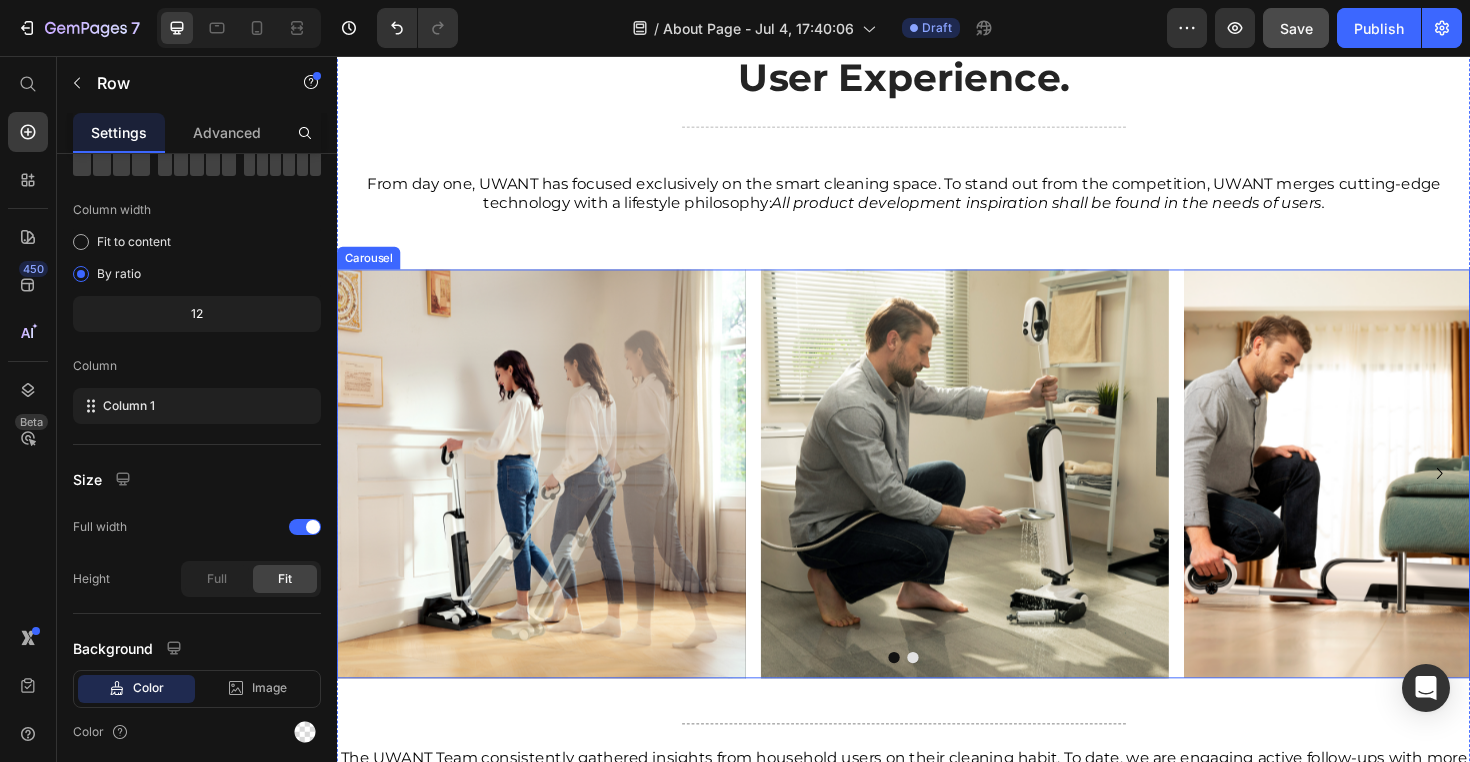 click on "Image Image Image" at bounding box center [937, 498] 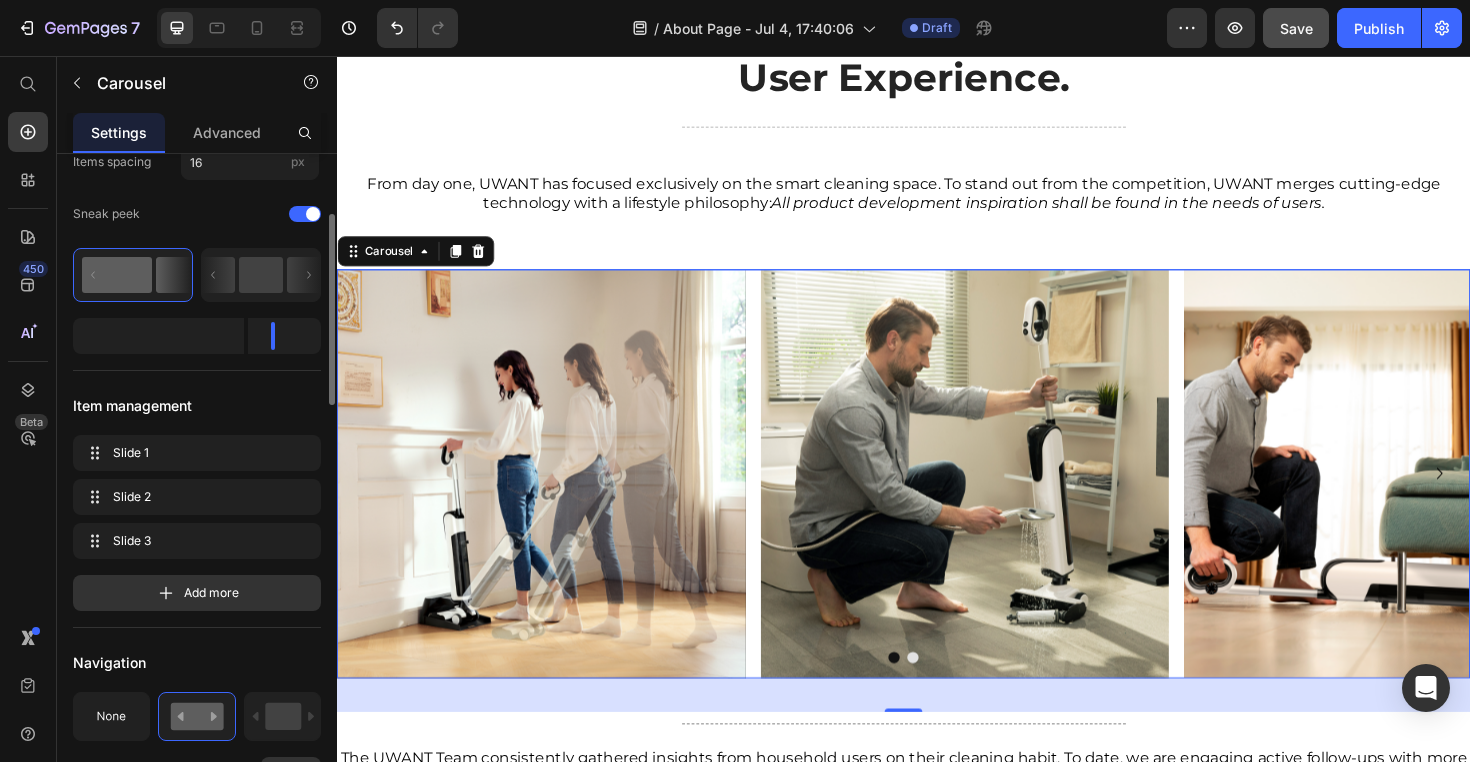 scroll, scrollTop: 366, scrollLeft: 0, axis: vertical 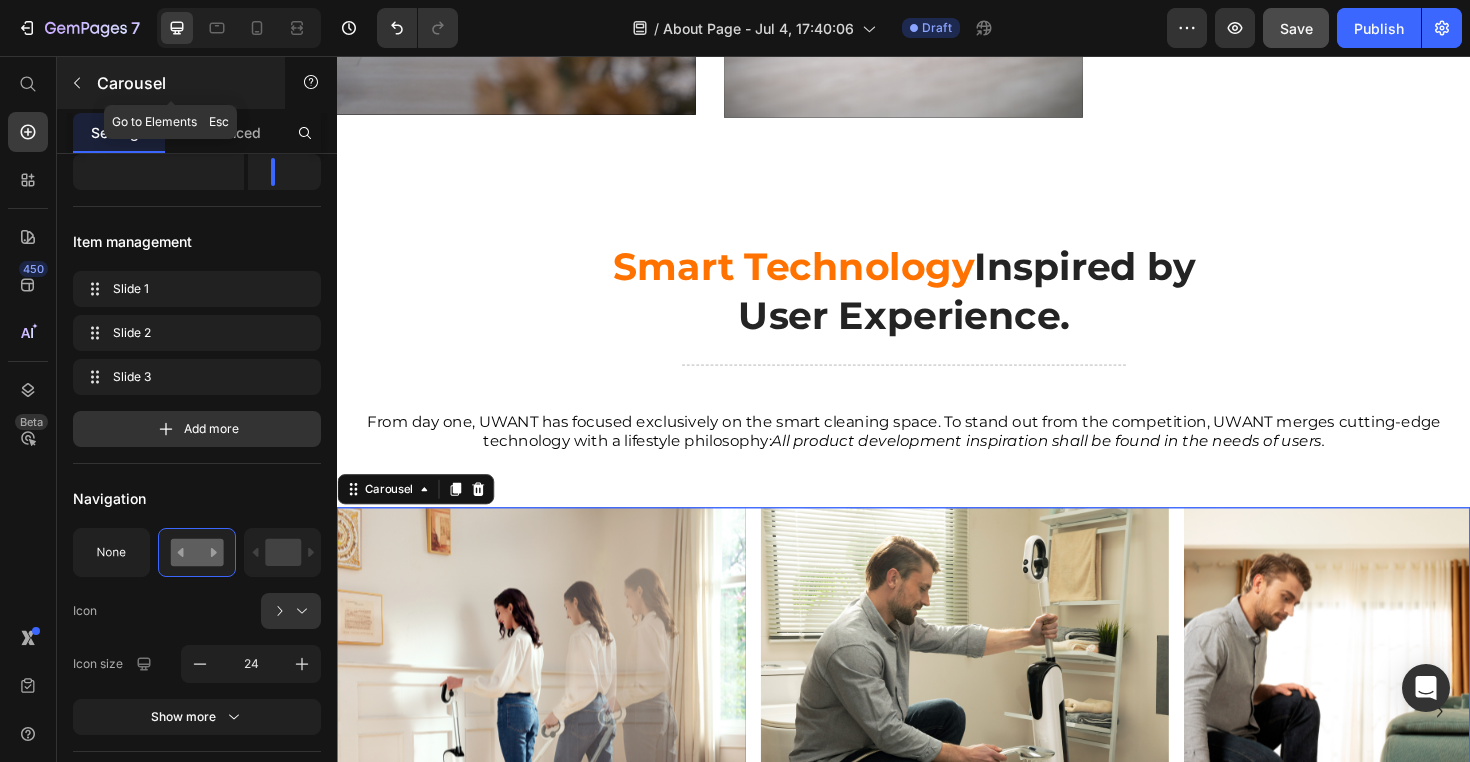 click 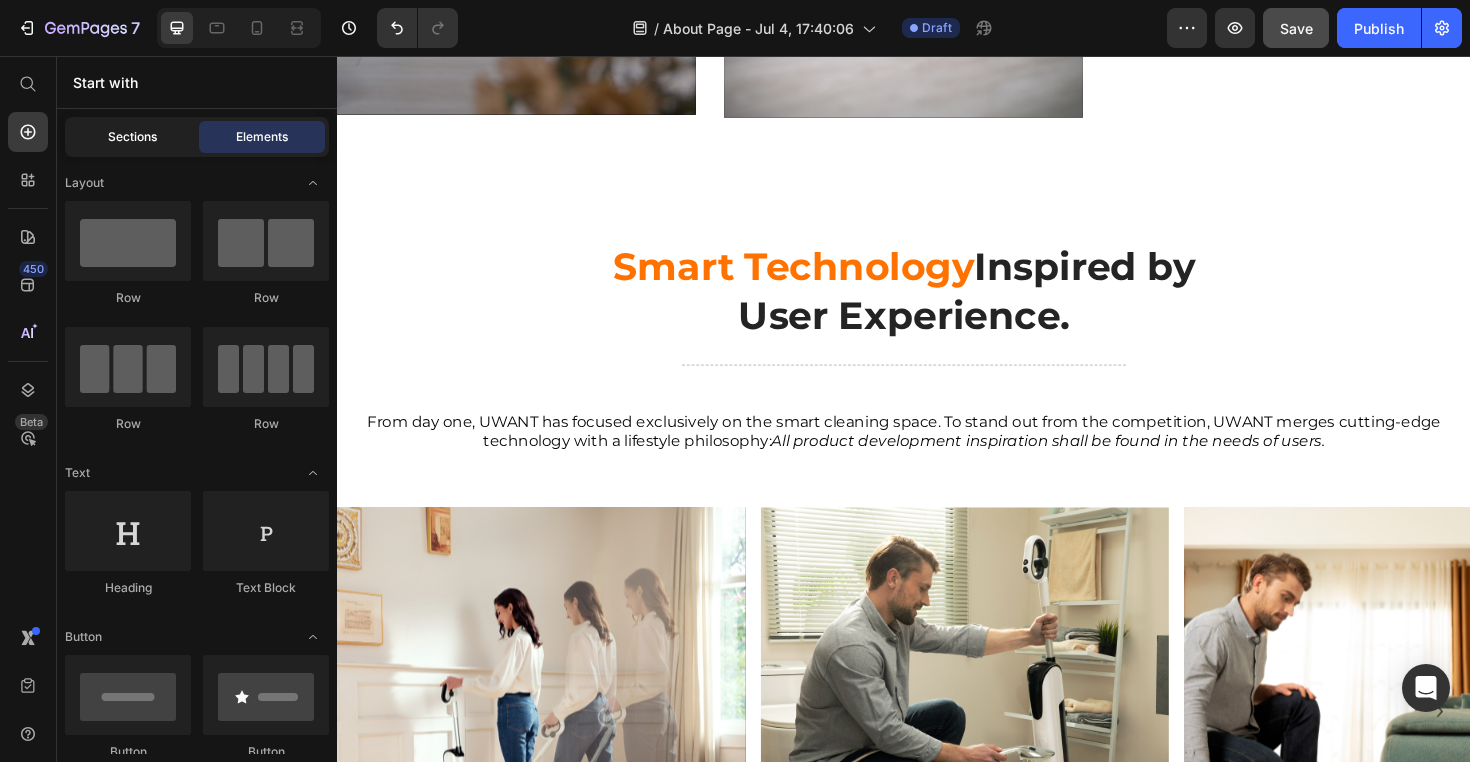 click on "Sections" at bounding box center (132, 137) 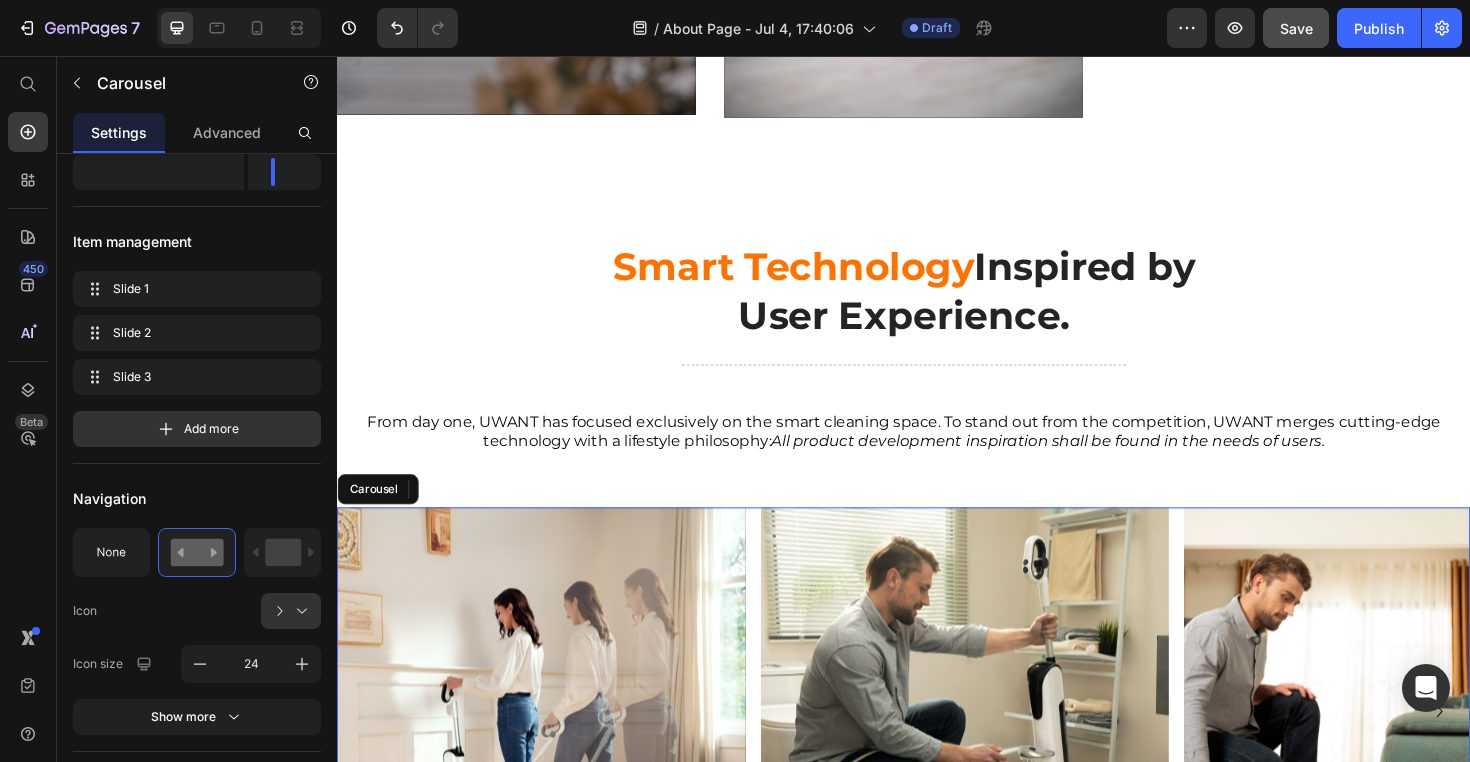 click on "Image Image Image" at bounding box center [937, 750] 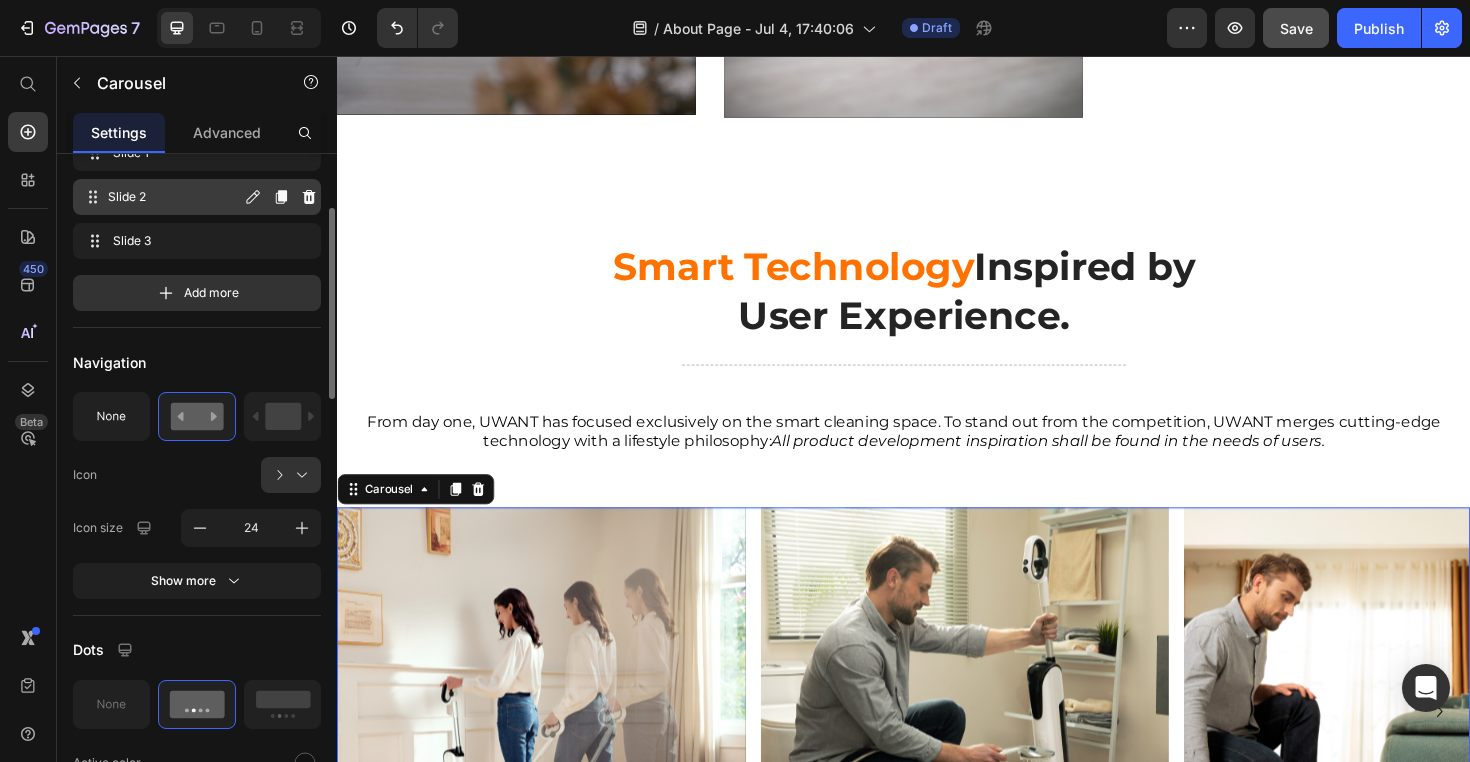 scroll, scrollTop: 401, scrollLeft: 0, axis: vertical 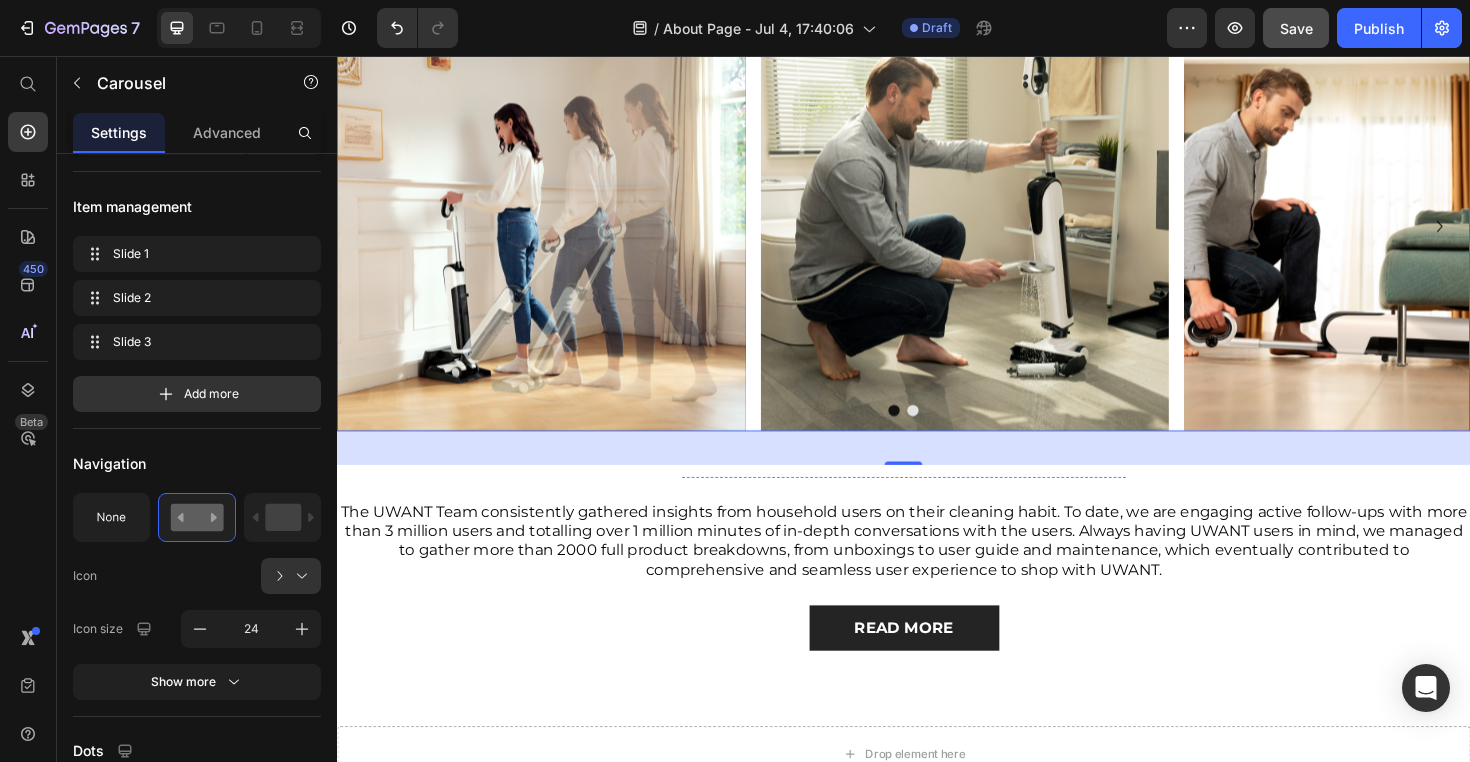 click at bounding box center [947, 432] 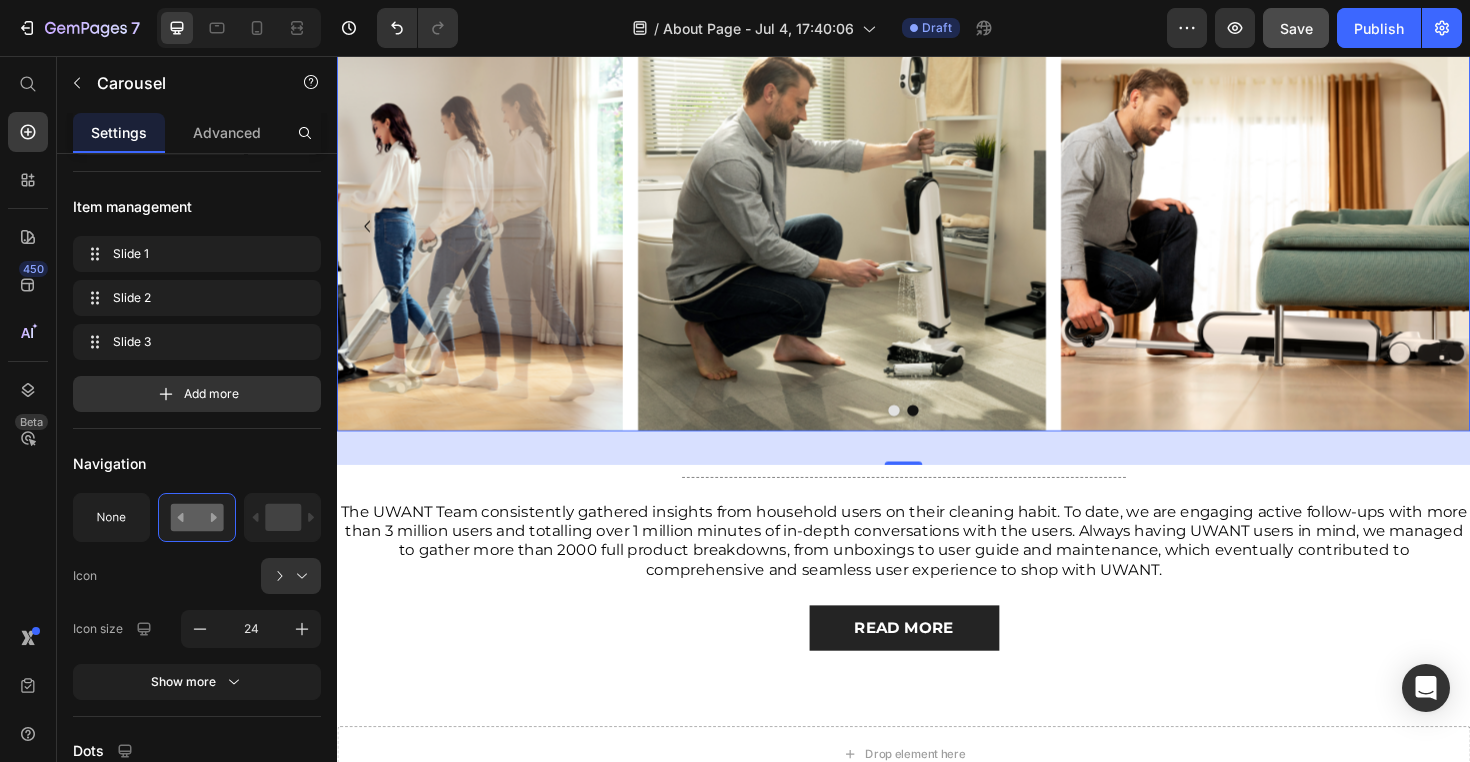 click at bounding box center (927, 432) 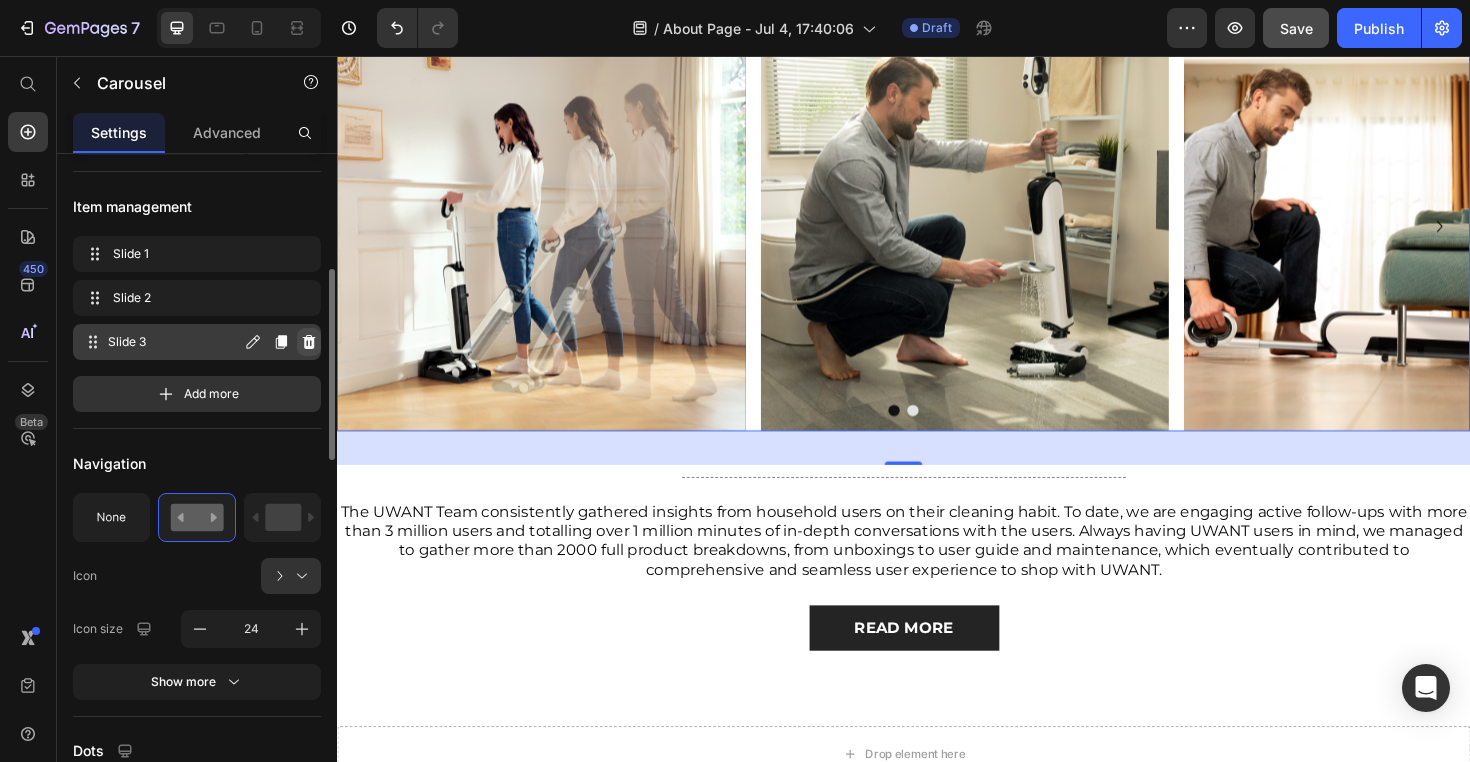 click 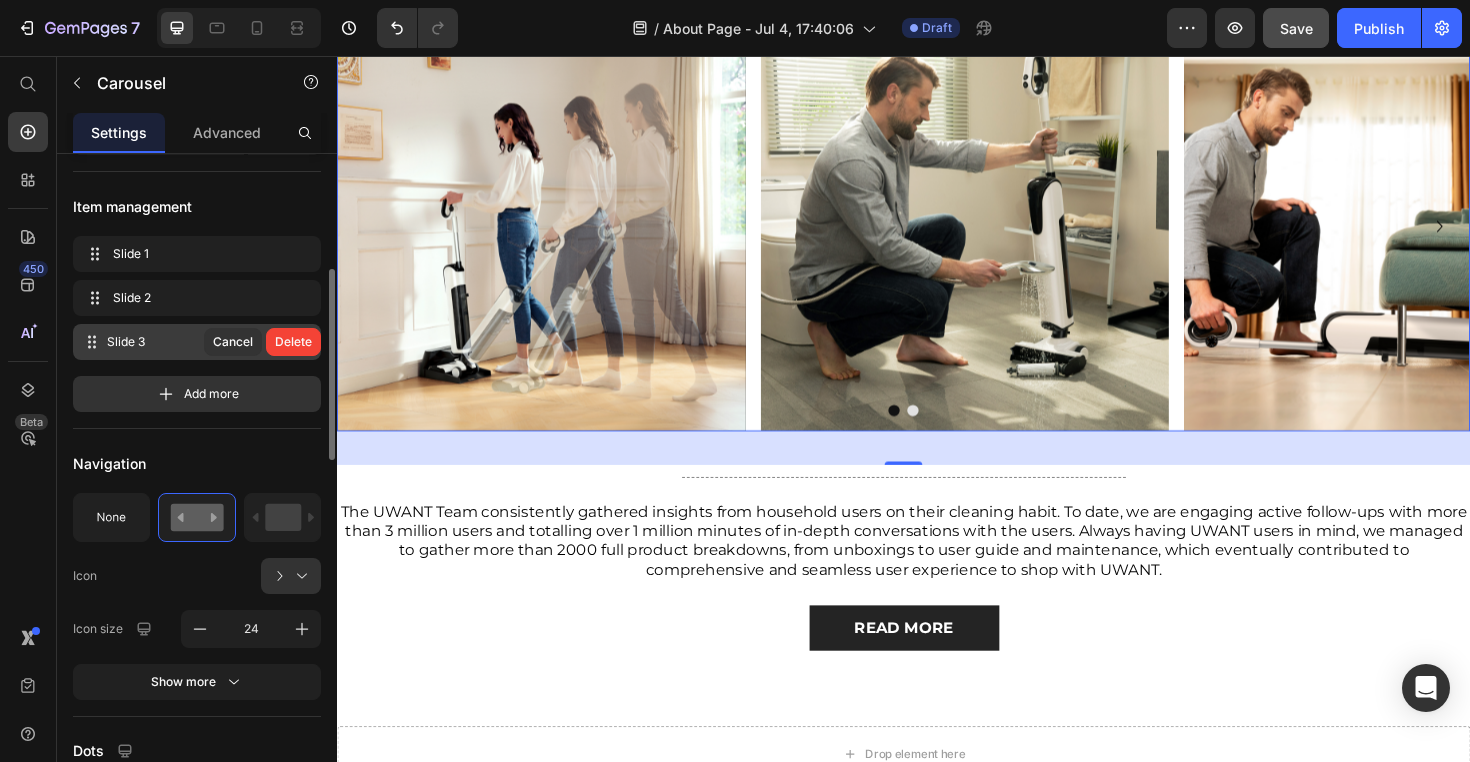 click on "Delete" at bounding box center [293, 342] 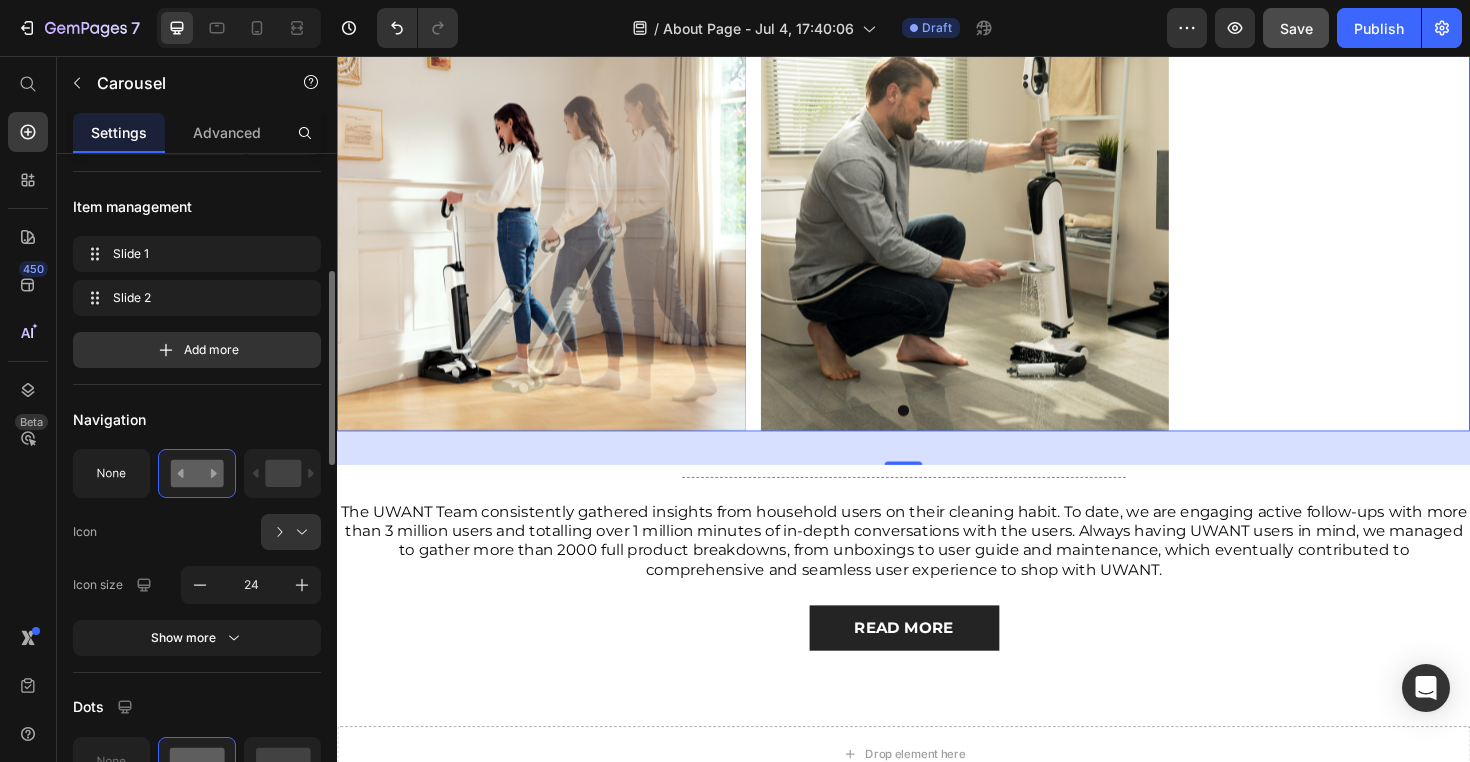 click on "Display Items spacing 16 px Sneak peek Item management Slide 1 Slide 1 Slide 2 Slide 2 Add more Navigation Icon
Icon size 24 Show more Dots Active color Inactive color Show more Interaction Direction
Autoplay Drag to scroll Infinity loop Show more Size Width 1200 px % Height Auto px Show more Shape Border Corner Shadow Background  Color  Align" at bounding box center (197, 838) 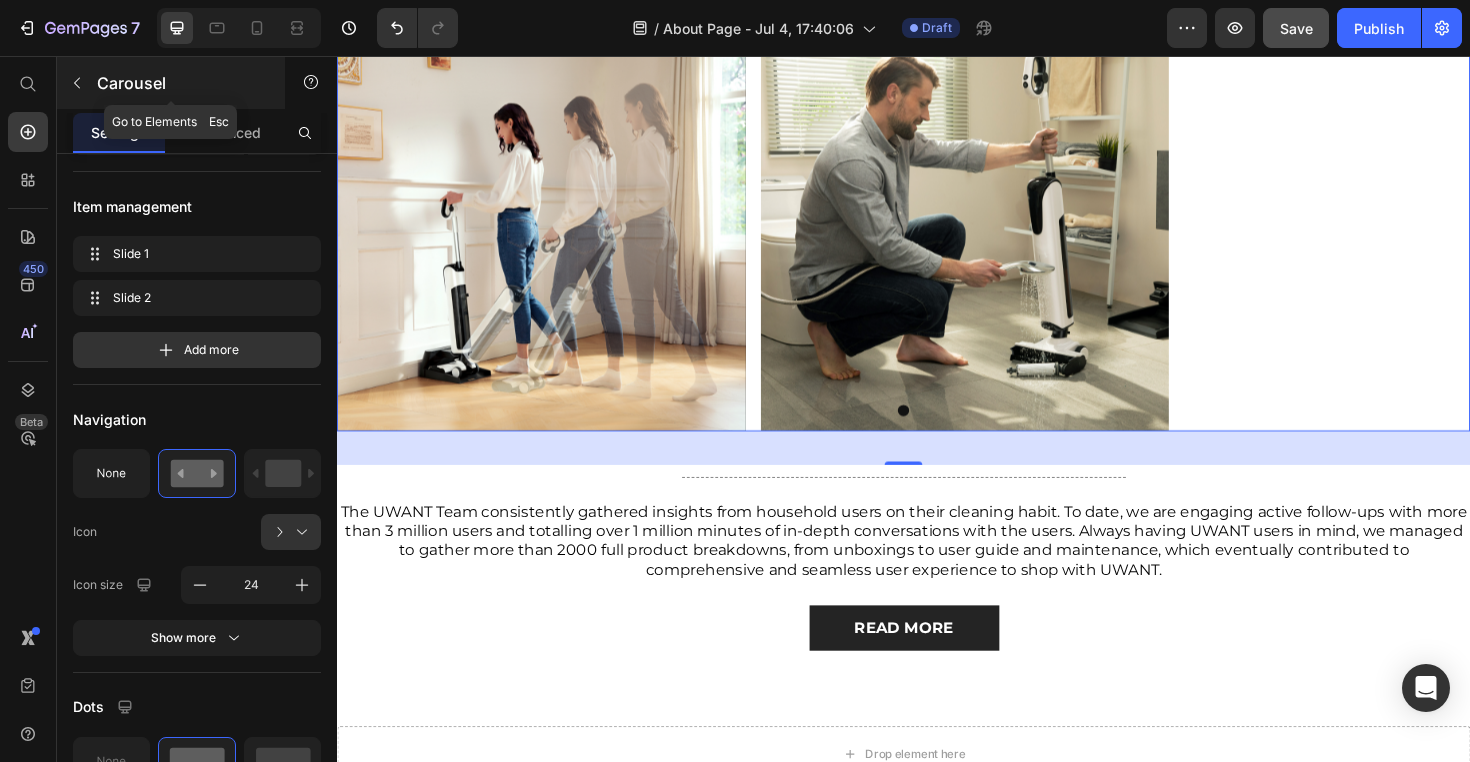 click 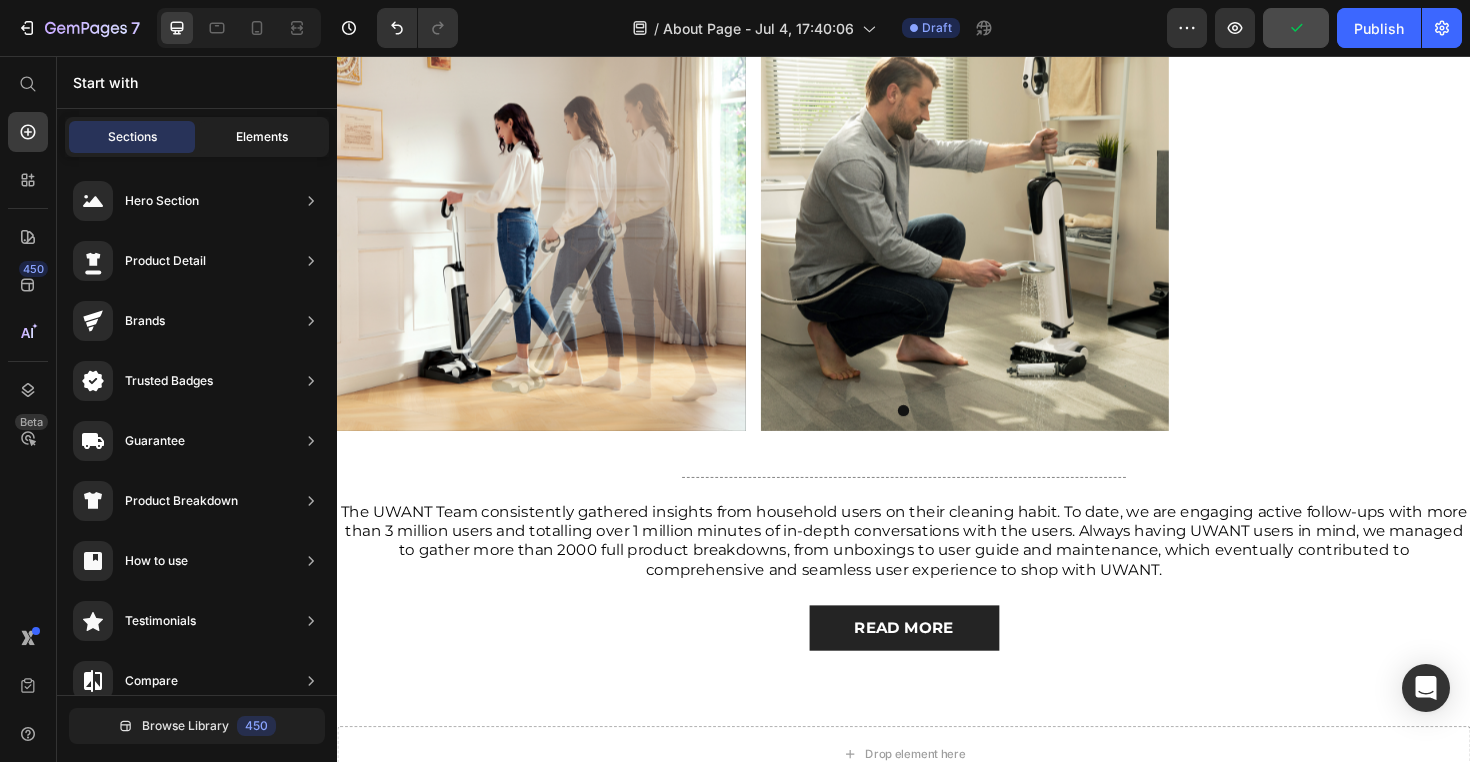 click on "Elements" 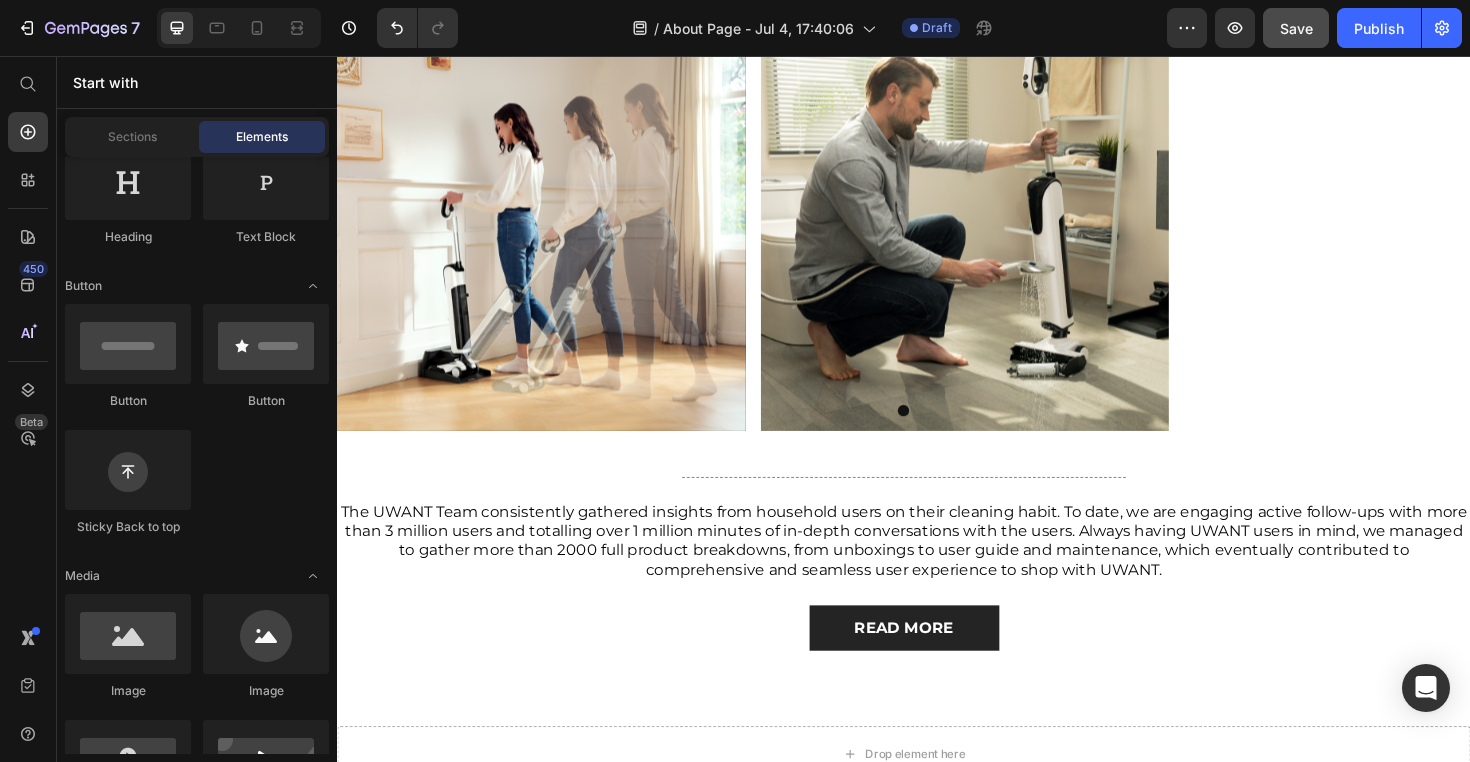 scroll, scrollTop: 0, scrollLeft: 0, axis: both 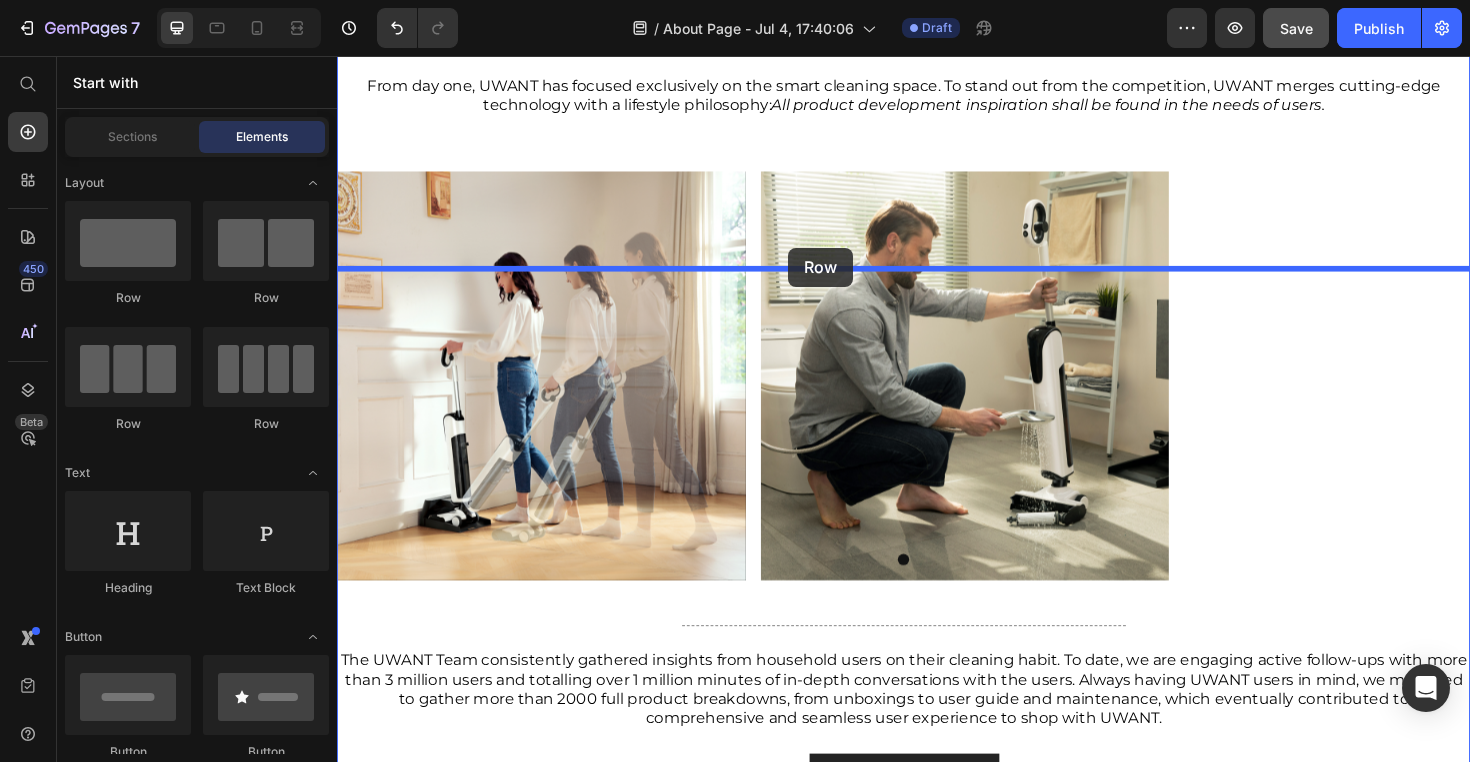 drag, startPoint x: 596, startPoint y: 306, endPoint x: 816, endPoint y: 258, distance: 225.17549 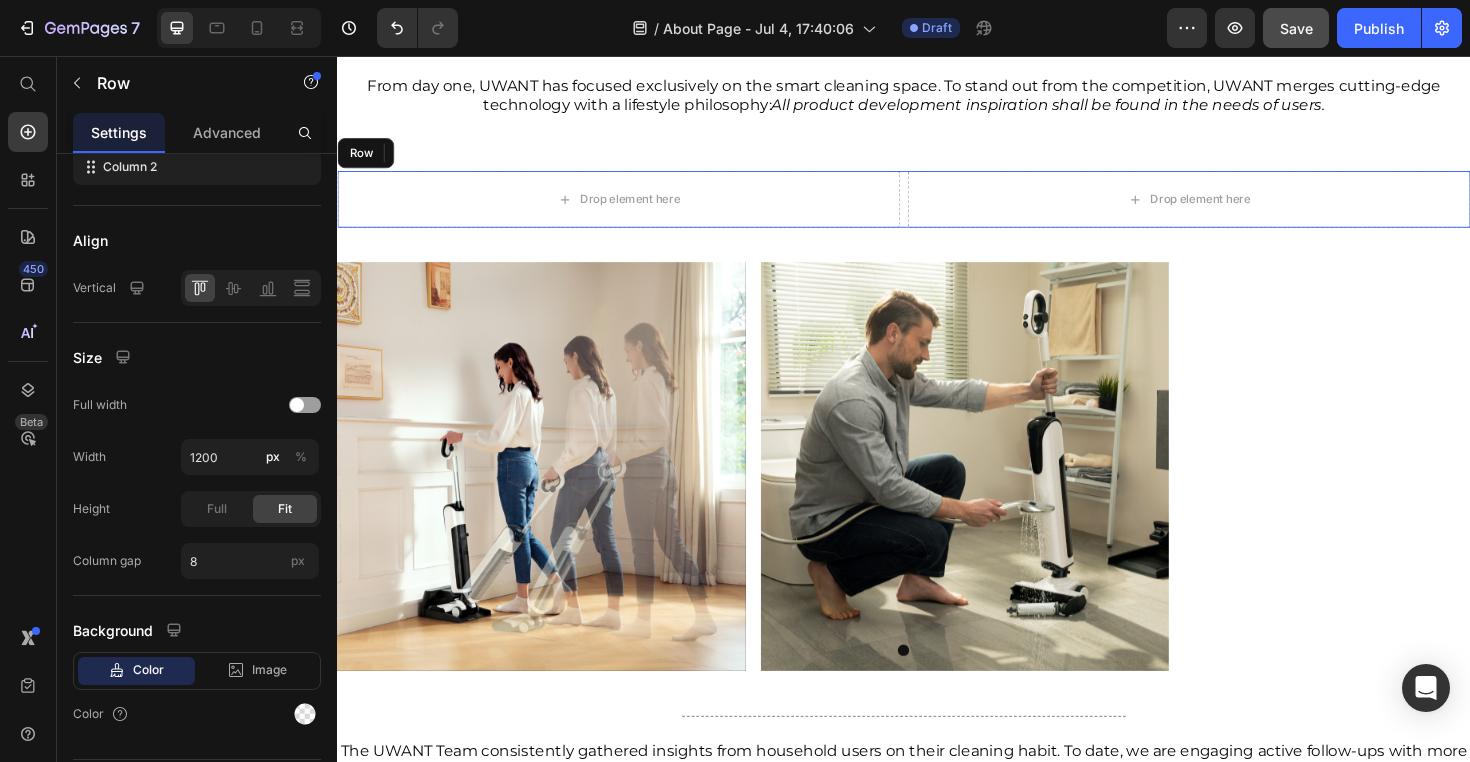 scroll, scrollTop: 0, scrollLeft: 0, axis: both 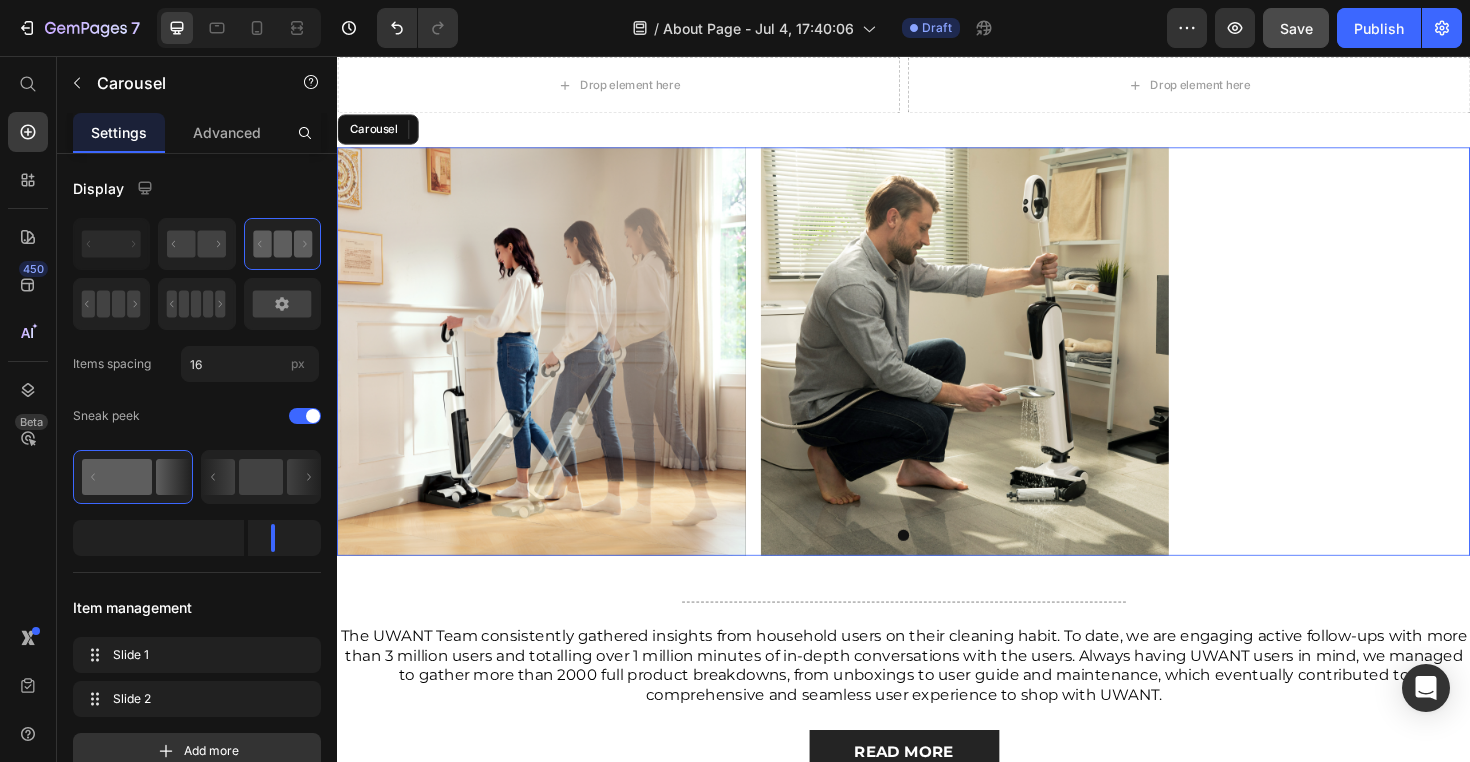 click on "Image Image" at bounding box center [937, 369] 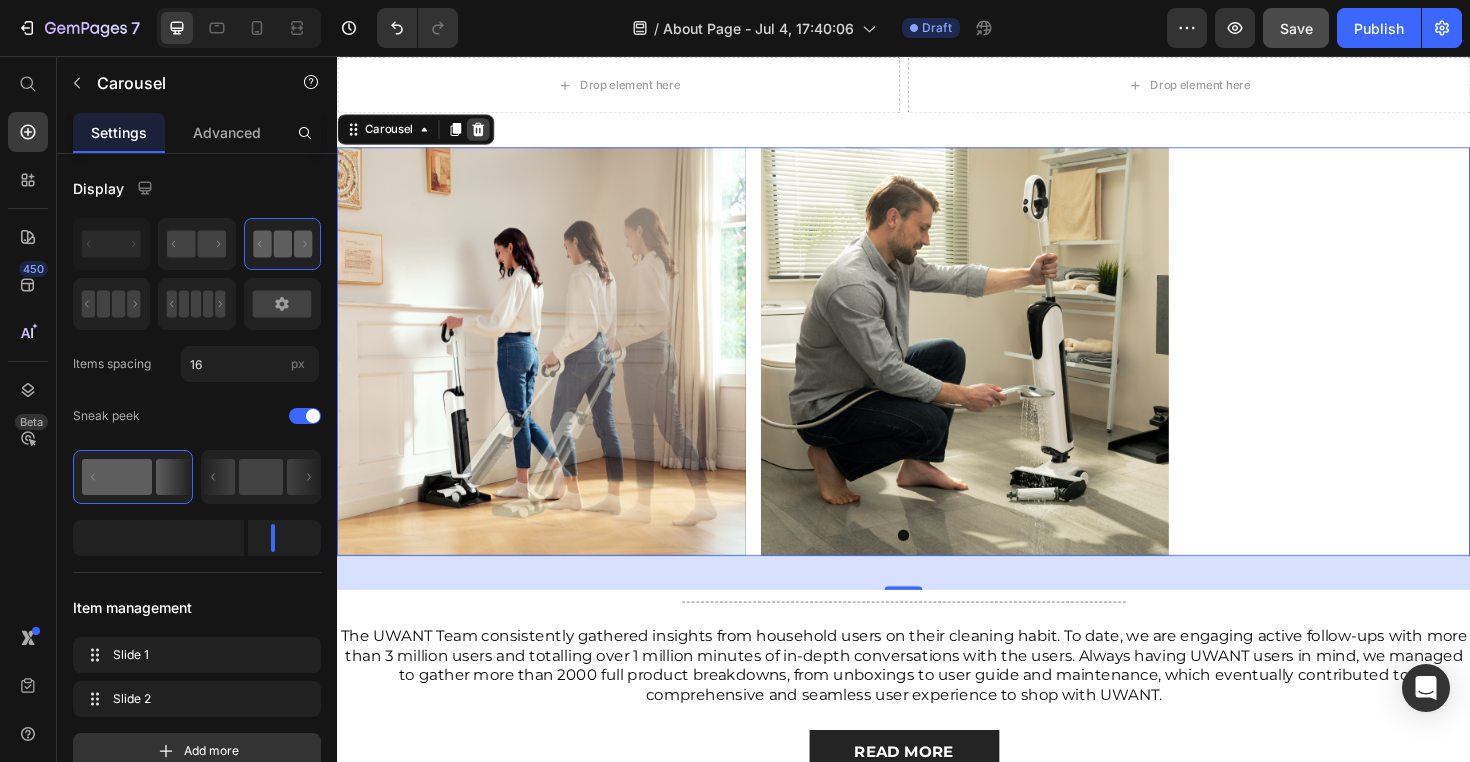 click 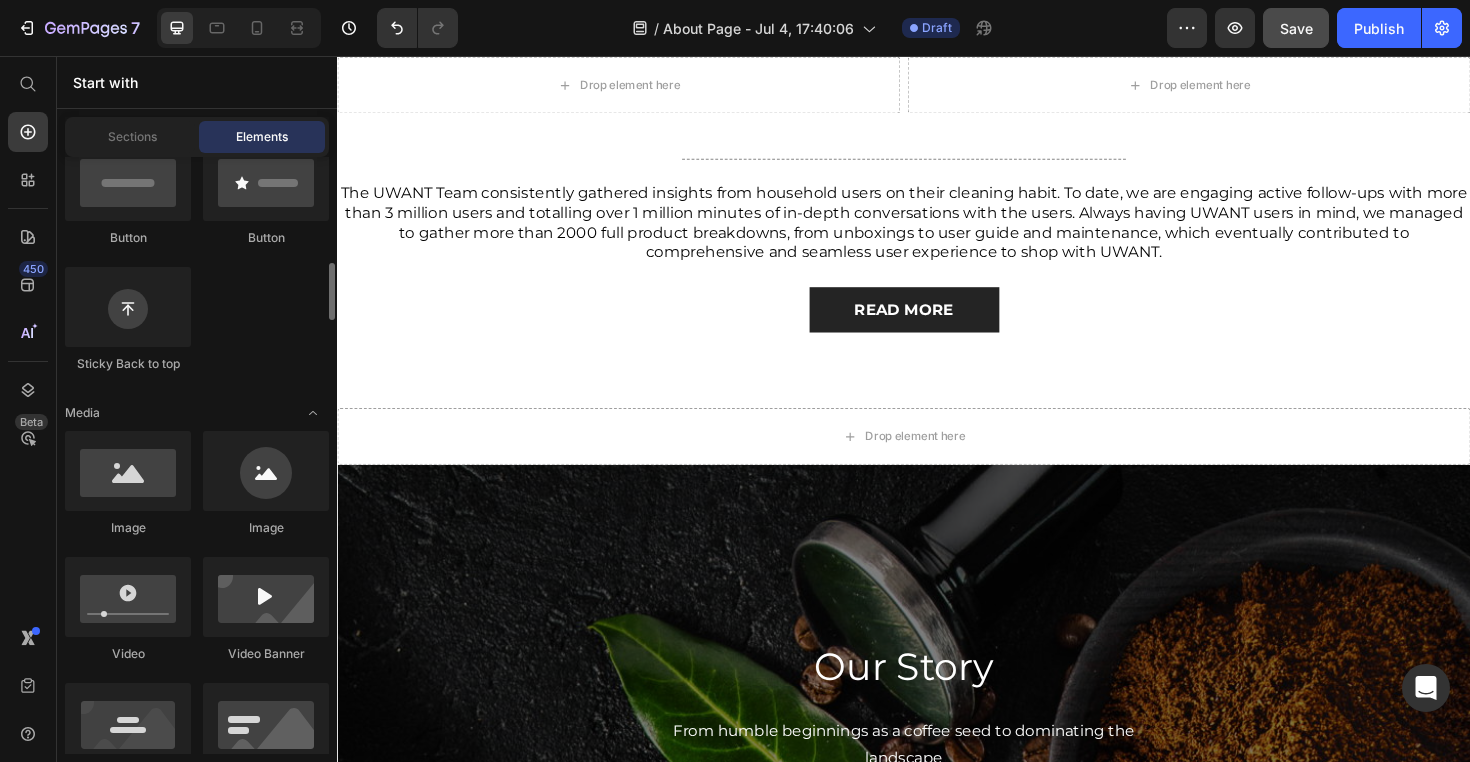 scroll, scrollTop: 591, scrollLeft: 0, axis: vertical 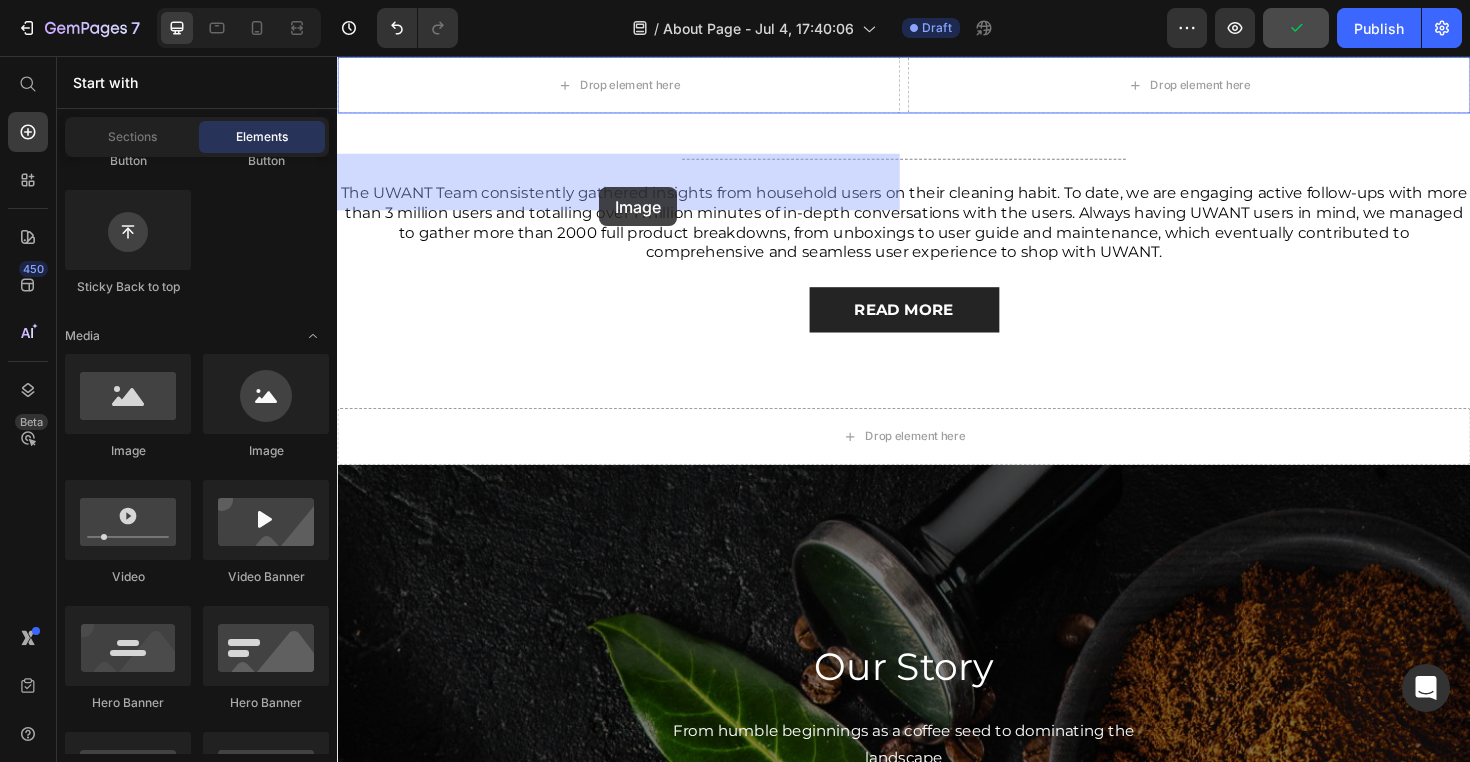 drag, startPoint x: 473, startPoint y: 482, endPoint x: 614, endPoint y: 195, distance: 319.76553 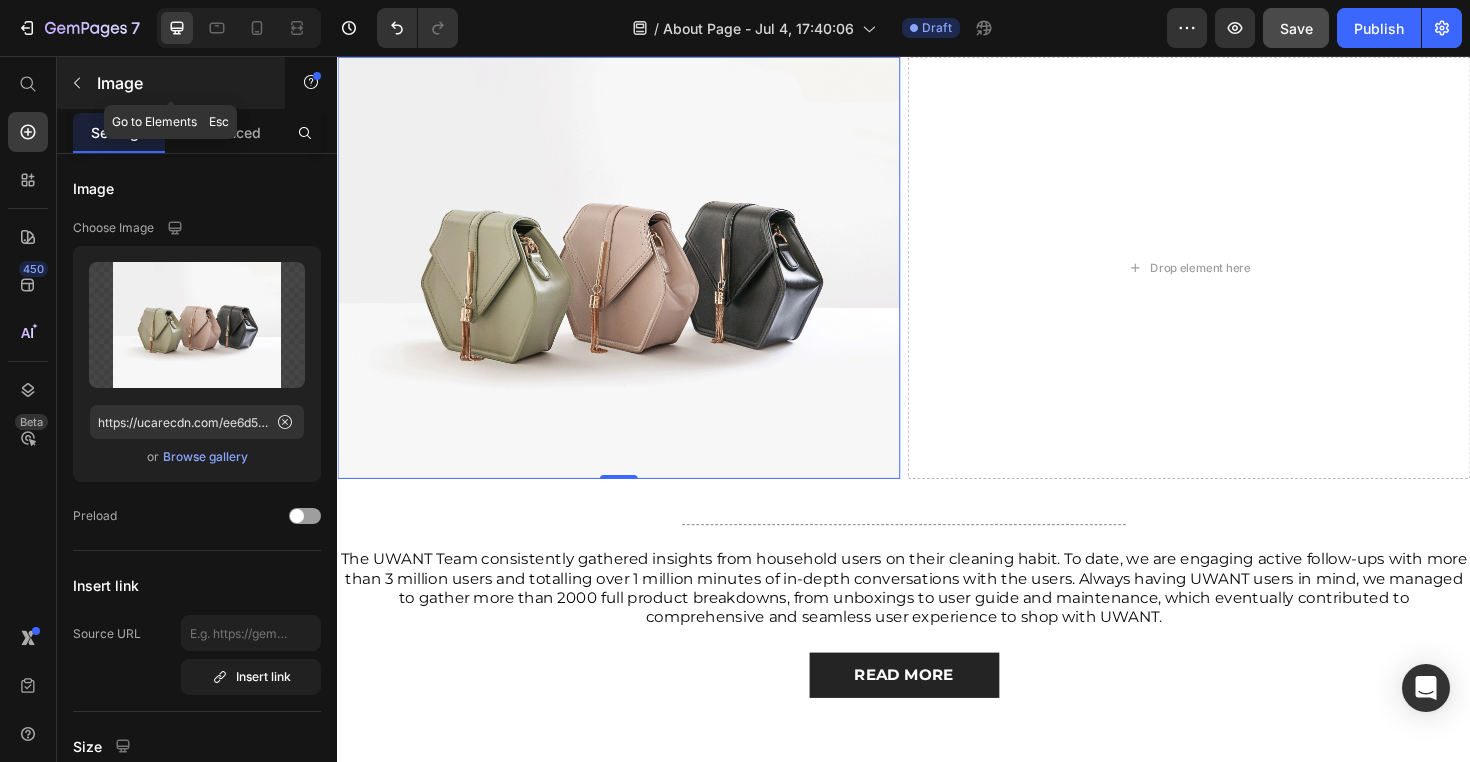 click 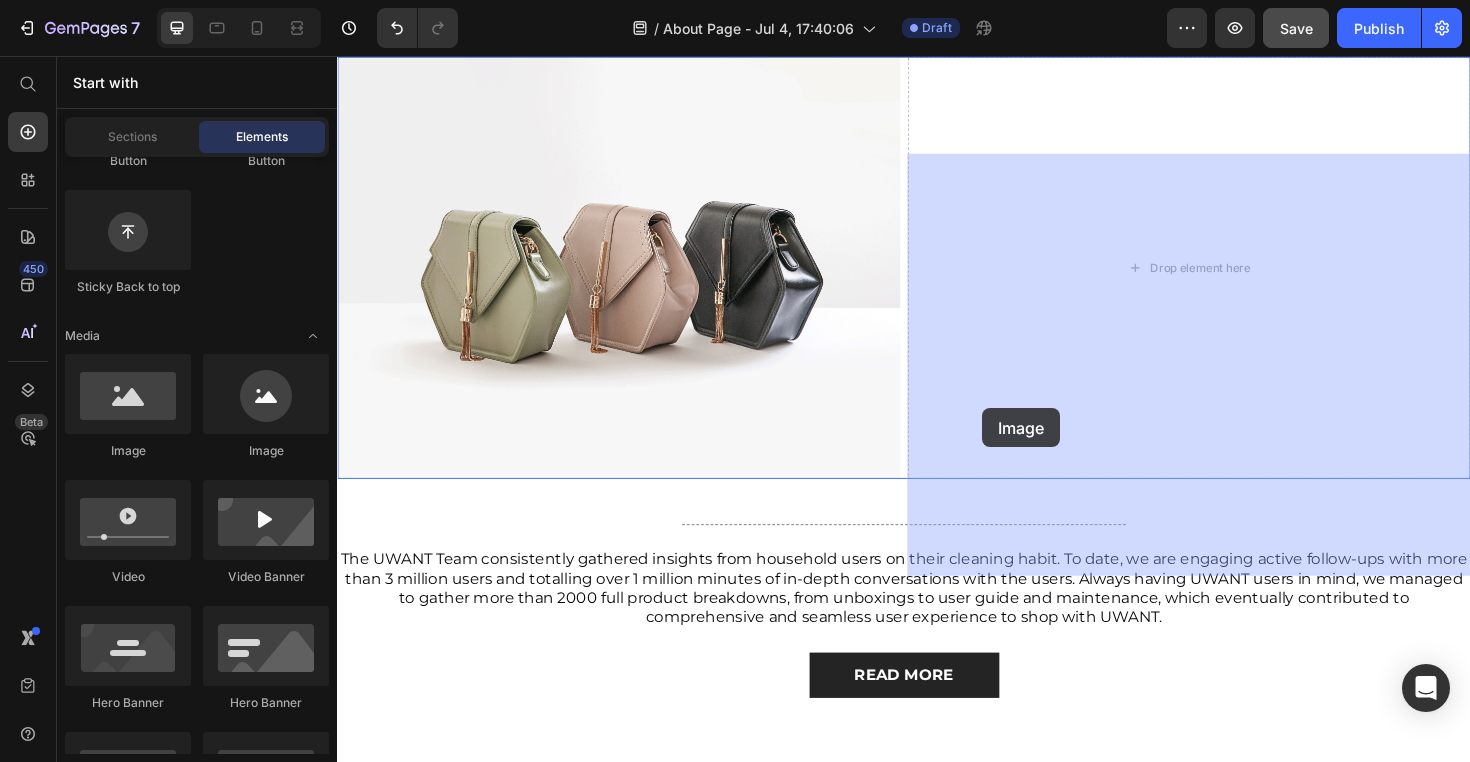 drag, startPoint x: 466, startPoint y: 463, endPoint x: 1065, endPoint y: 411, distance: 601.25287 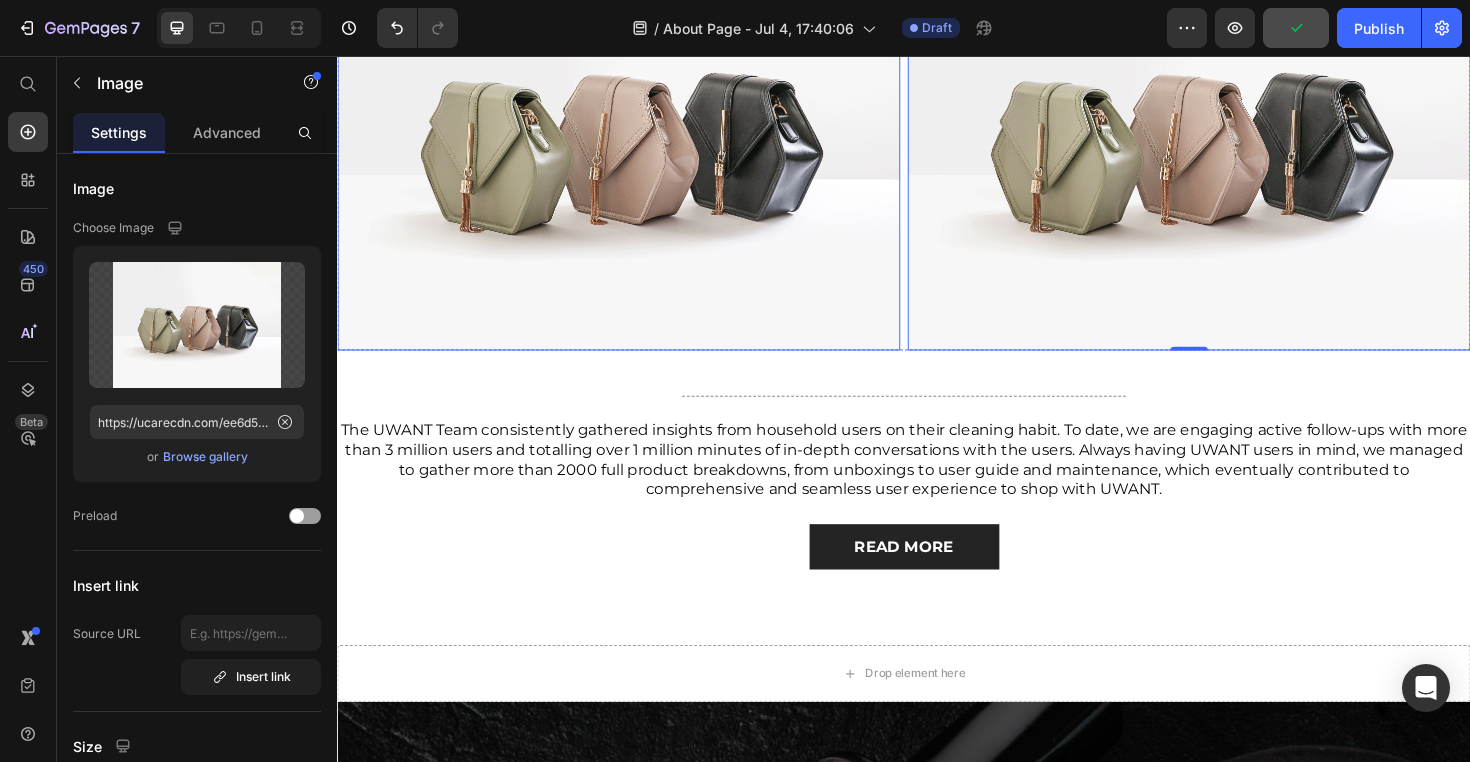 scroll, scrollTop: 3585, scrollLeft: 0, axis: vertical 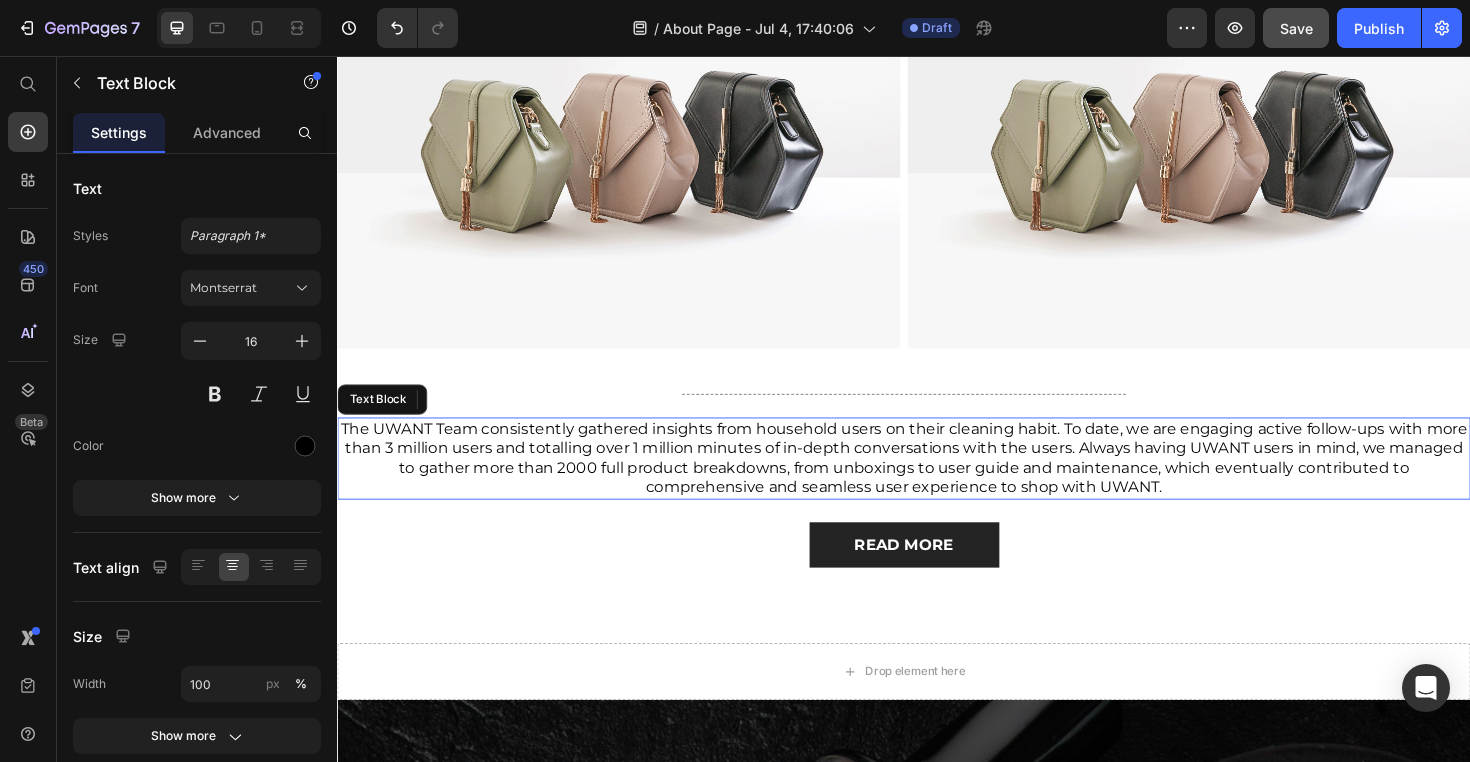 click on "The UWANT Team consistently gathered insights from household users on their cleaning habit. To date, we are engaging active follow-ups with more than 3 million users and totalling over 1 million minutes of in-depth conversations with the users. Always having UWANT users in mind, we managed to gather more than 2000 full product breakdowns, from unboxings to user guide and maintenance, which eventually contributed to comprehensive and seamless user experience to shop with UWANT." at bounding box center (937, 482) 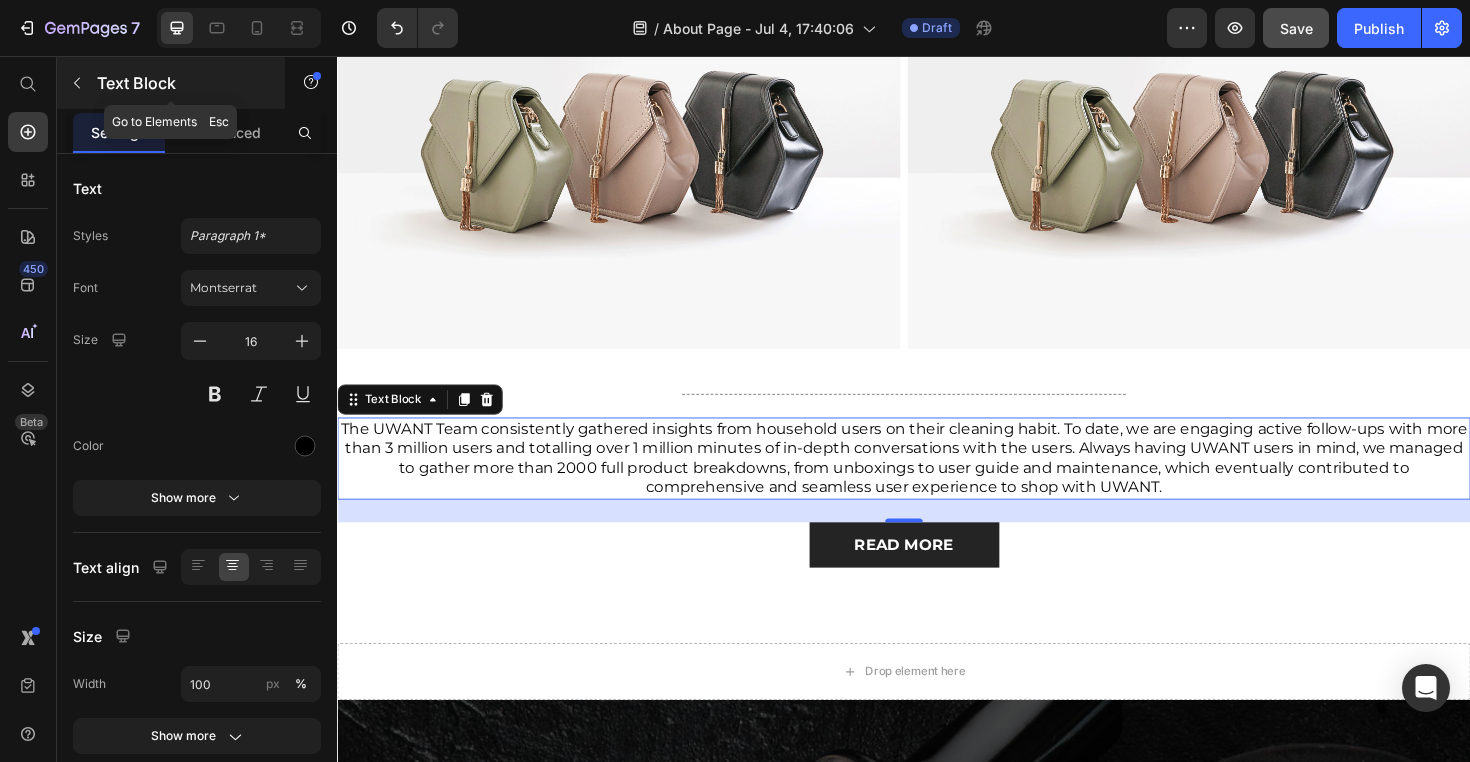 click at bounding box center [77, 83] 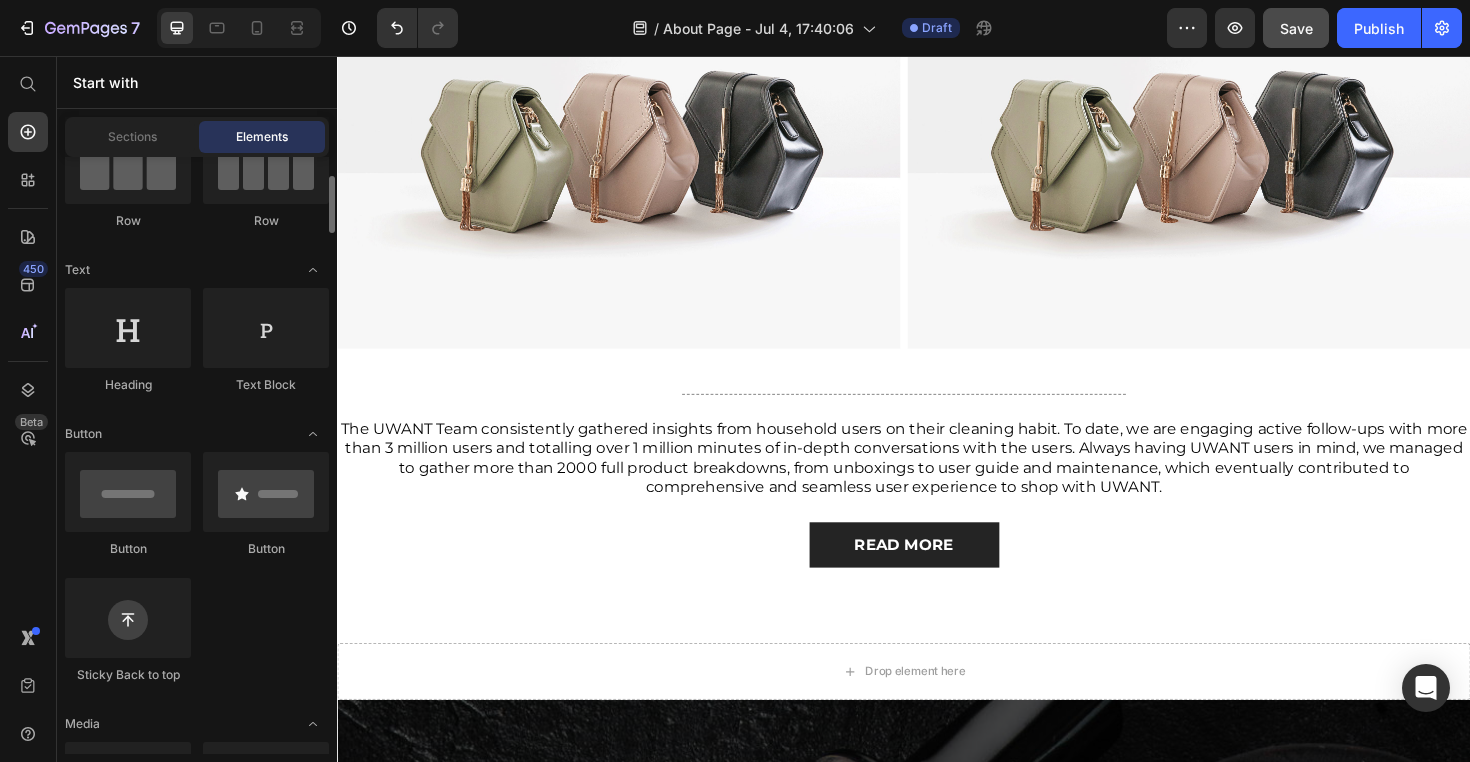 scroll, scrollTop: 195, scrollLeft: 0, axis: vertical 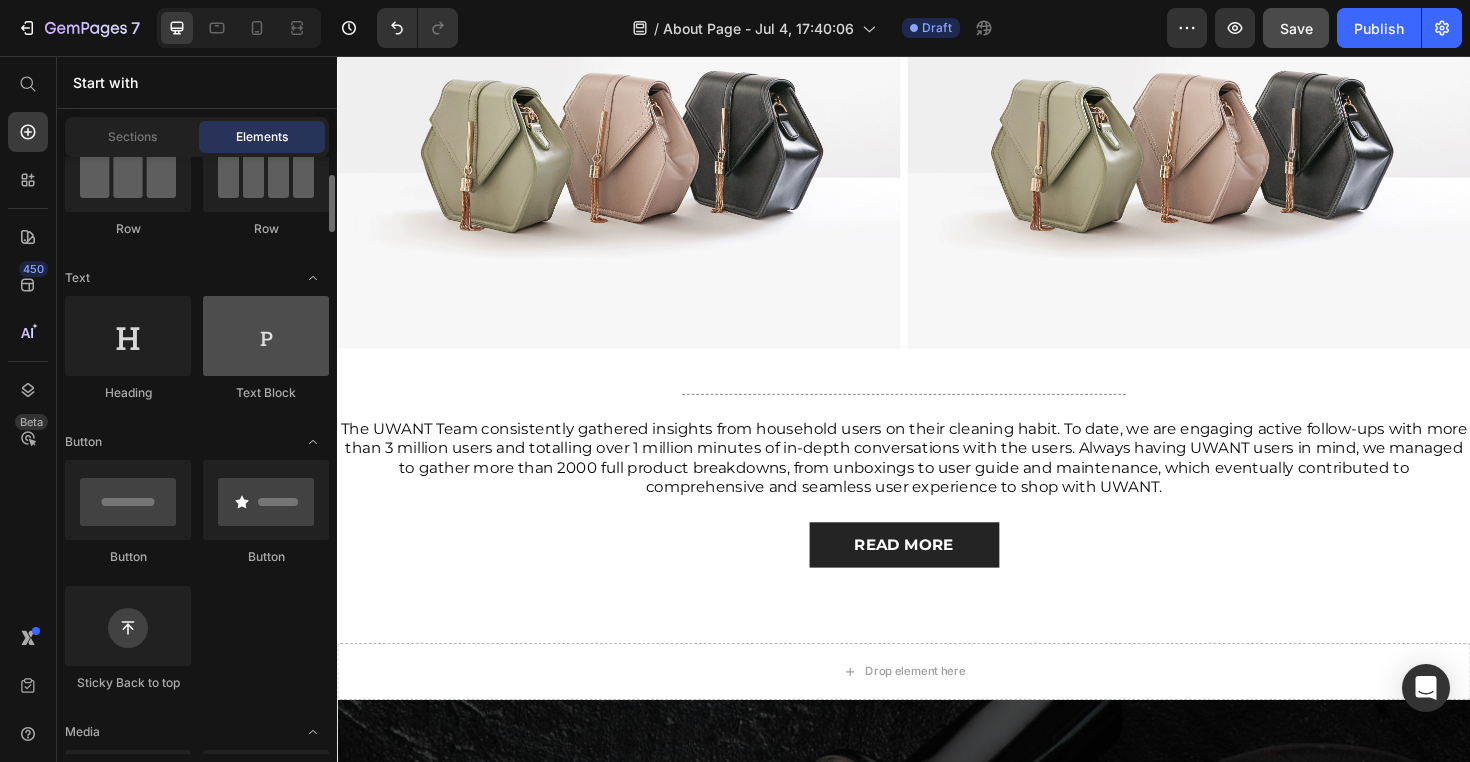 click at bounding box center (266, 336) 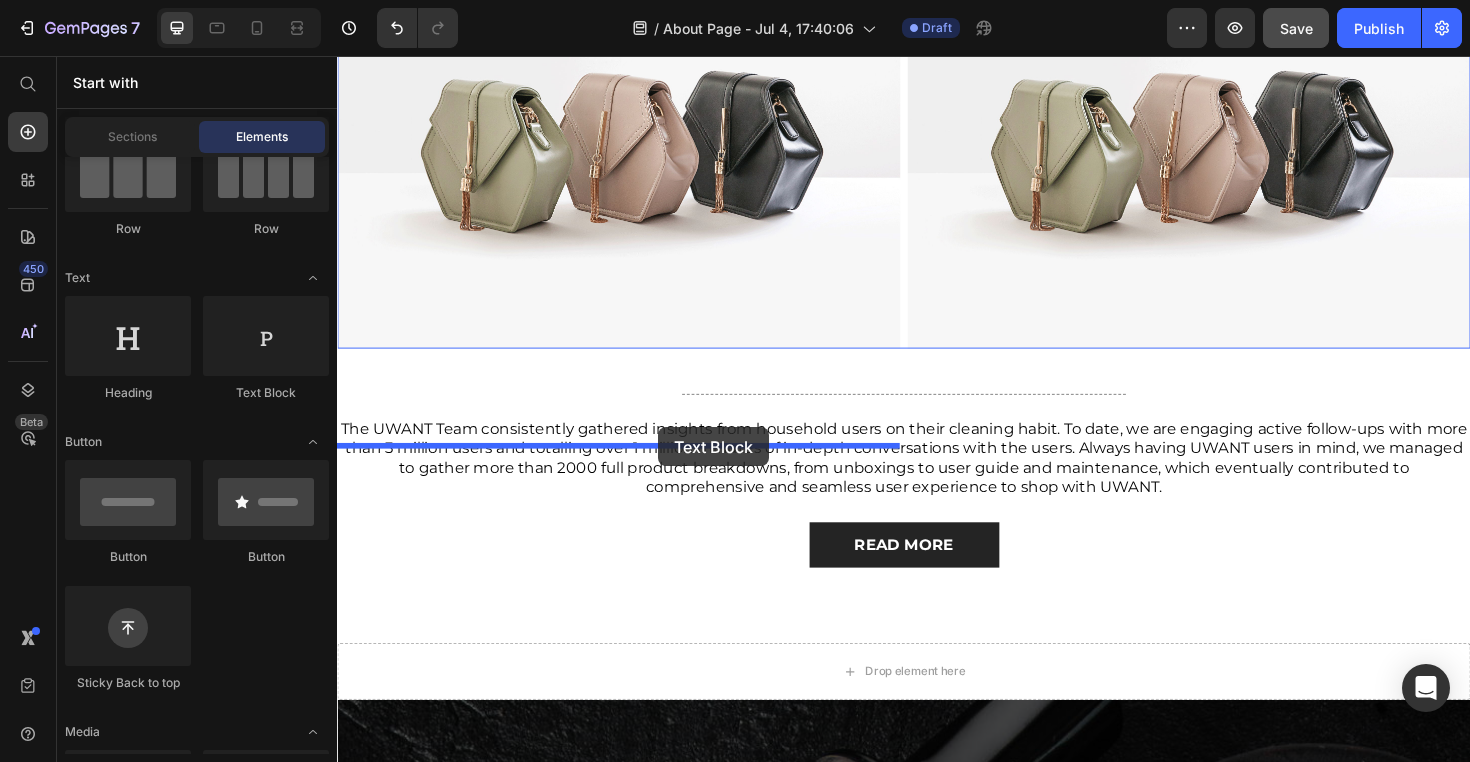 drag, startPoint x: 606, startPoint y: 402, endPoint x: 675, endPoint y: 446, distance: 81.8352 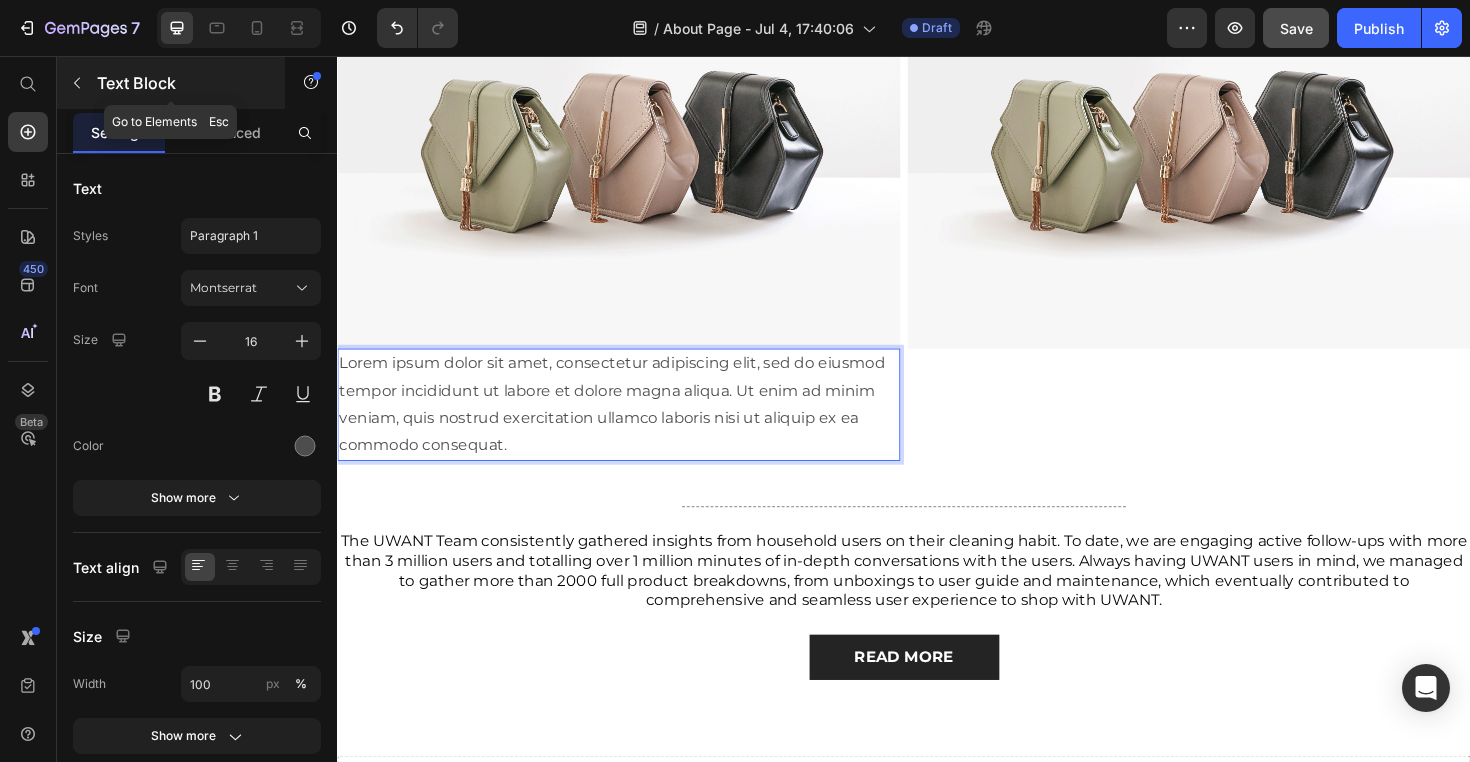 click at bounding box center (77, 83) 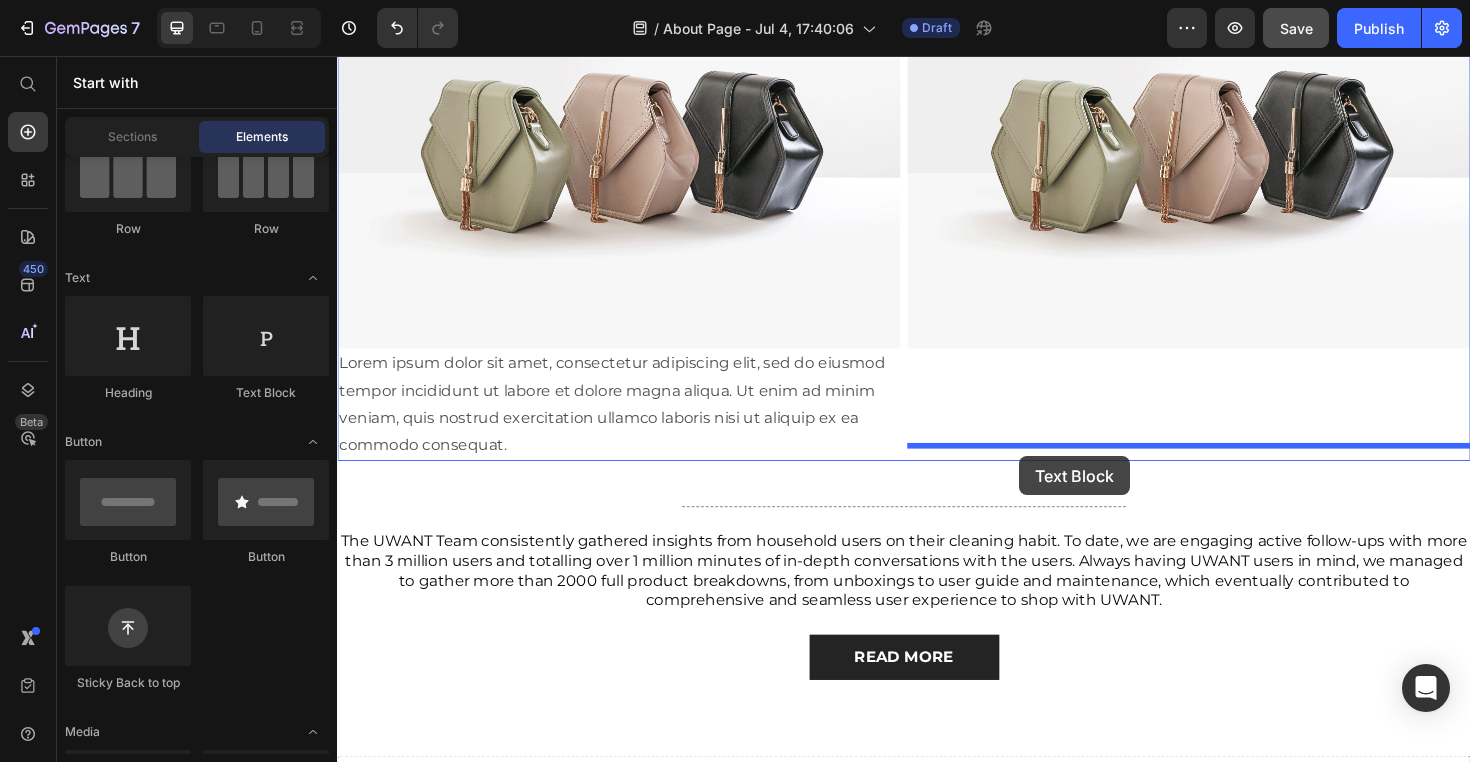 drag, startPoint x: 609, startPoint y: 424, endPoint x: 1059, endPoint y: 481, distance: 453.59564 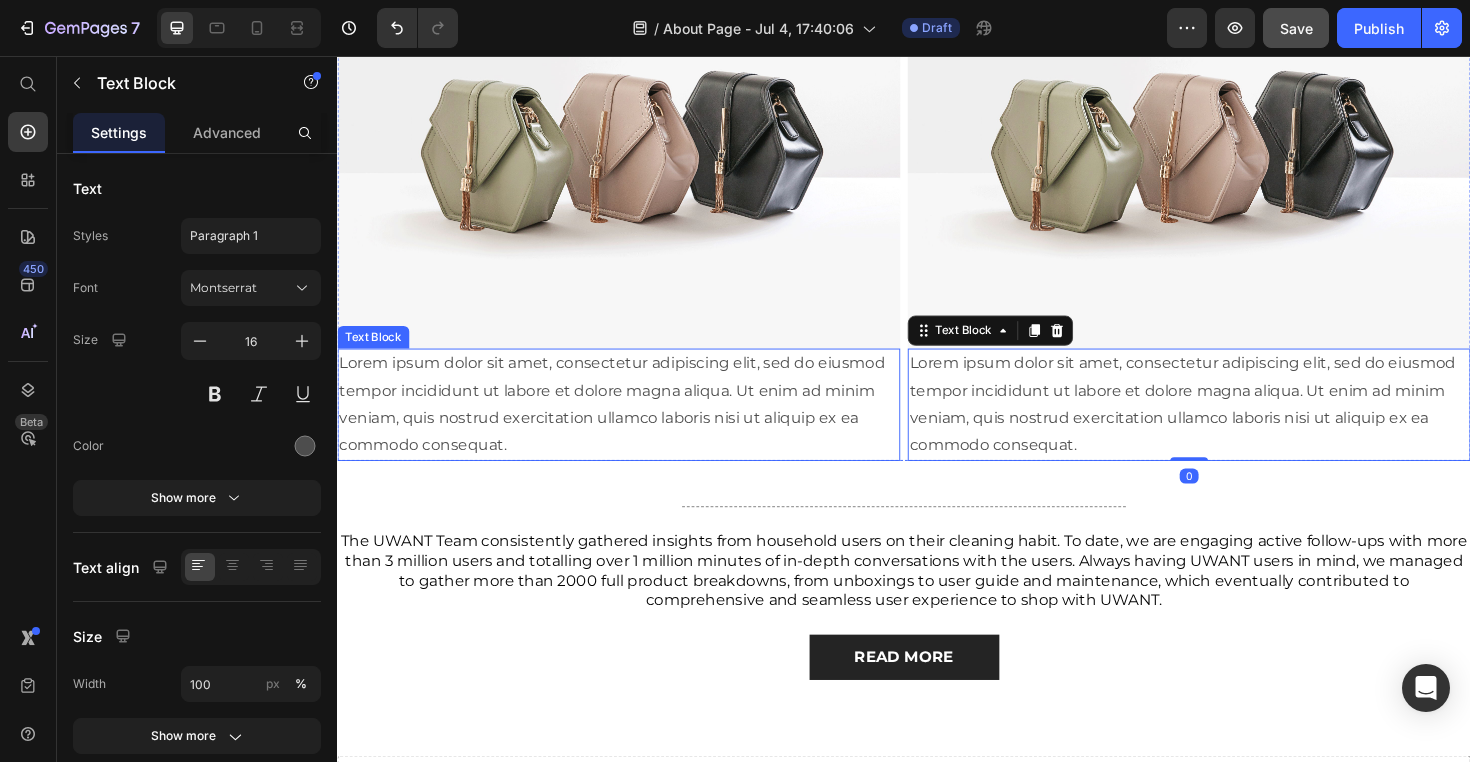 click on "Lorem ipsum dolor sit amet, consectetur adipiscing elit, sed do eiusmod tempor incididunt ut labore et dolore magna aliqua. Ut enim ad minim veniam, quis nostrud exercitation ullamco laboris nisi ut aliquip ex ea commodo consequat." at bounding box center (635, 425) 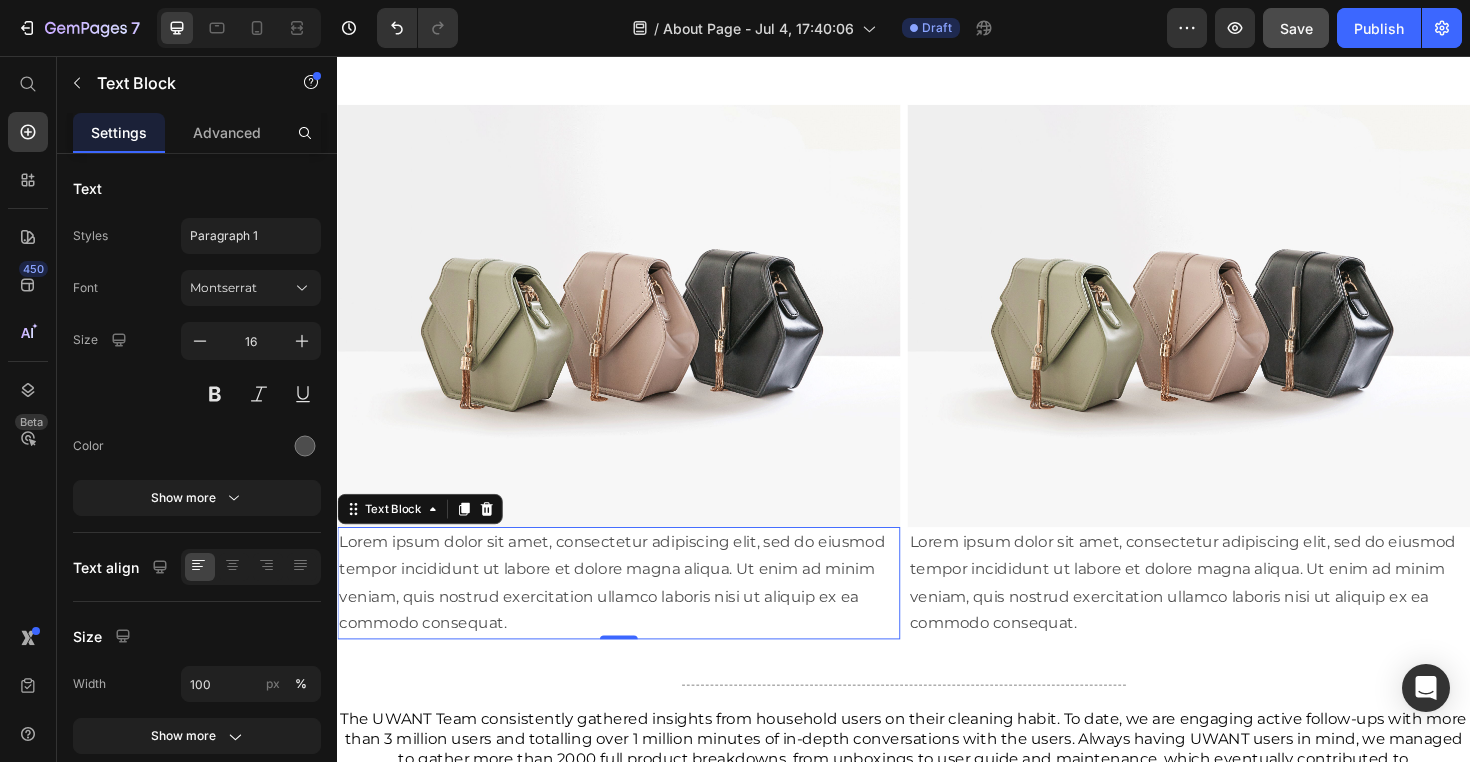 scroll, scrollTop: 3350, scrollLeft: 0, axis: vertical 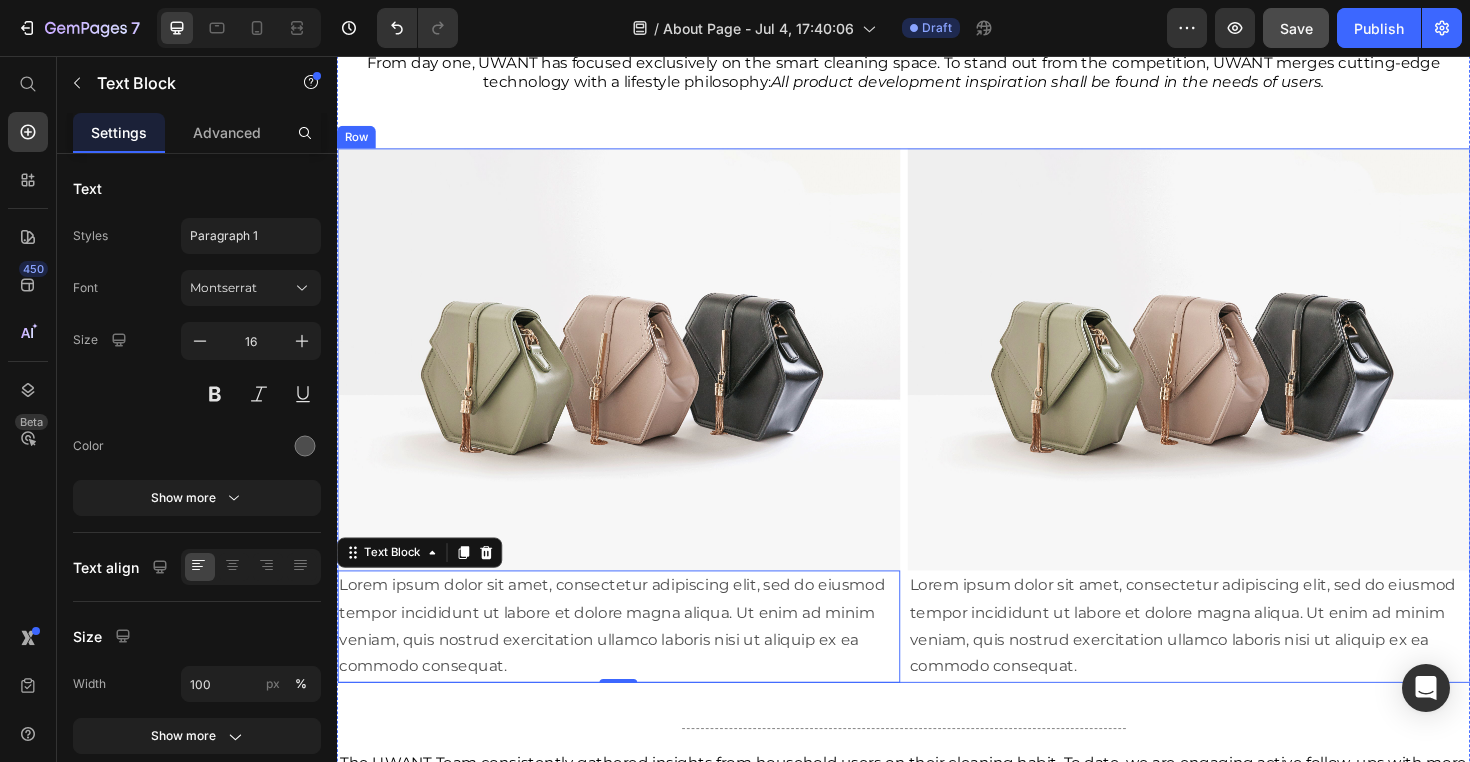 click on "Image Lorem ipsum dolor sit amet, consectetur adipiscing elit, sed do eiusmod tempor incididunt ut labore et dolore magna aliqua. Ut enim ad minim veniam, quis nostrud exercitation ullamco laboris nisi ut aliquip ex ea commodo consequat. Text Block   0 Image Lorem ipsum dolor sit amet, consectetur adipiscing elit, sed do eiusmod tempor incididunt ut labore et dolore magna aliqua. Ut enim ad minim veniam, quis nostrud exercitation ullamco laboris nisi ut aliquip ex ea commodo consequat. Text Block Row" at bounding box center [937, 437] 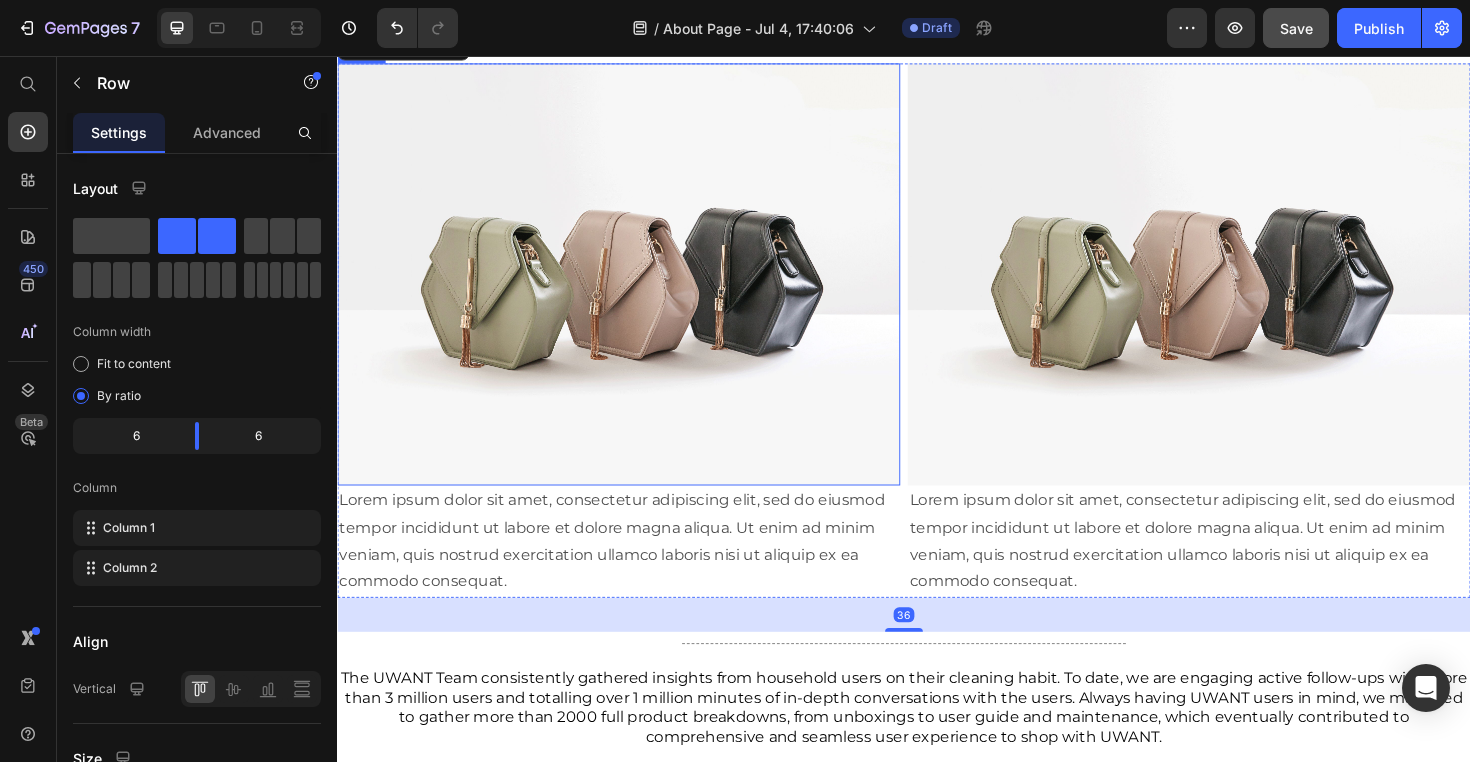 scroll, scrollTop: 3520, scrollLeft: 0, axis: vertical 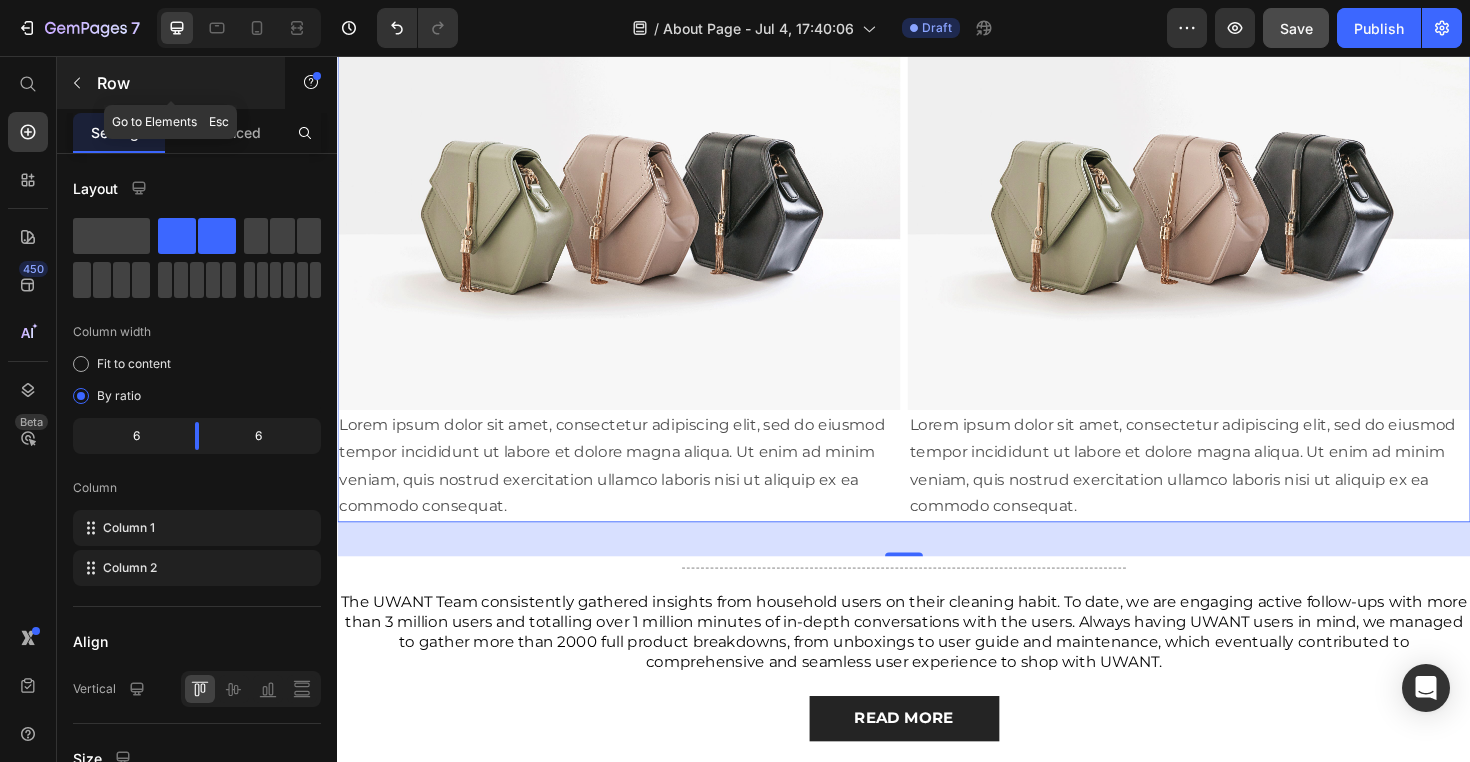 click at bounding box center (77, 83) 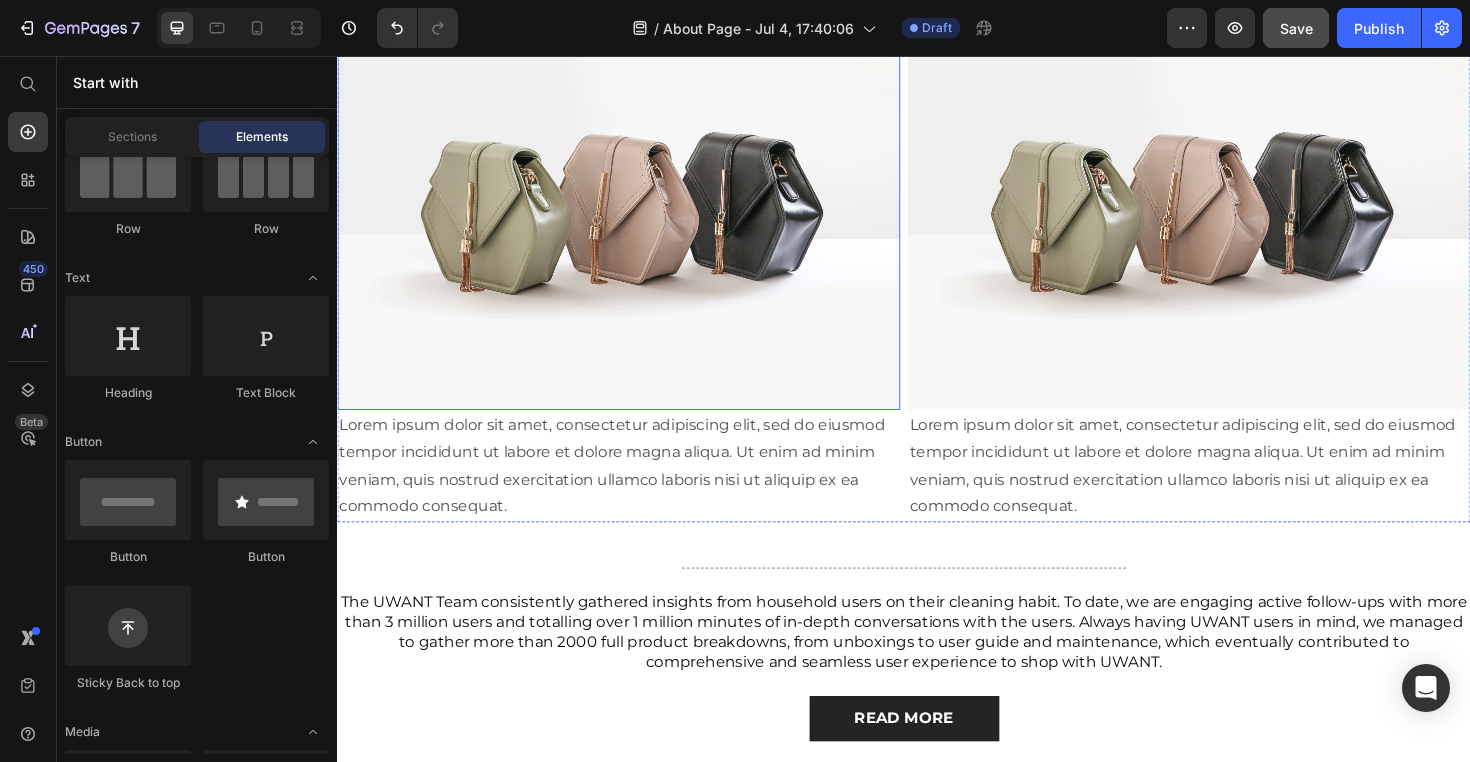 scroll, scrollTop: 3413, scrollLeft: 0, axis: vertical 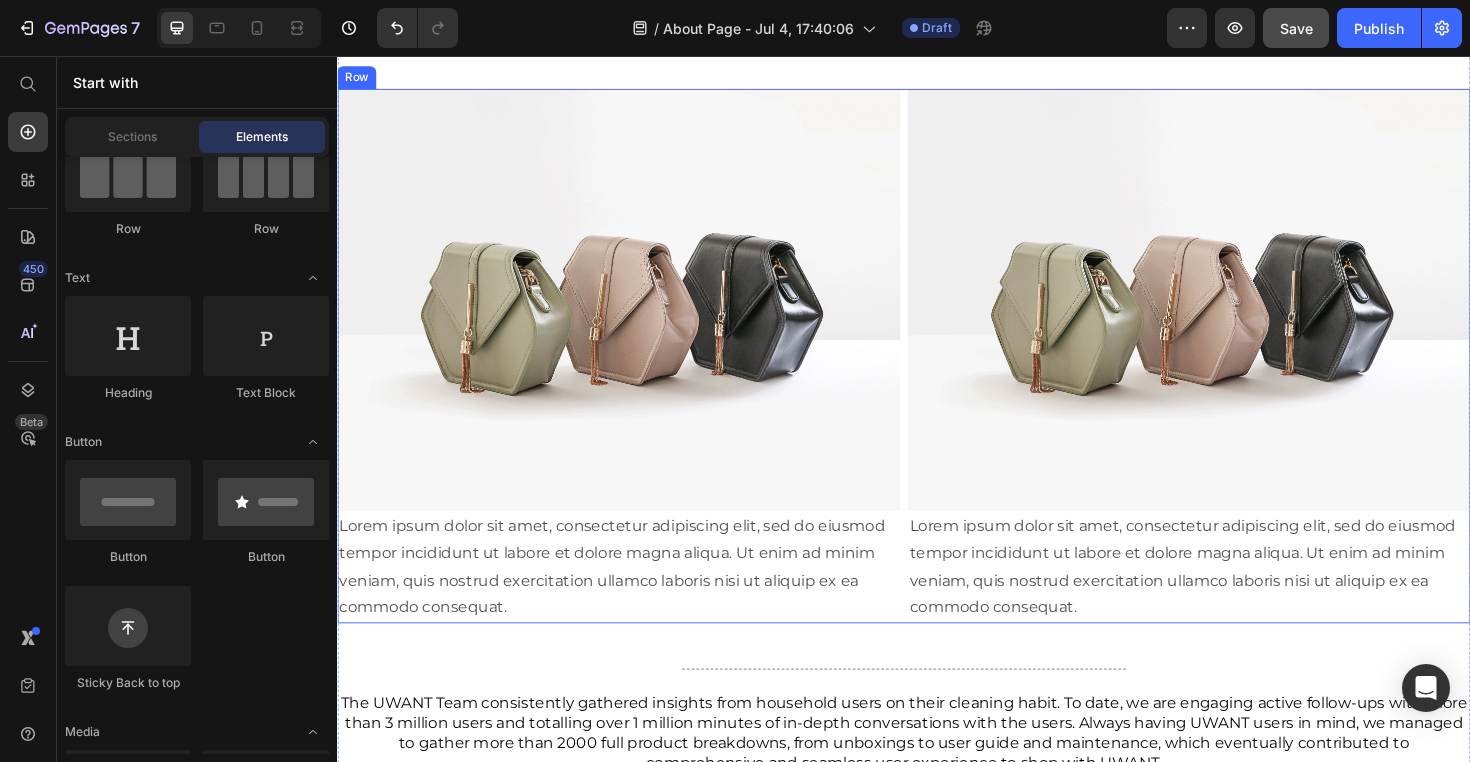 click on "Image Lorem ipsum dolor sit amet, consectetur adipiscing elit, sed do eiusmod tempor incididunt ut labore et dolore magna aliqua. Ut enim ad minim veniam, quis nostrud exercitation ullamco laboris nisi ut aliquip ex ea commodo consequat. Text Block Image Lorem ipsum dolor sit amet, consectetur adipiscing elit, sed do eiusmod tempor incididunt ut labore et dolore magna aliqua. Ut enim ad minim veniam, quis nostrud exercitation ullamco laboris nisi ut aliquip ex ea commodo consequat. Text Block Row" at bounding box center (937, 374) 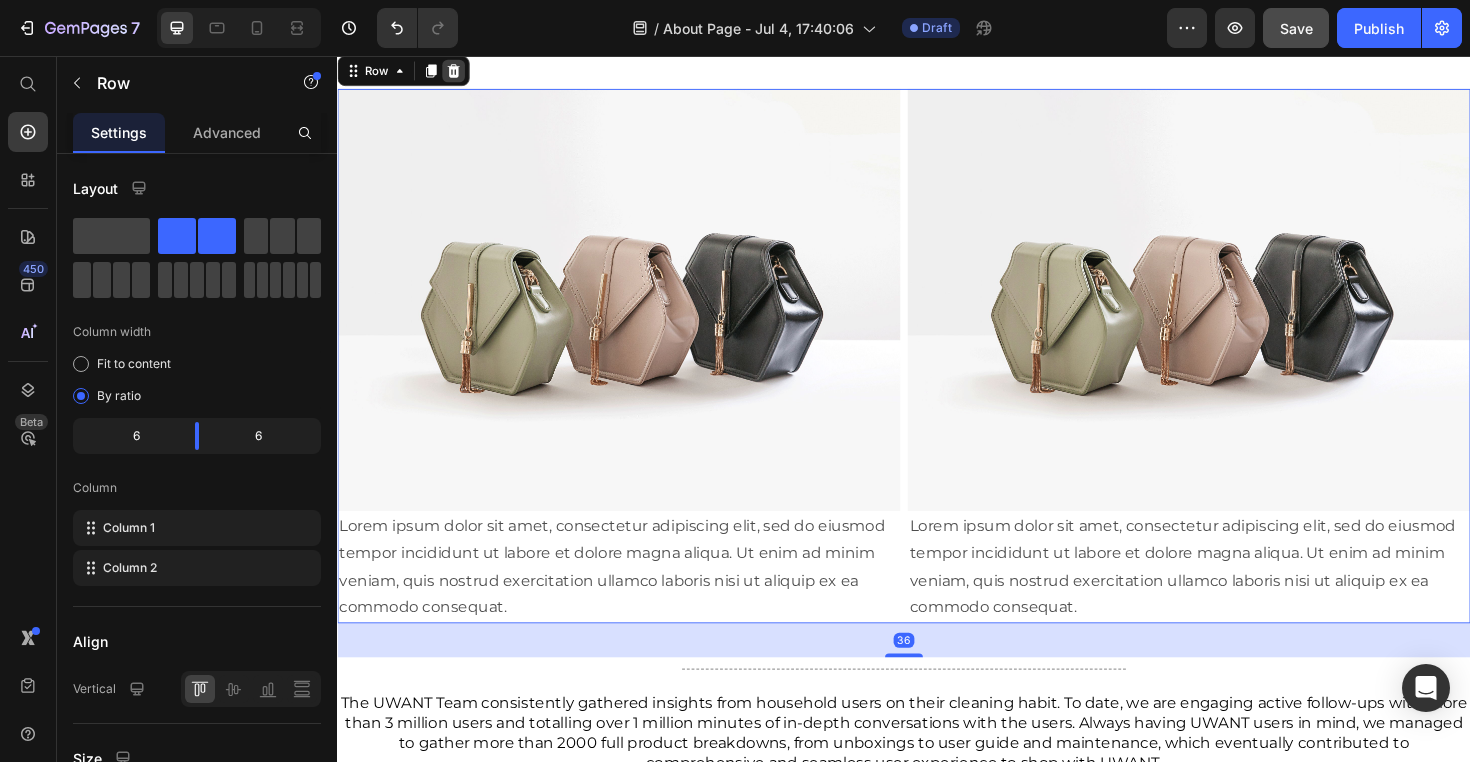 click at bounding box center [460, 72] 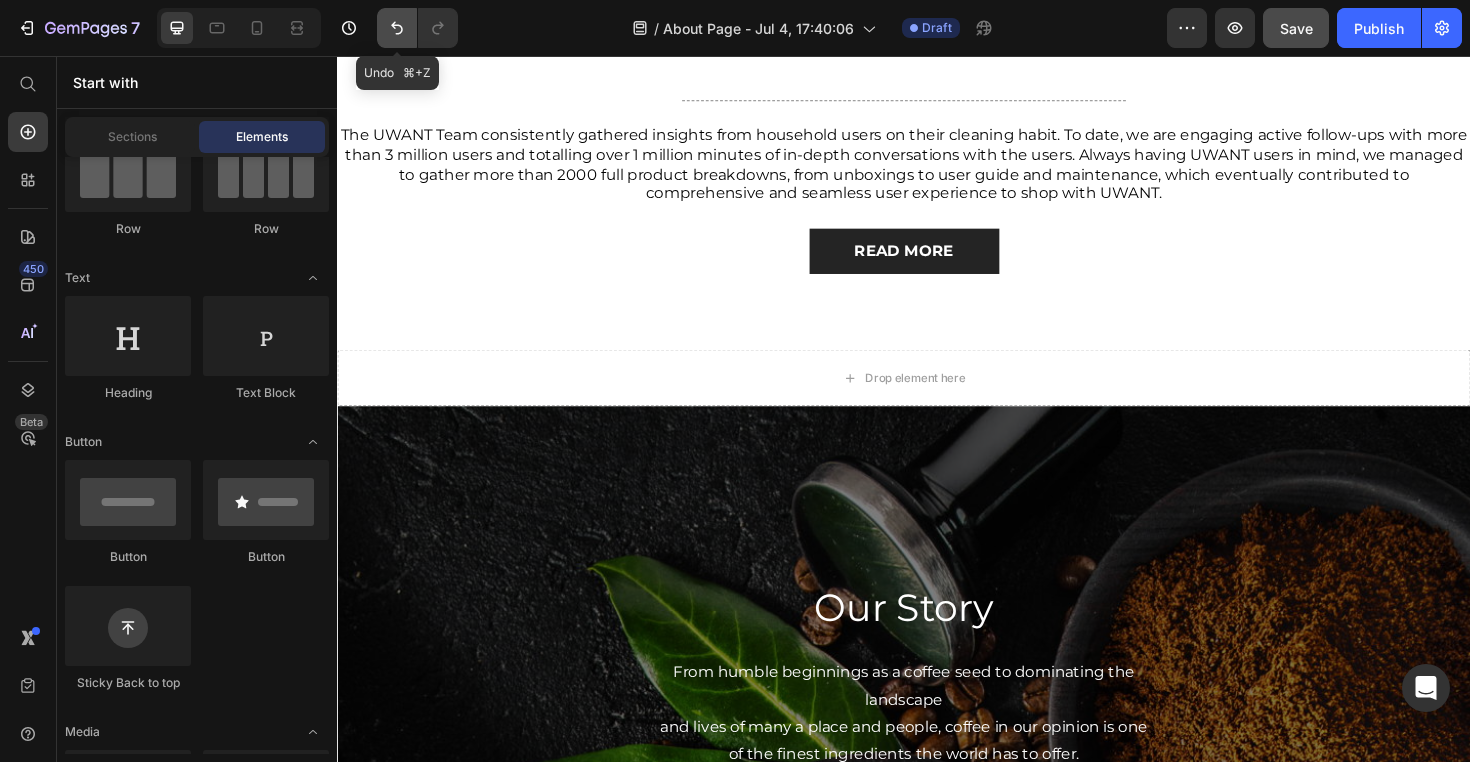 click 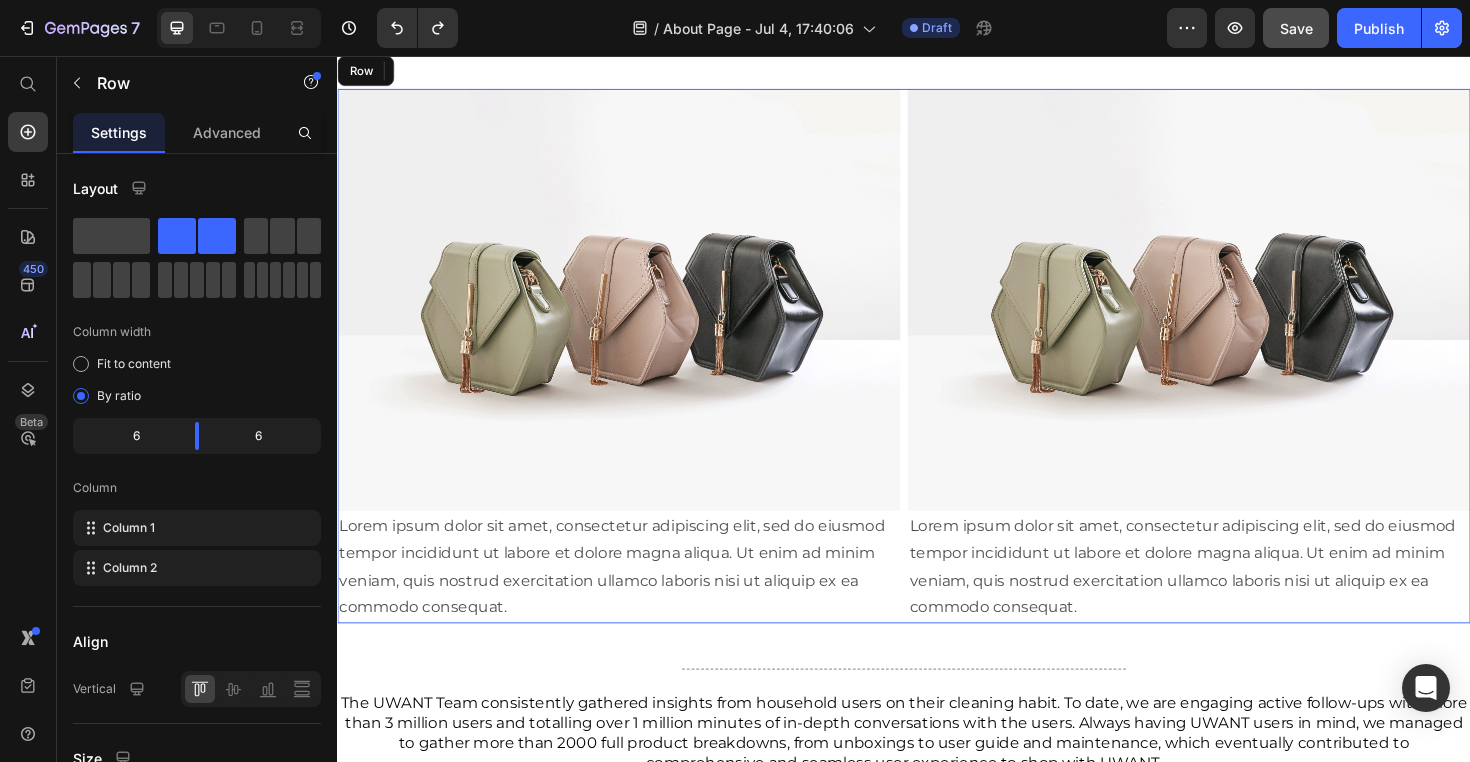 click on "Image Lorem ipsum dolor sit amet, consectetur adipiscing elit, sed do eiusmod tempor incididunt ut labore et dolore magna aliqua. Ut enim ad minim veniam, quis nostrud exercitation ullamco laboris nisi ut aliquip ex ea commodo consequat. Text Block Image Lorem ipsum dolor sit amet, consectetur adipiscing elit, sed do eiusmod tempor incididunt ut labore et dolore magna aliqua. Ut enim ad minim veniam, quis nostrud exercitation ullamco laboris nisi ut aliquip ex ea commodo consequat. Text Block Row" at bounding box center (937, 374) 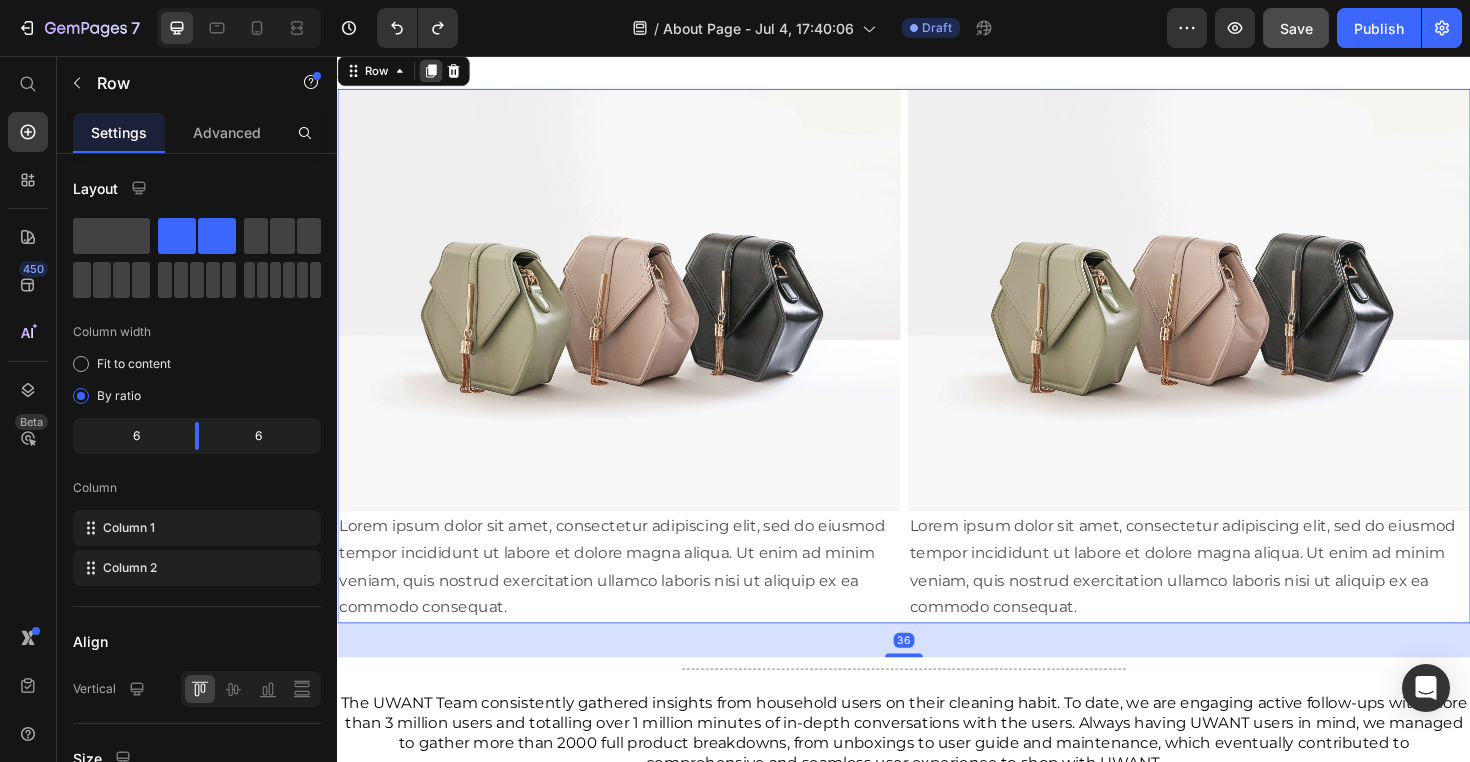 click 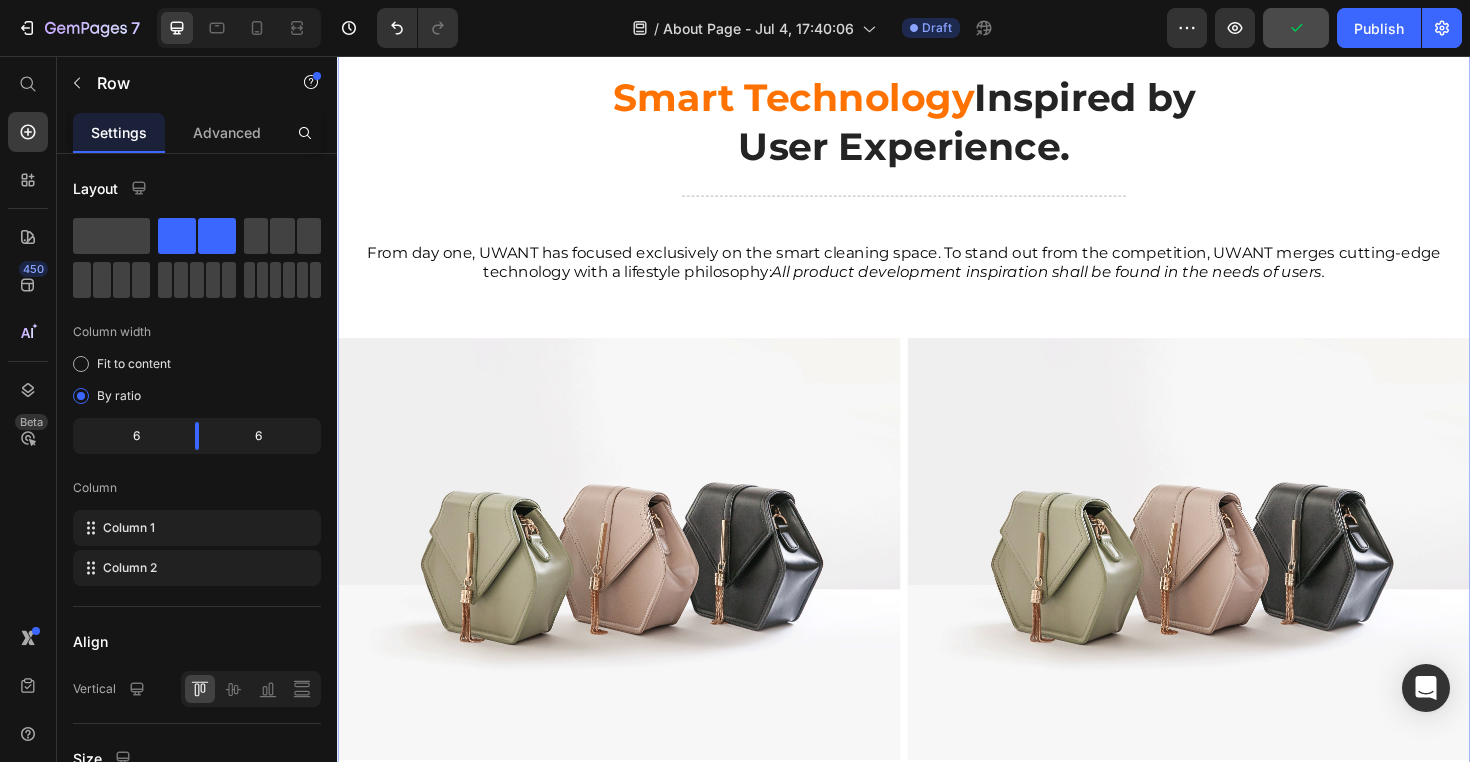 scroll, scrollTop: 3243, scrollLeft: 0, axis: vertical 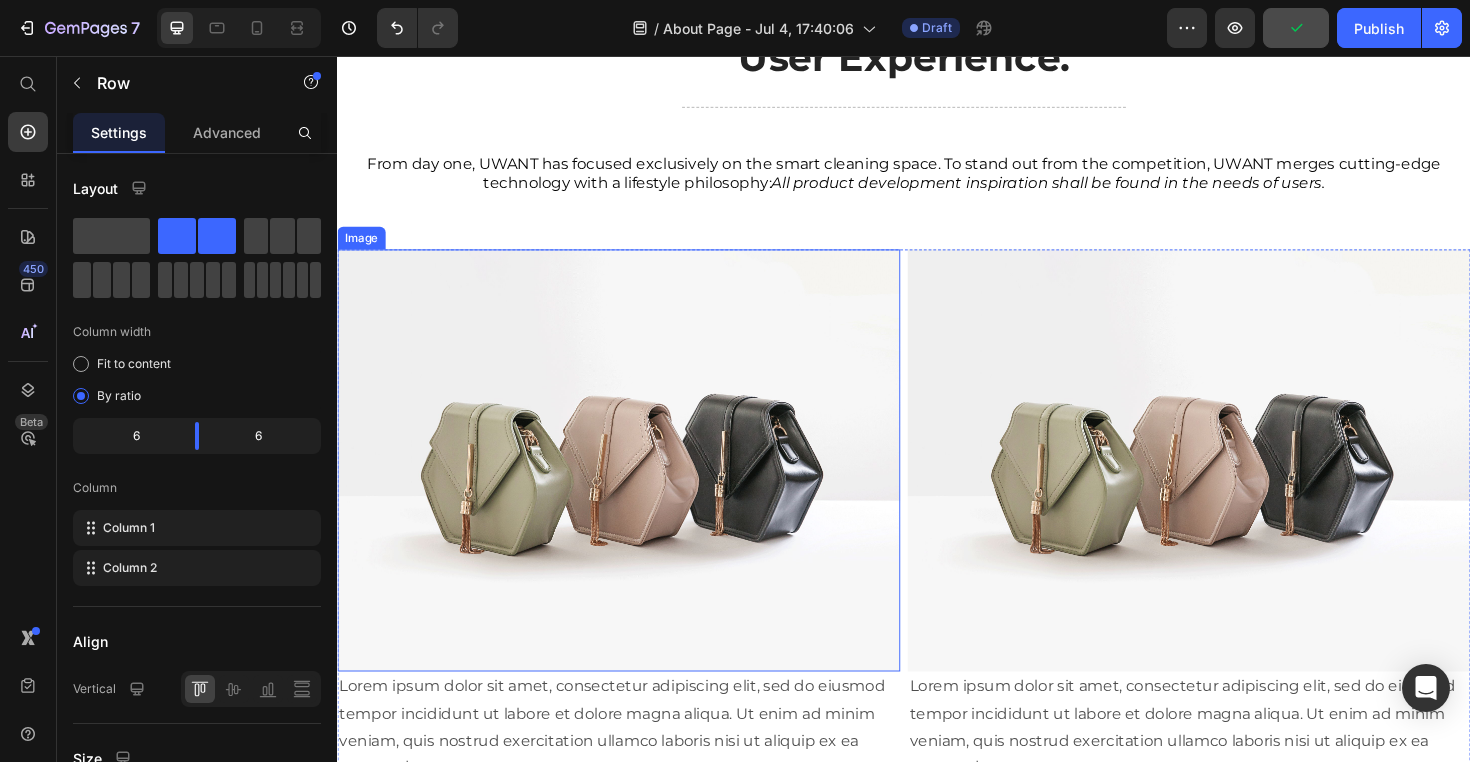 click at bounding box center (635, 484) 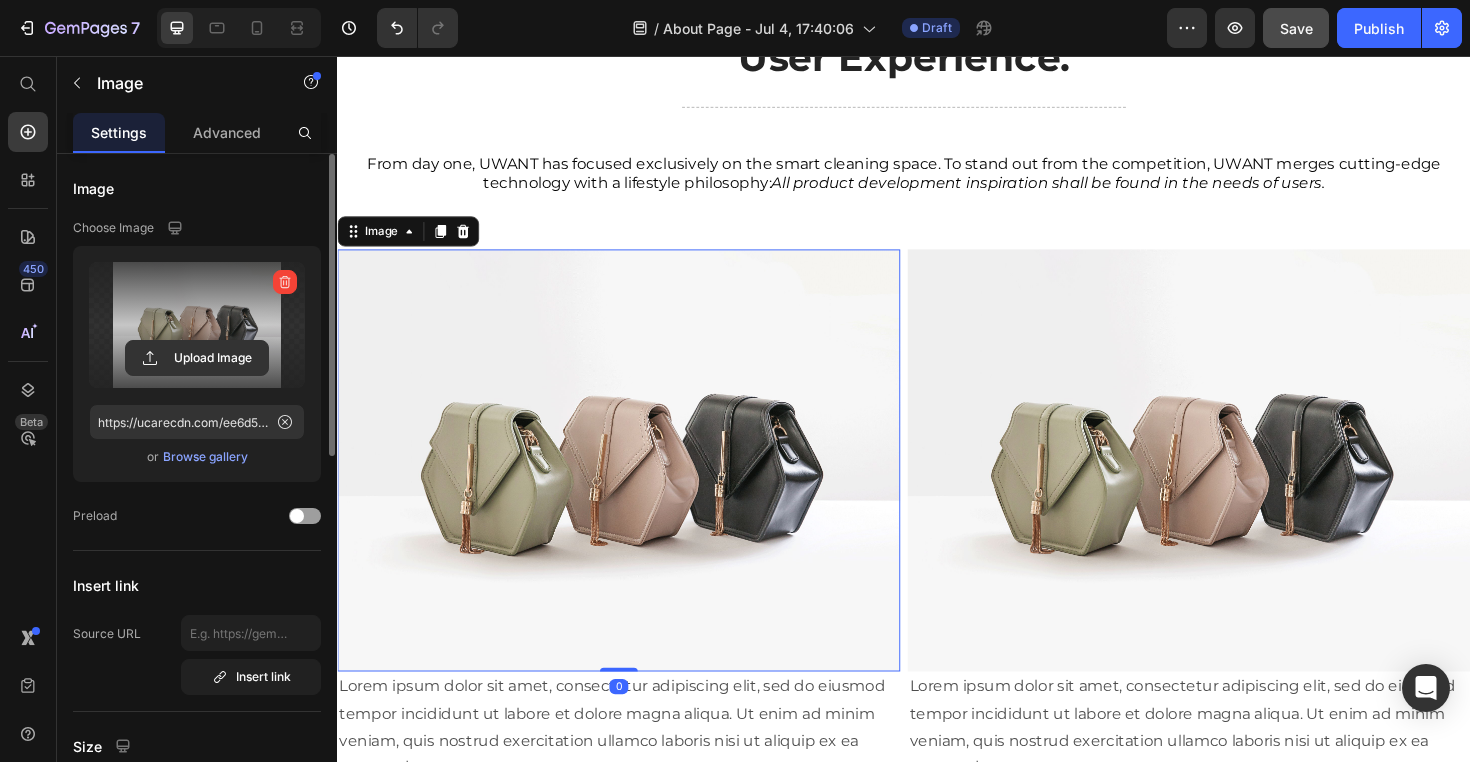 click at bounding box center (197, 325) 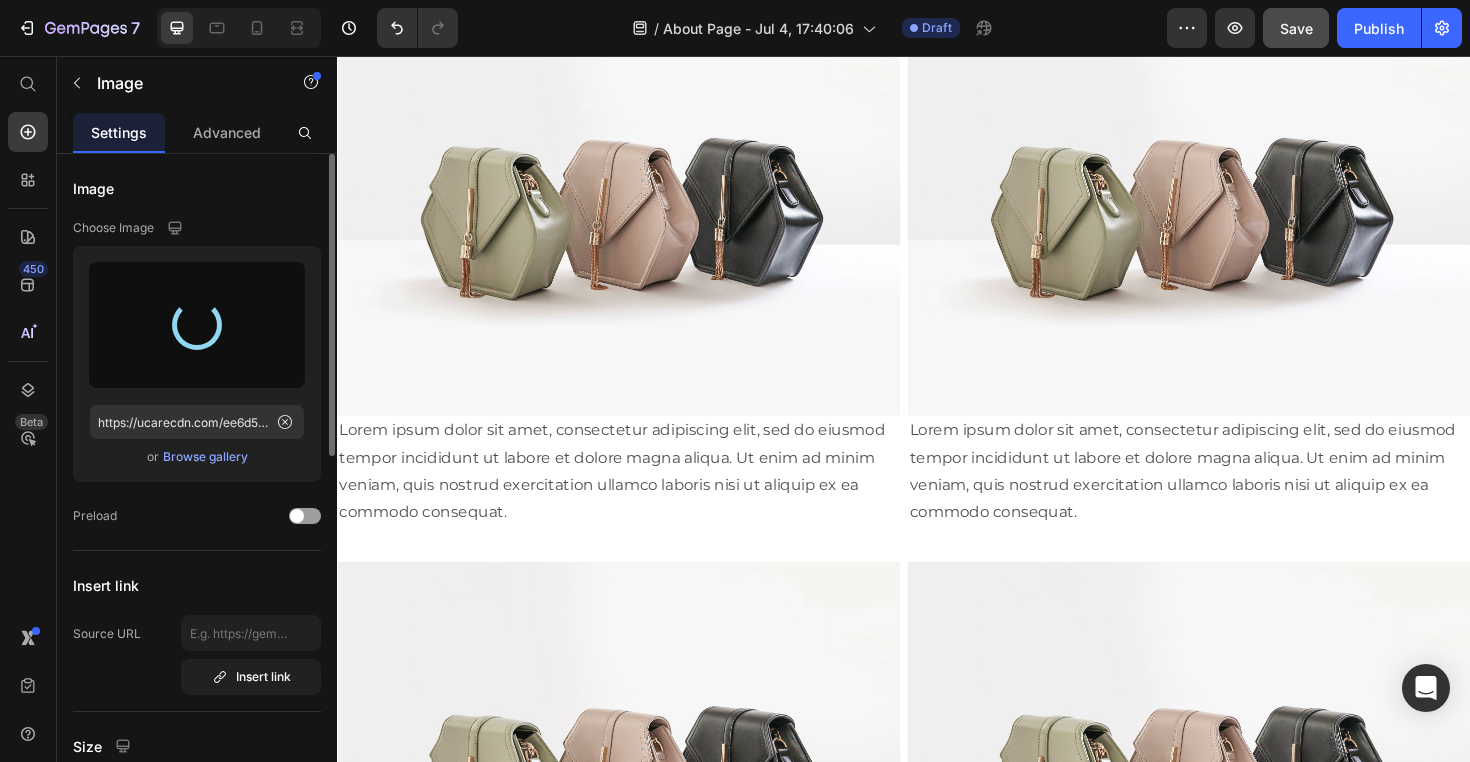scroll, scrollTop: 3422, scrollLeft: 0, axis: vertical 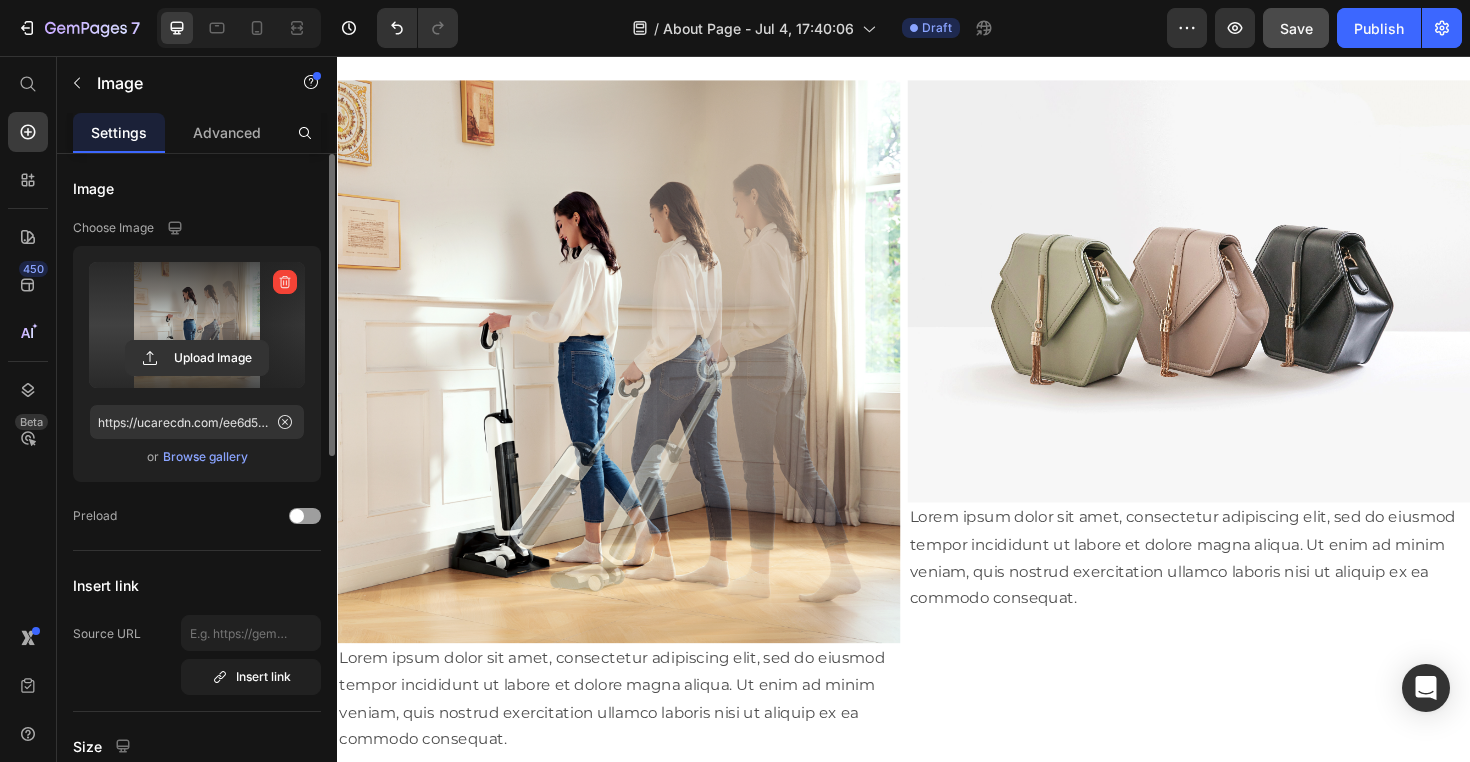 type on "https://cdn.shopify.com/s/files/1/0703/5925/3173/files/gempages_573935538294228016-415d4e70-8f88-4c59-af73-f926bebb31f7.png" 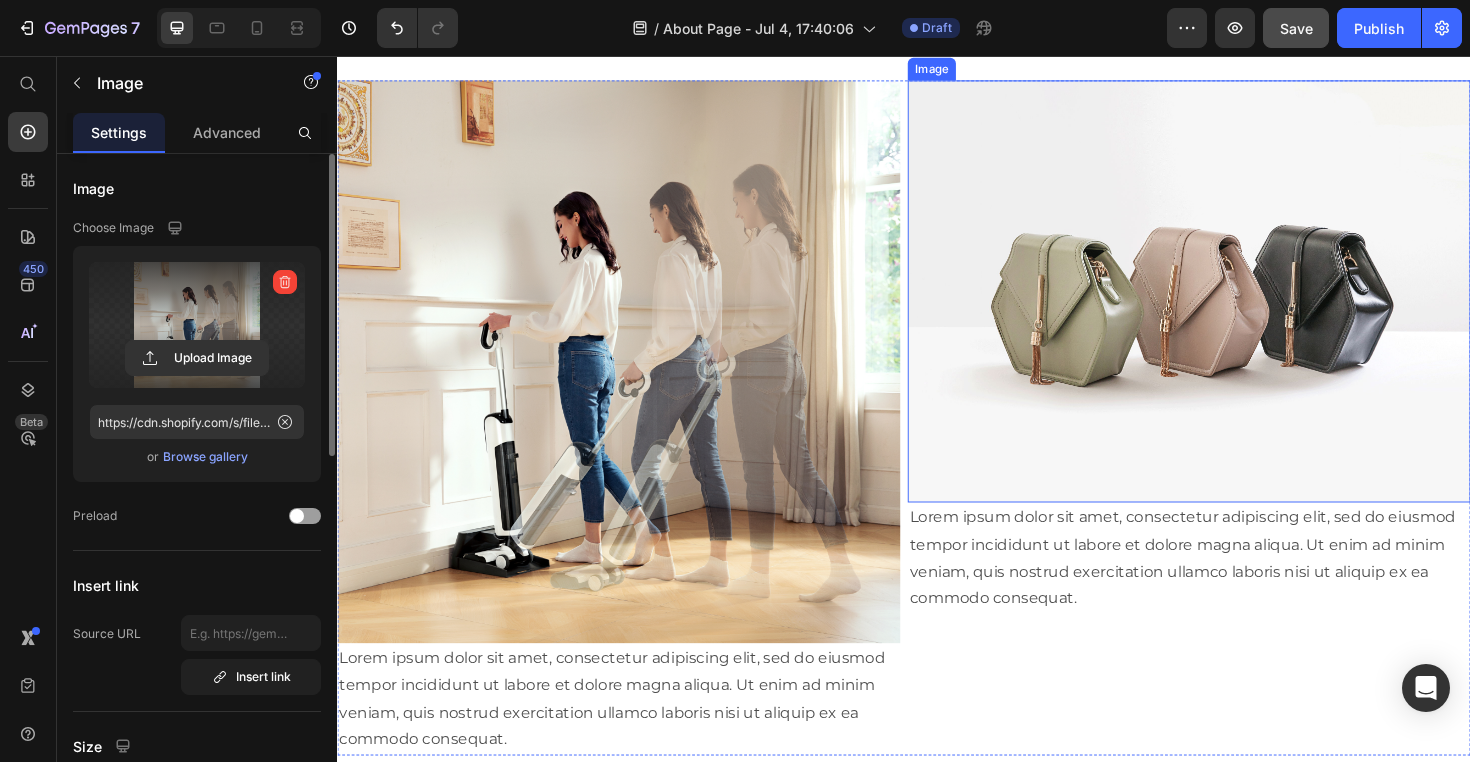 click at bounding box center [1239, 305] 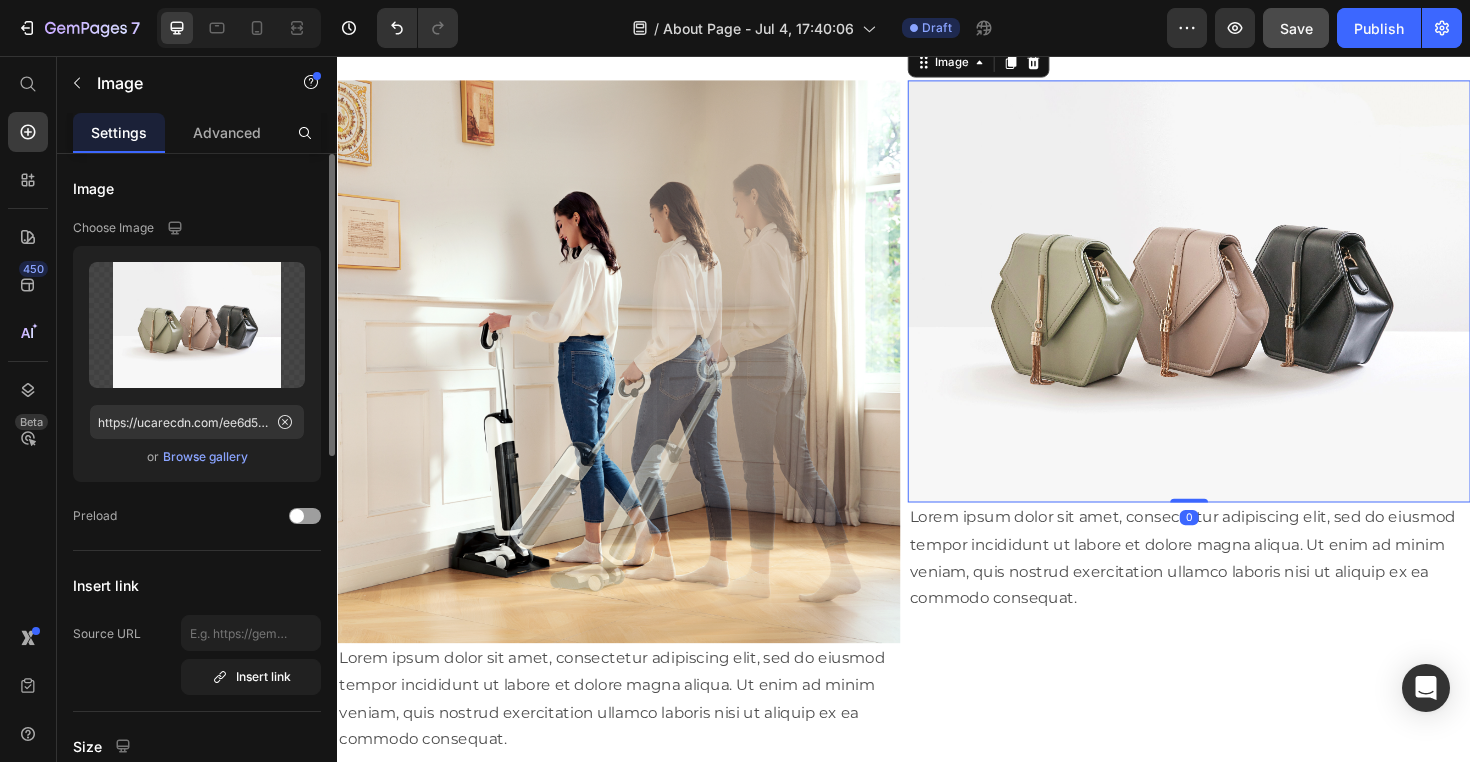 click on "Browse gallery" at bounding box center [205, 457] 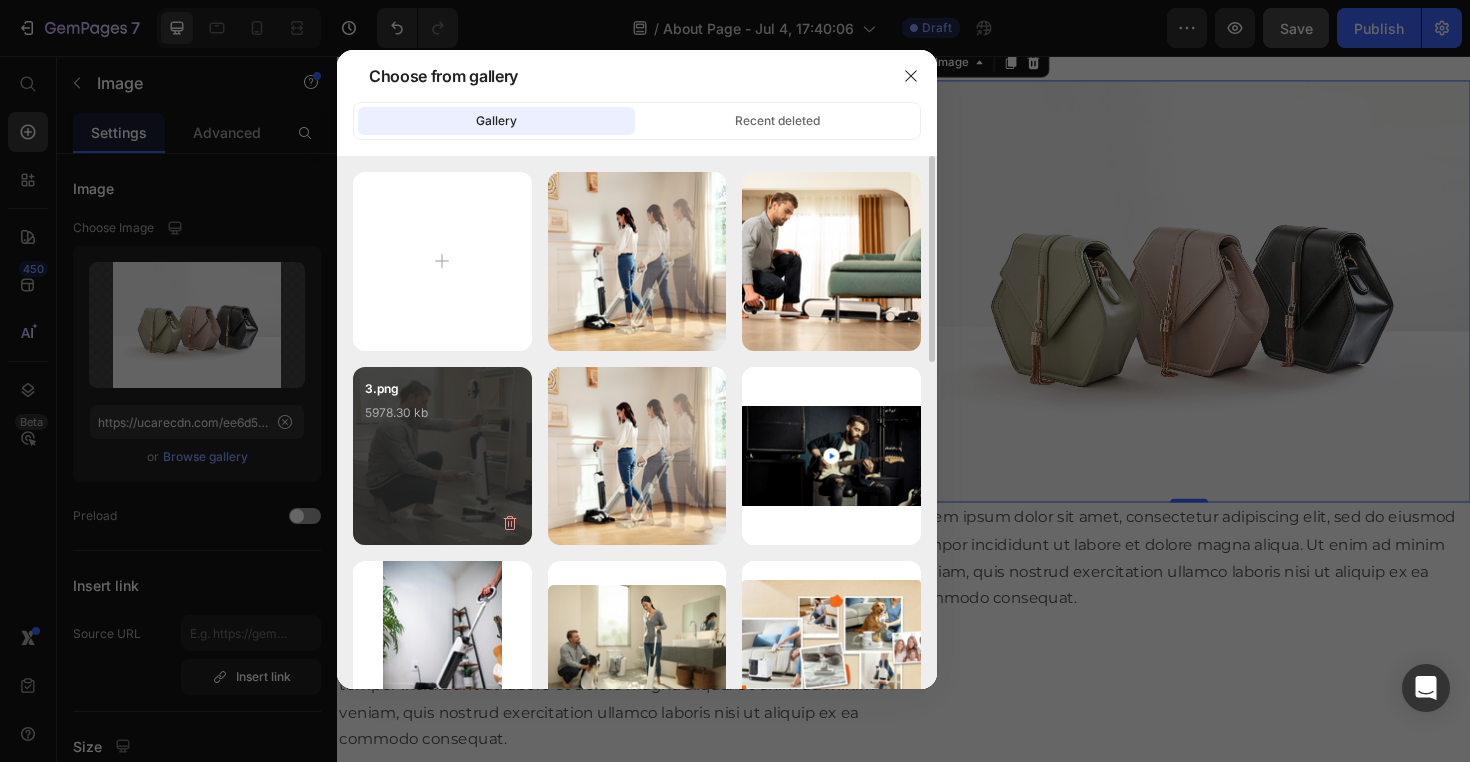 click on "3.png 5978.30 kb" at bounding box center [442, 419] 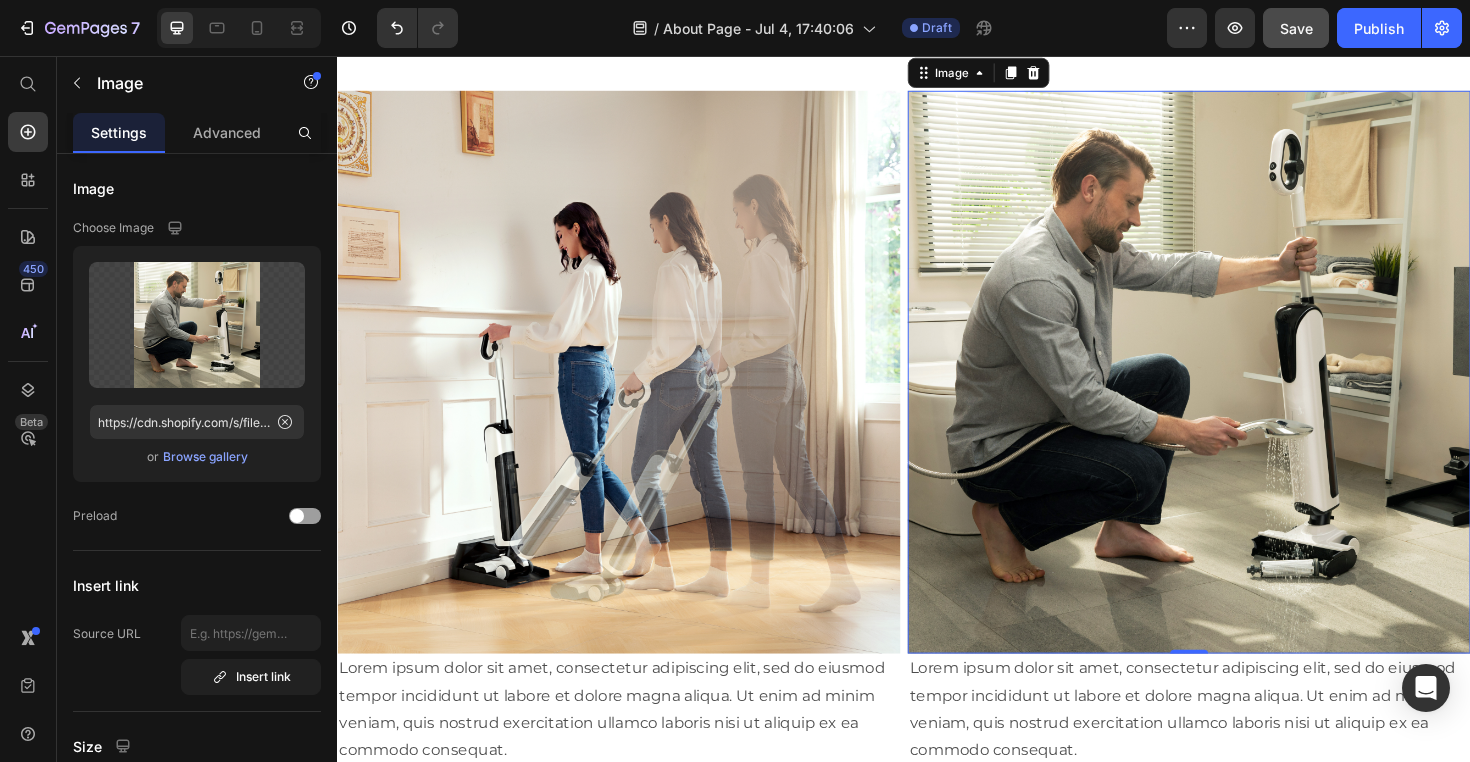 scroll, scrollTop: 3228, scrollLeft: 0, axis: vertical 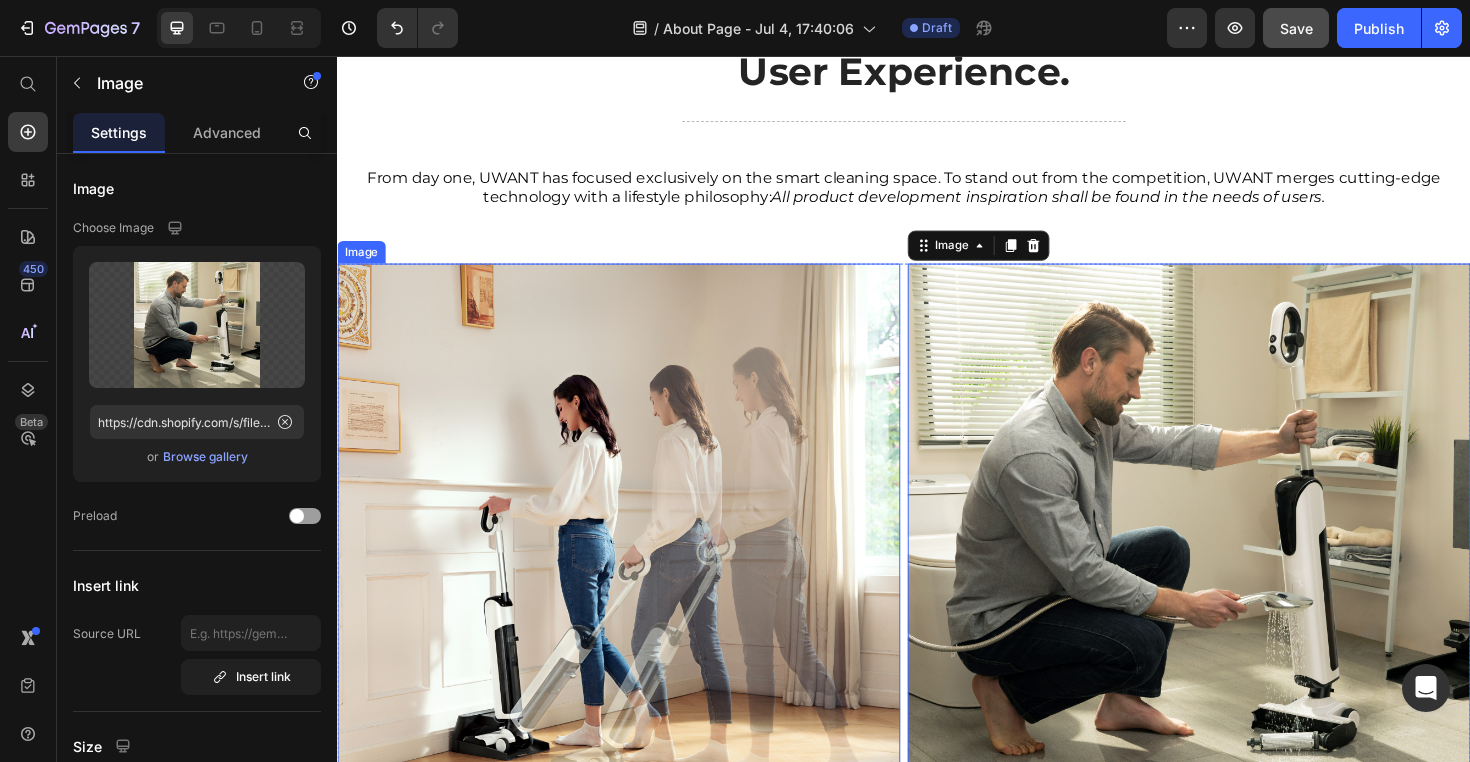 click at bounding box center [635, 574] 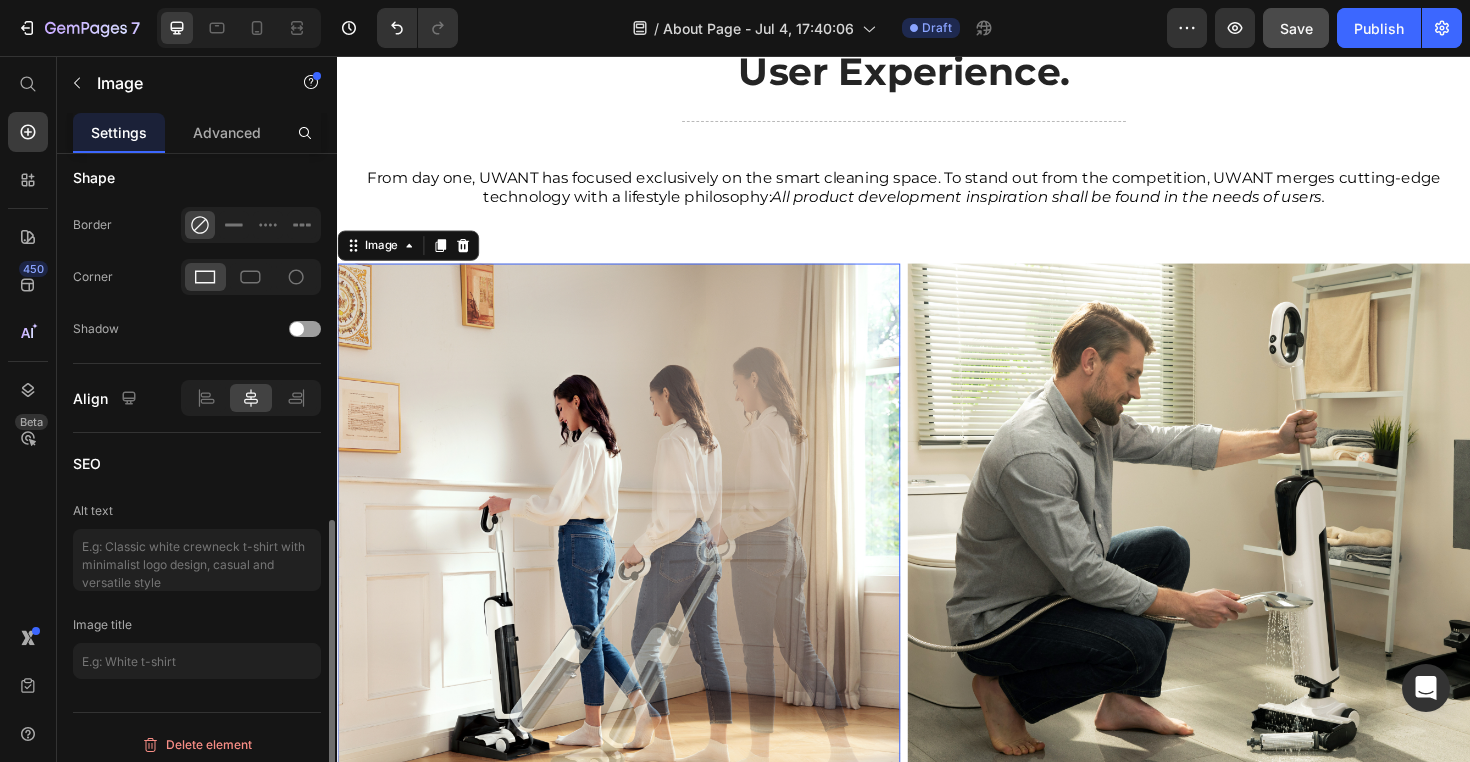 scroll, scrollTop: 798, scrollLeft: 0, axis: vertical 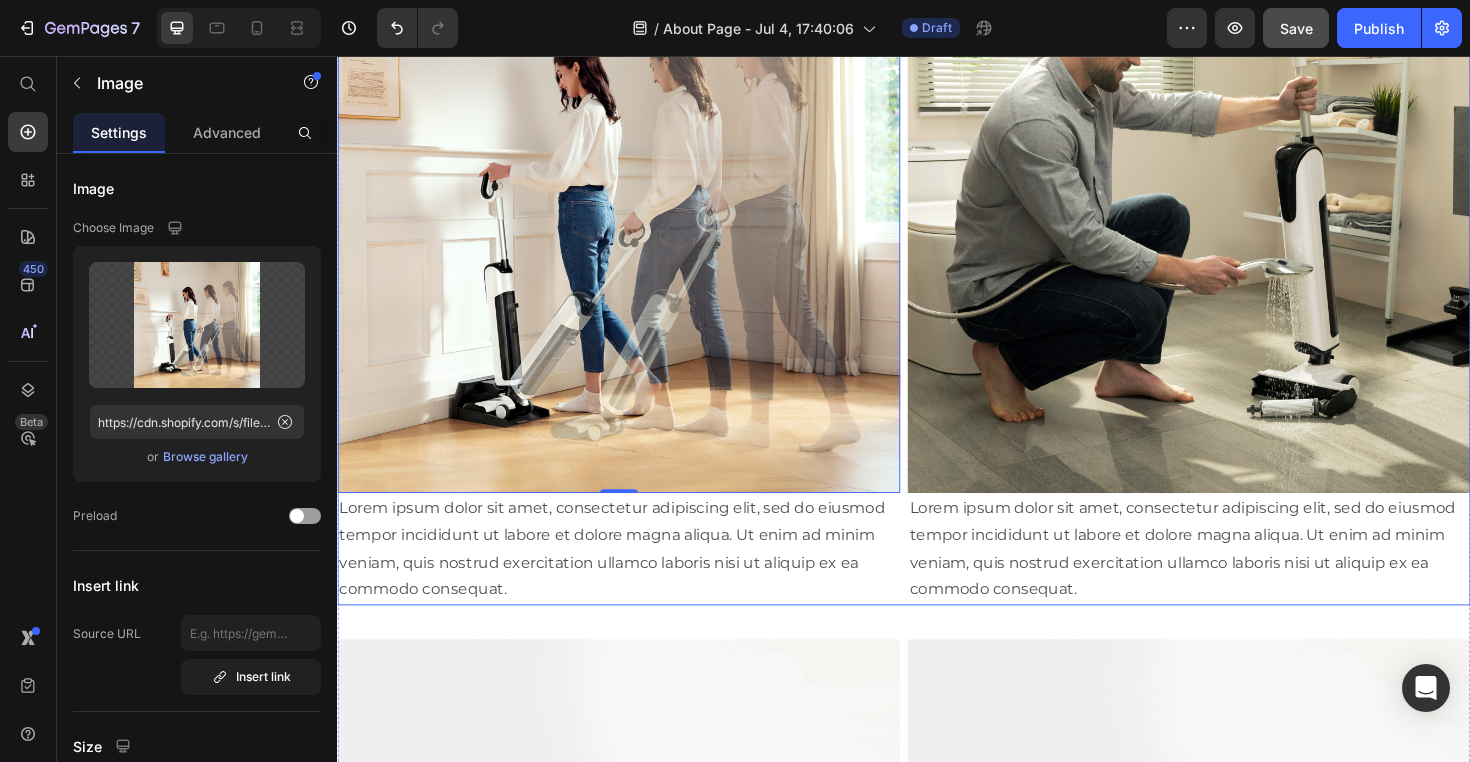 click on "Image   0 Lorem ipsum dolor sit amet, consectetur adipiscing elit, sed do eiusmod tempor incididunt ut labore et dolore magna aliqua. Ut enim ad minim veniam, quis nostrud exercitation ullamco laboris nisi ut aliquip ex ea commodo consequat. Text Block Image Lorem ipsum dolor sit amet, consectetur adipiscing elit, sed do eiusmod tempor incididunt ut labore et dolore magna aliqua. Ut enim ad minim veniam, quis nostrud exercitation ullamco laboris nisi ut aliquip ex ea commodo consequat. Text Block Row" at bounding box center [937, 280] 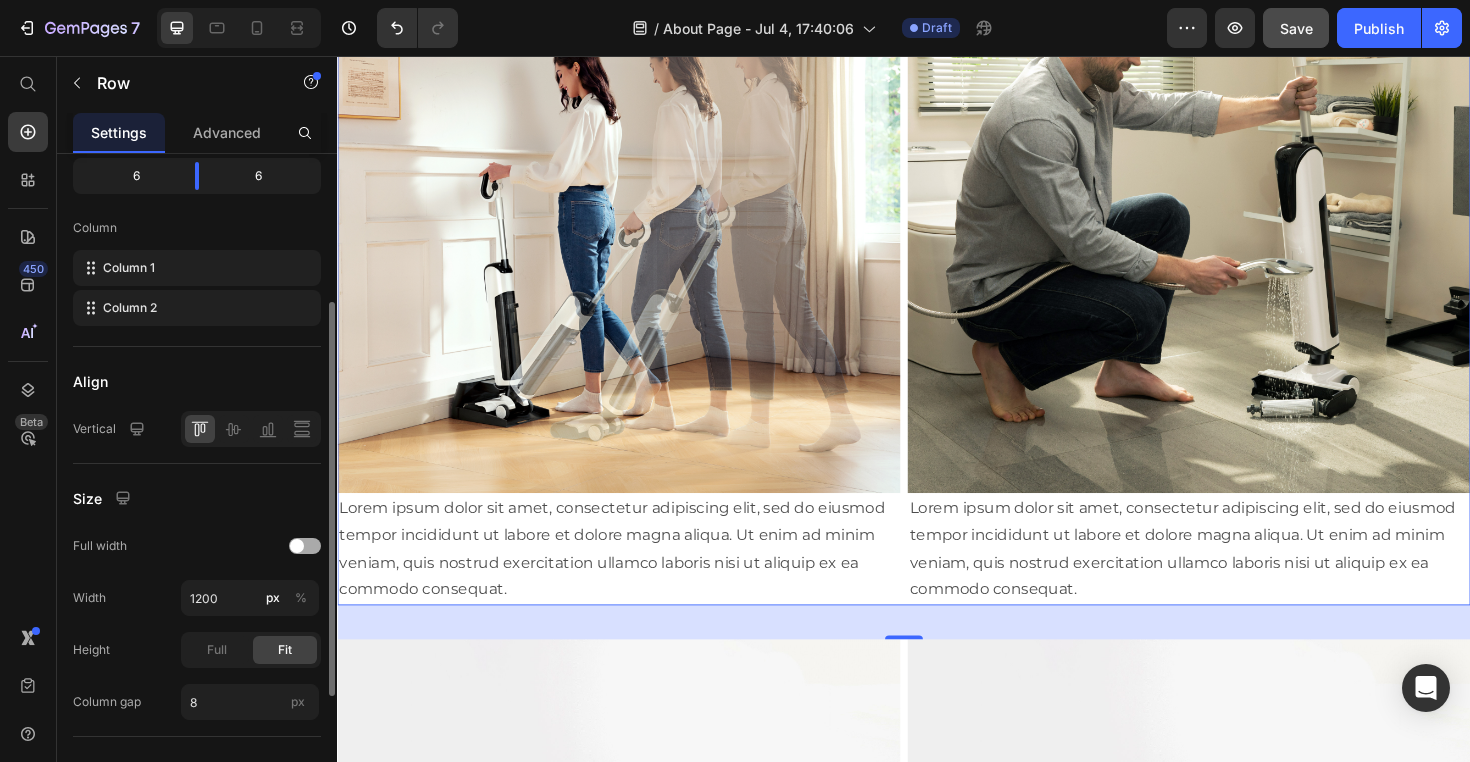 scroll, scrollTop: 268, scrollLeft: 0, axis: vertical 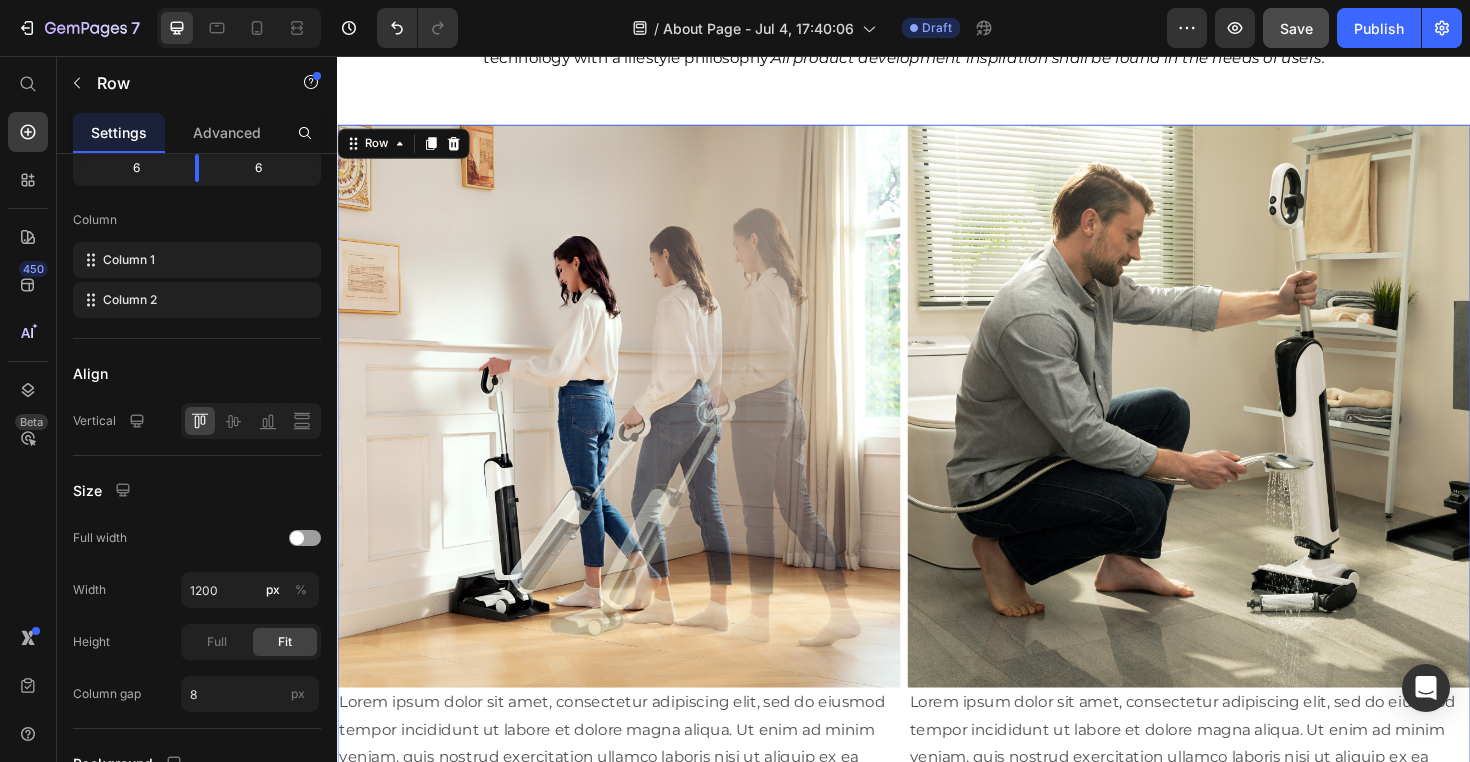 click on "Image Lorem ipsum dolor sit amet, consectetur adipiscing elit, sed do eiusmod tempor incididunt ut labore et dolore magna aliqua. Ut enim ad minim veniam, quis nostrud exercitation ullamco laboris nisi ut aliquip ex ea commodo consequat. Text Block Image Lorem ipsum dolor sit amet, consectetur adipiscing elit, sed do eiusmod tempor incididunt ut labore et dolore magna aliqua. Ut enim ad minim veniam, quis nostrud exercitation ullamco laboris nisi ut aliquip ex ea commodo consequat. Text Block Row   36" at bounding box center (937, 486) 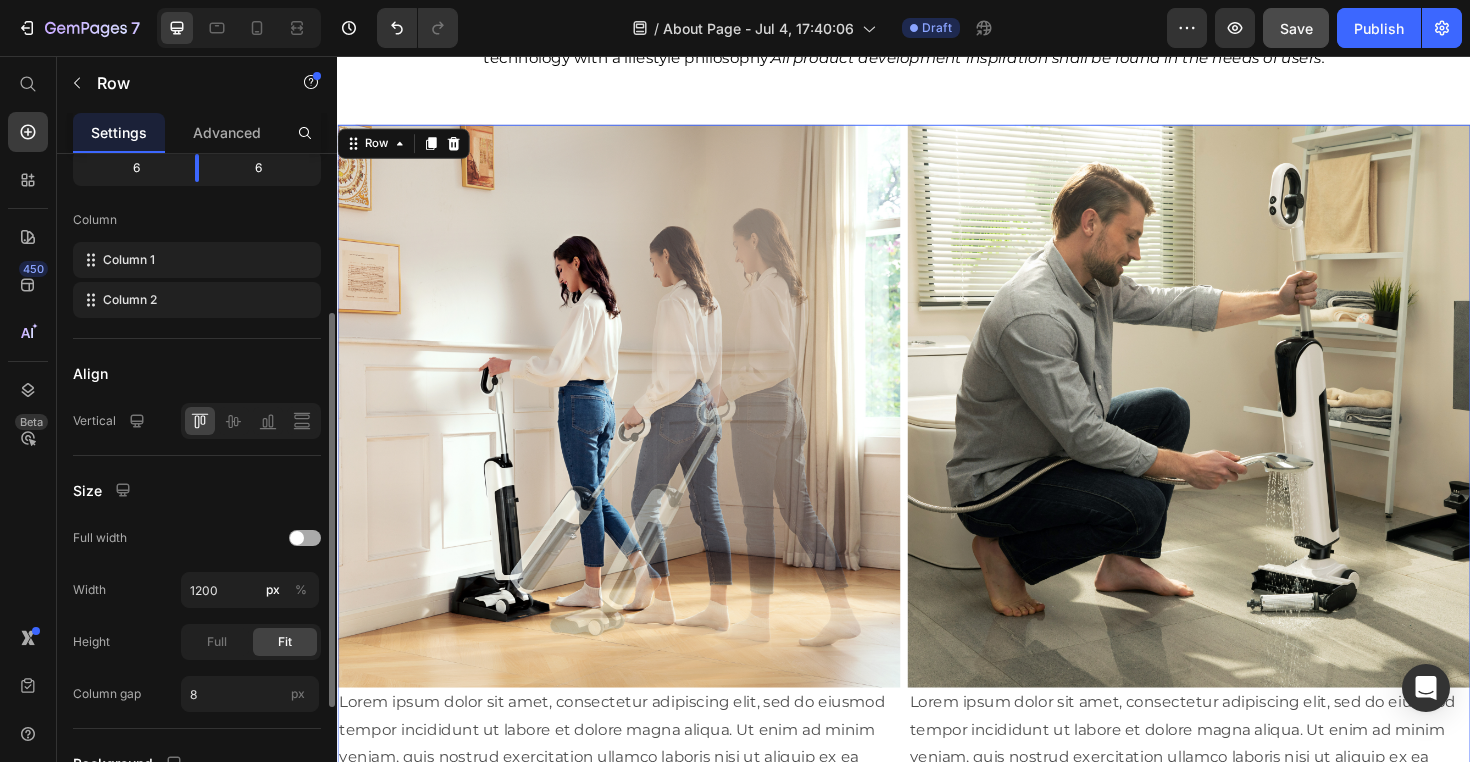 click at bounding box center [297, 538] 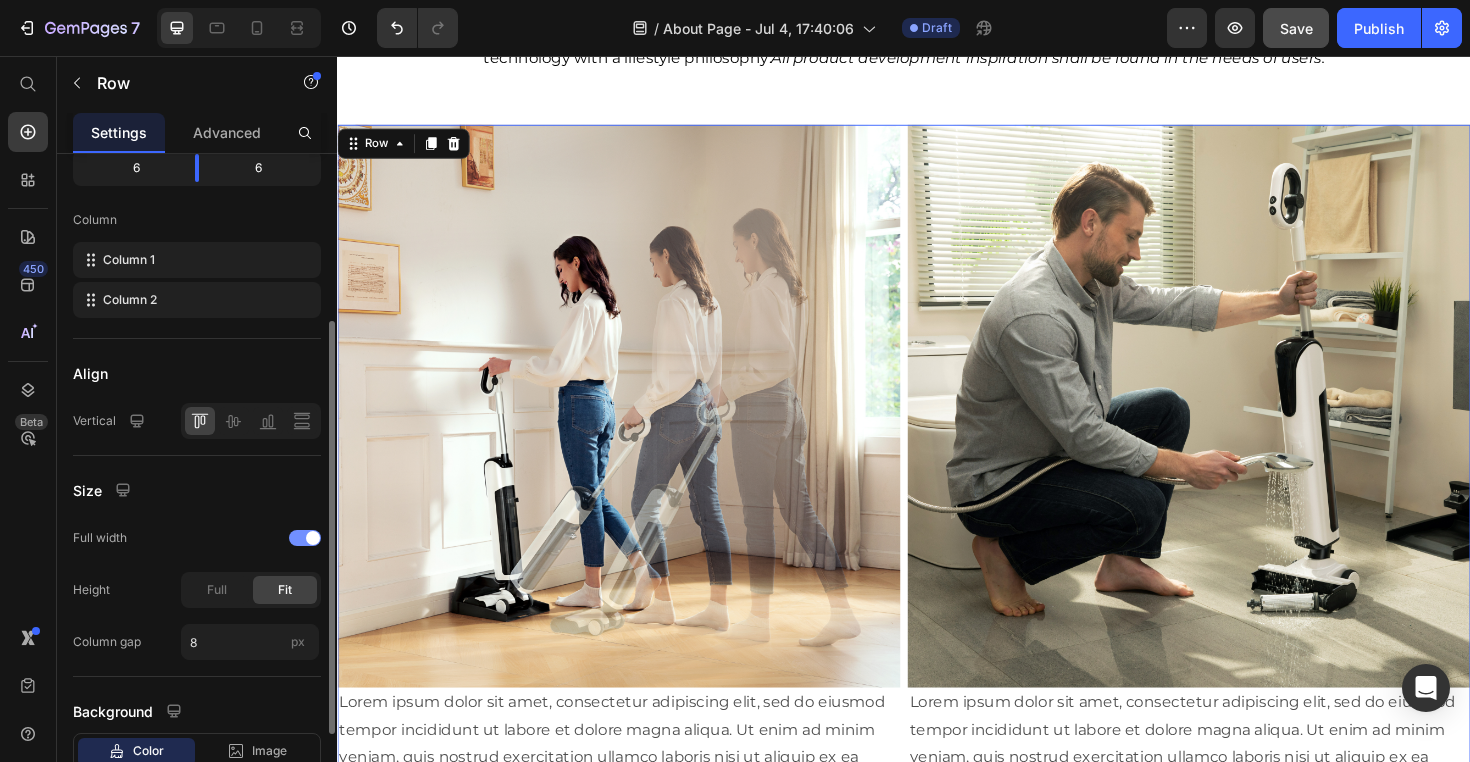 click at bounding box center [305, 538] 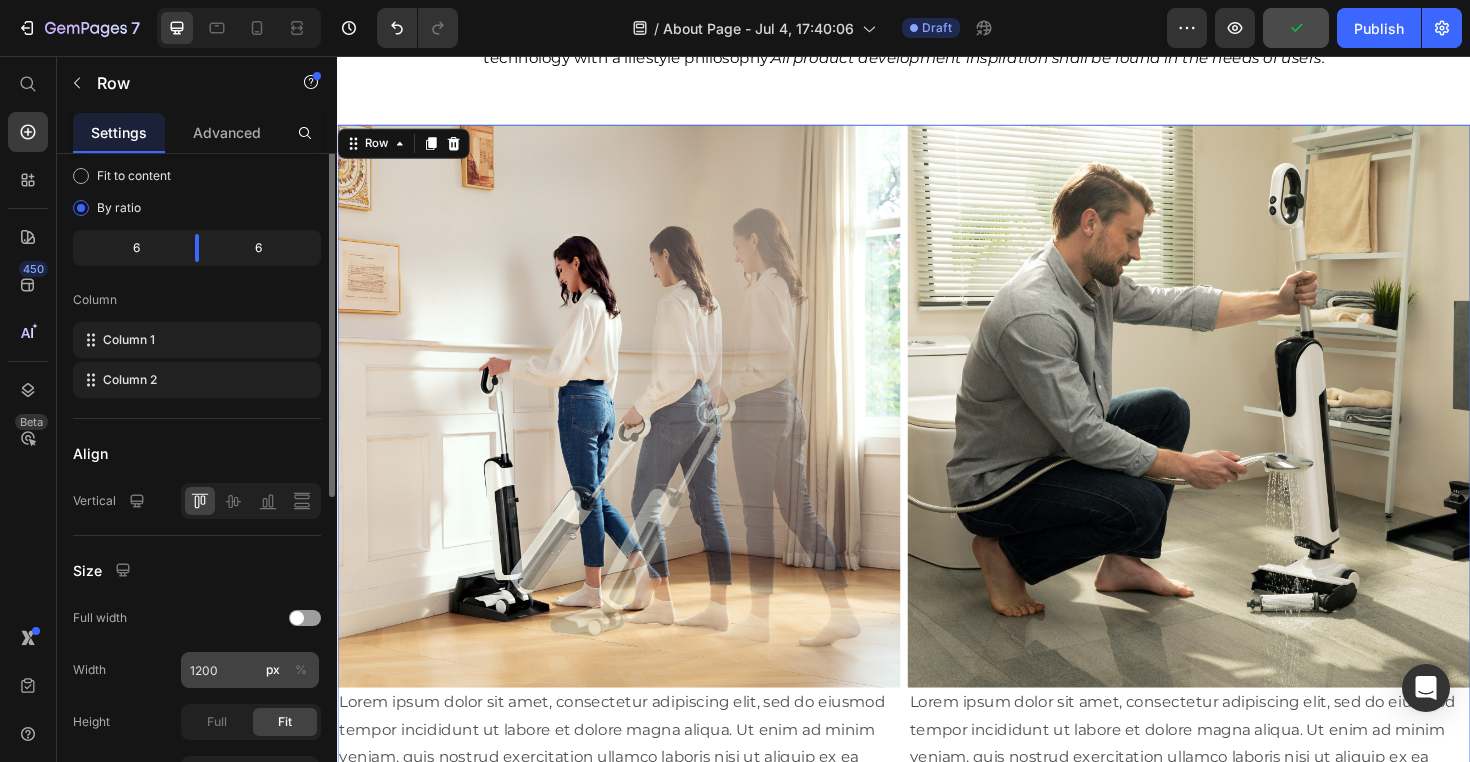 scroll, scrollTop: 0, scrollLeft: 0, axis: both 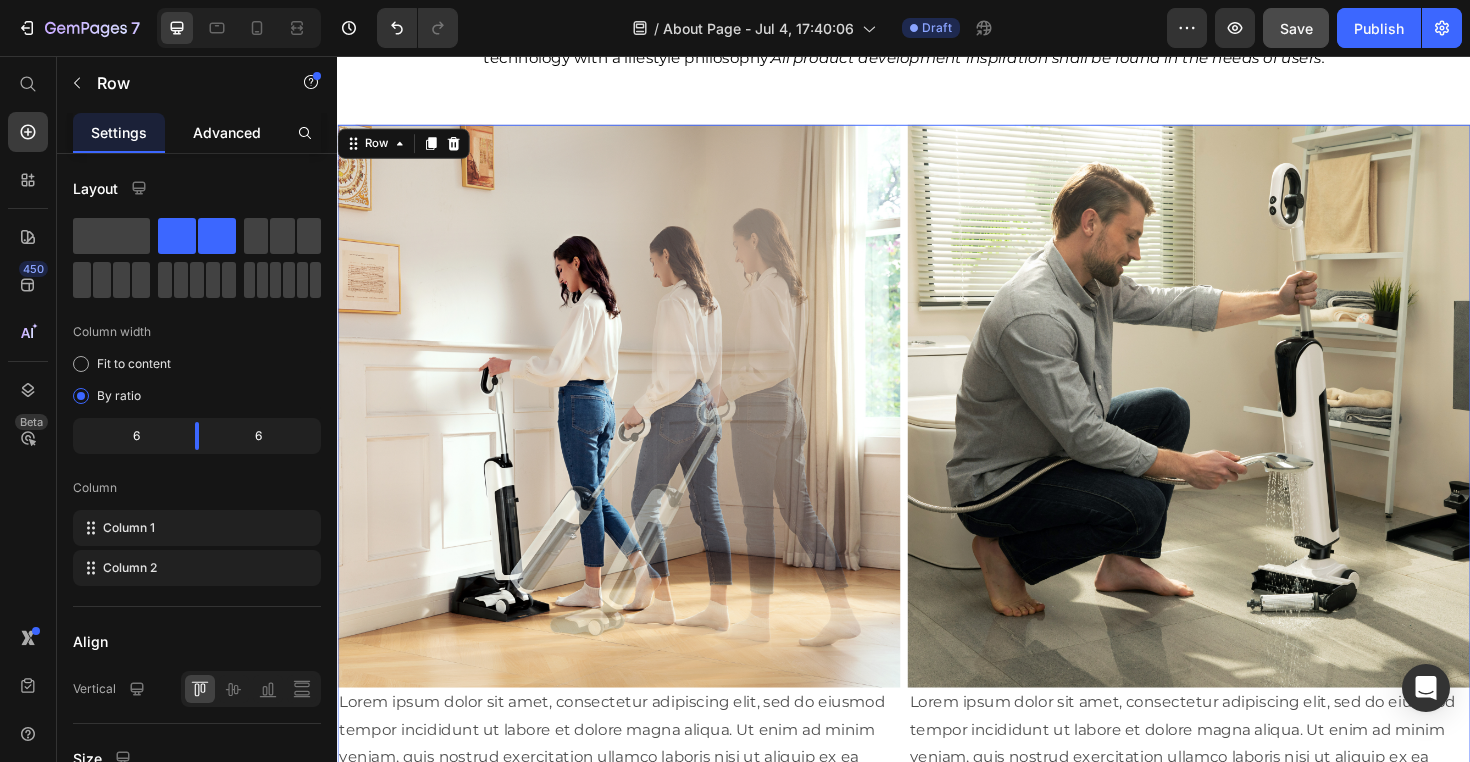 click on "Advanced" 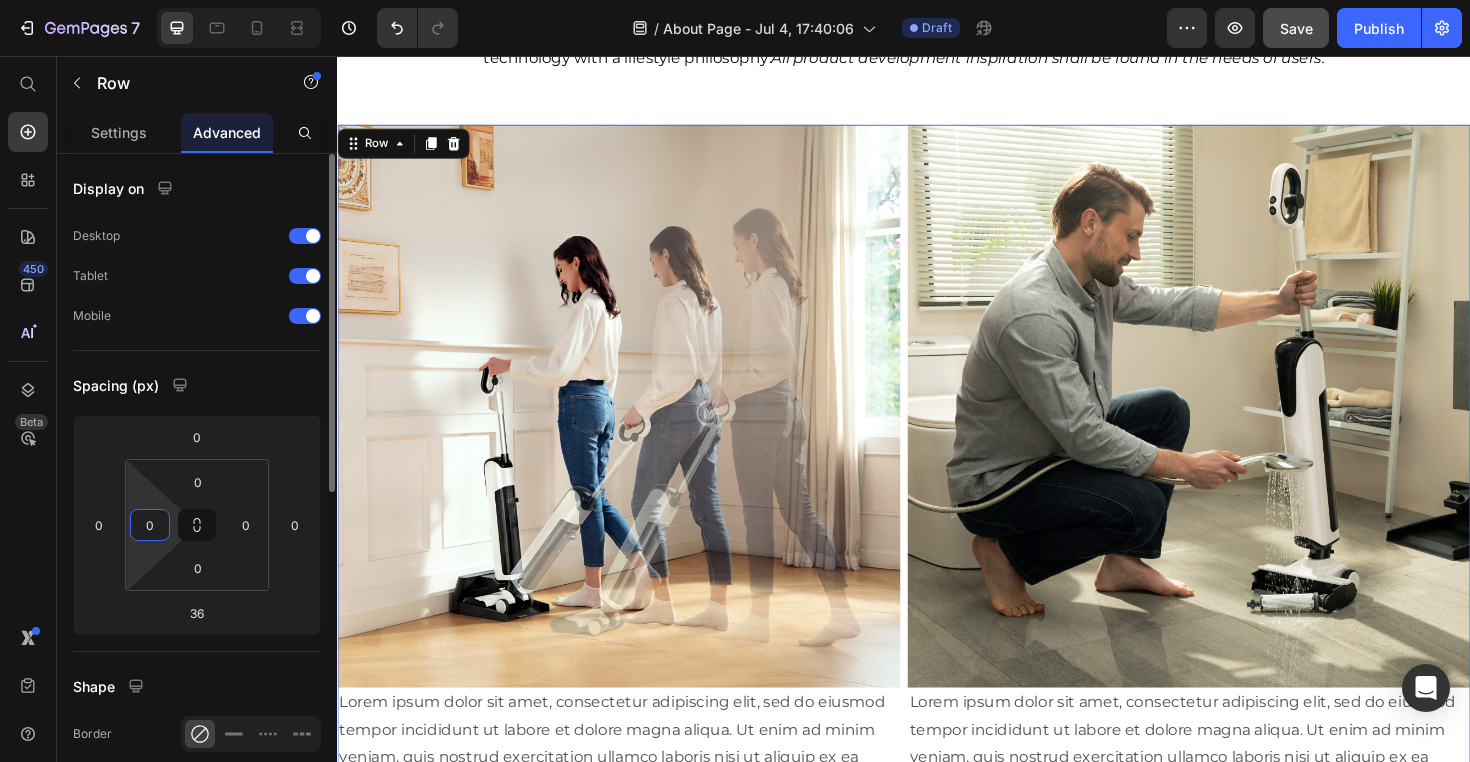 click on "0" at bounding box center (150, 525) 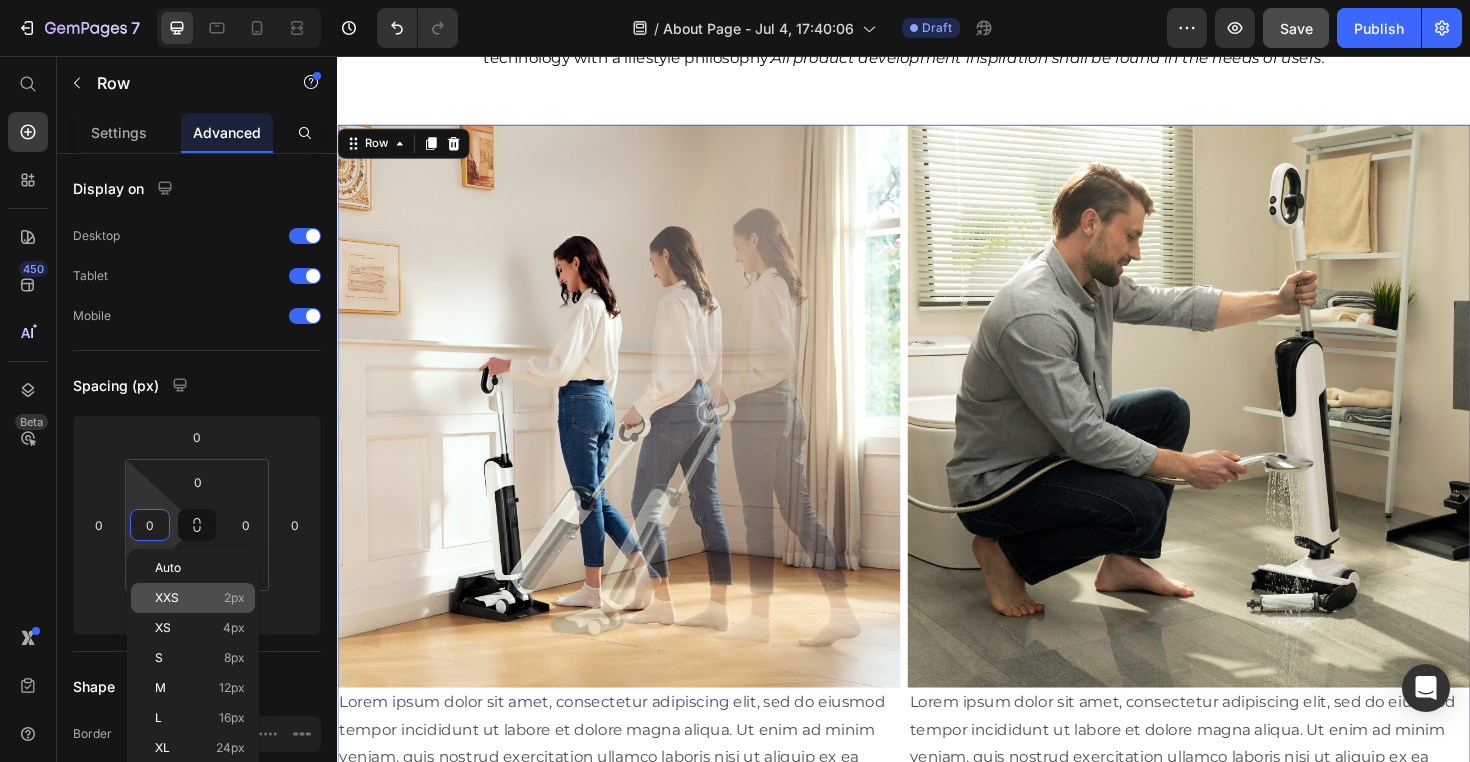 click on "XXS 2px" at bounding box center (200, 598) 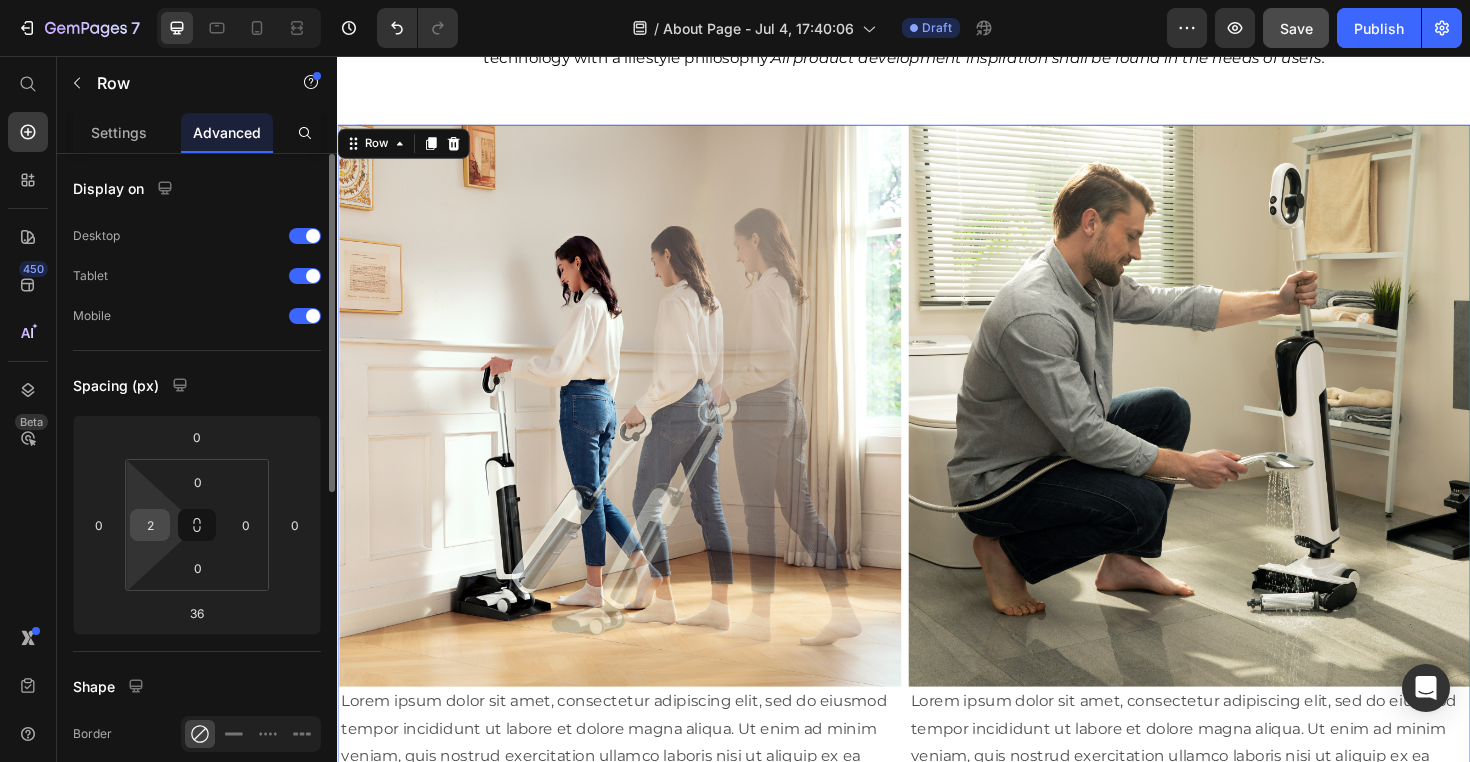 click on "2" at bounding box center (150, 525) 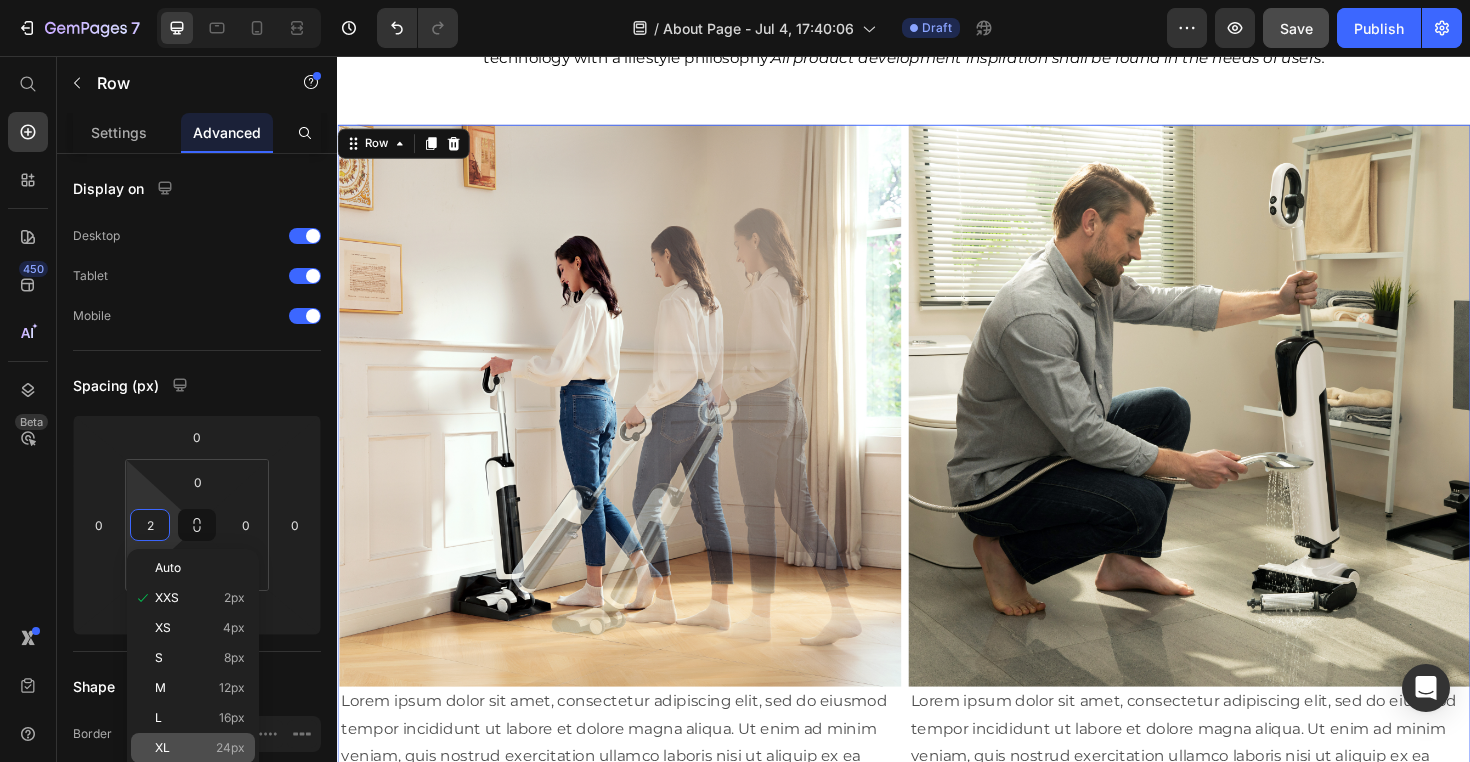 click on "XL 24px" at bounding box center (200, 748) 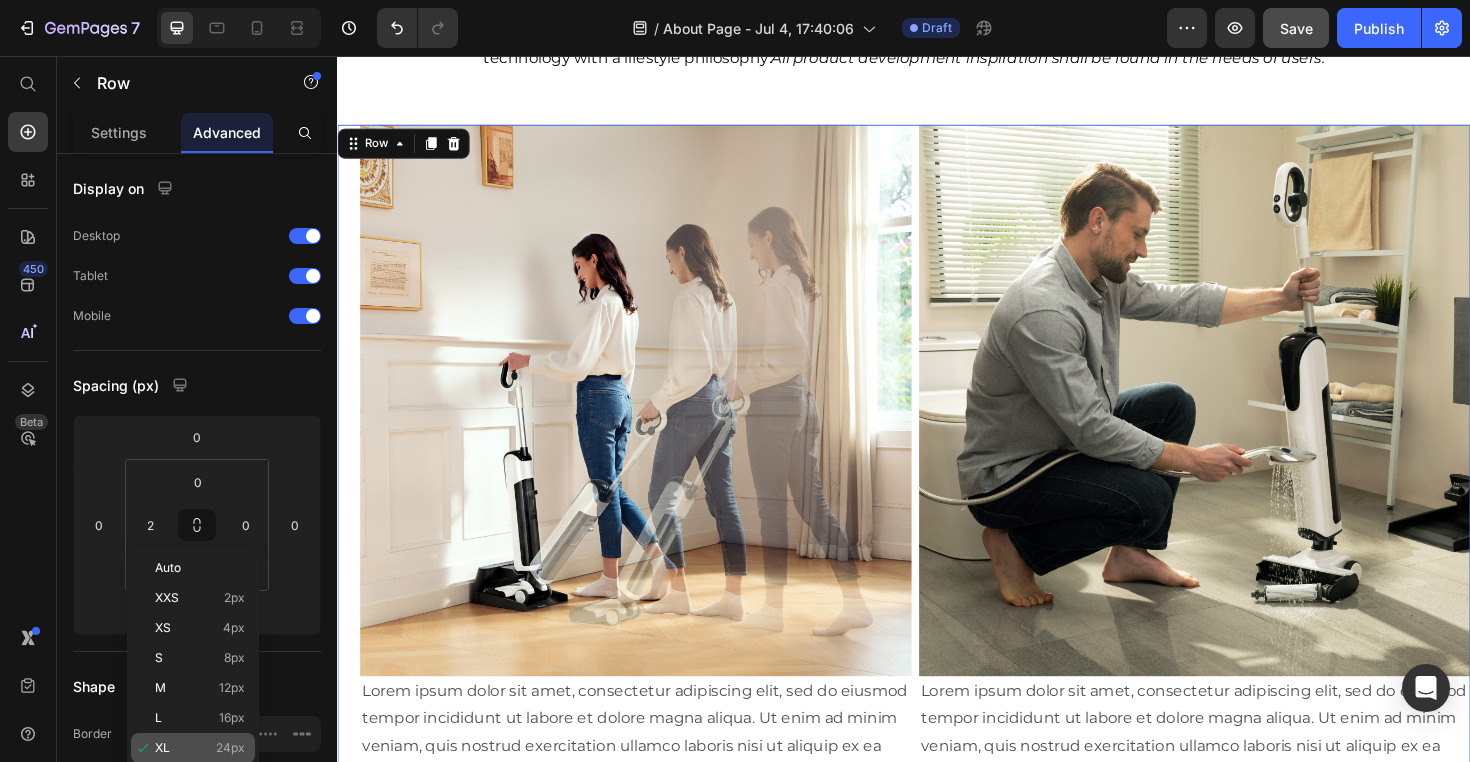 type on "24" 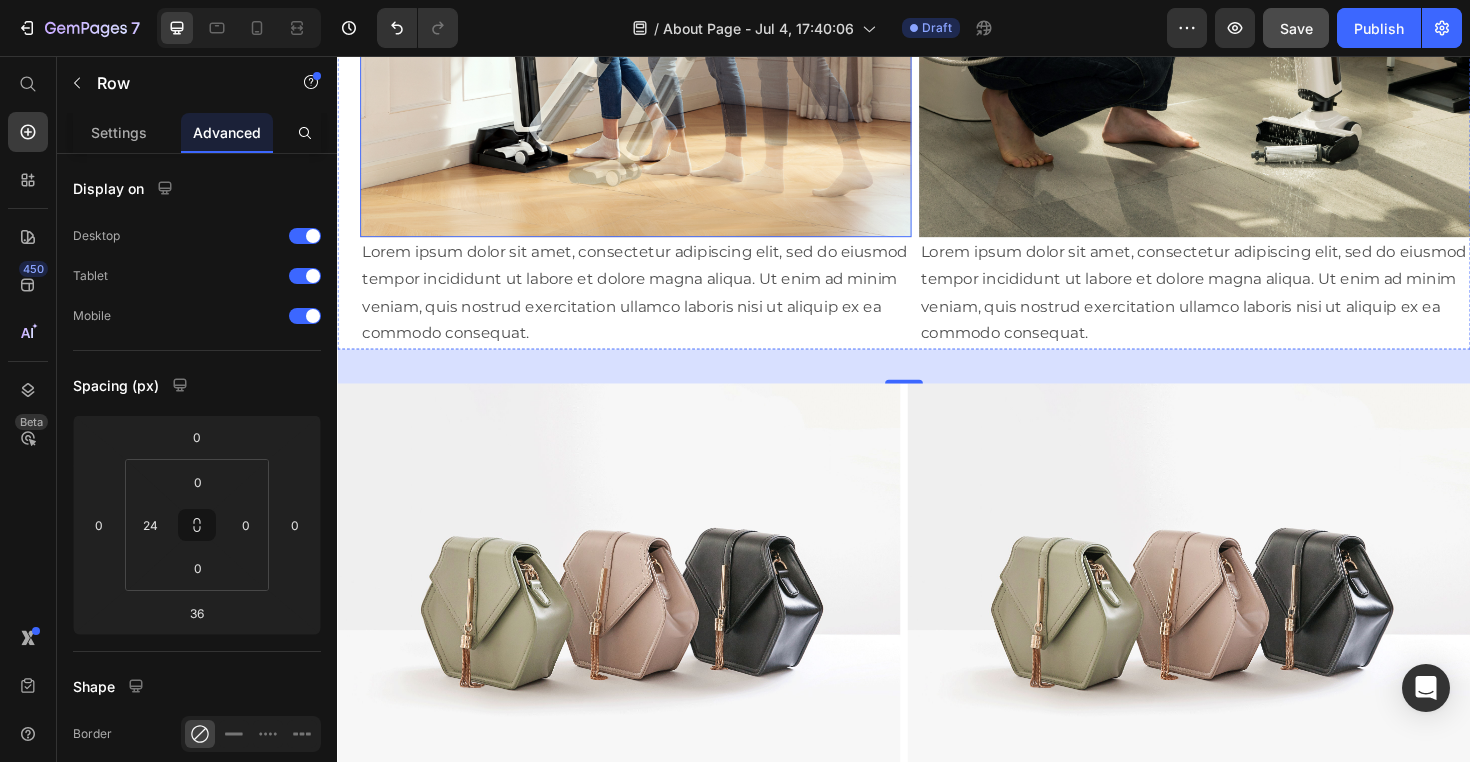scroll, scrollTop: 2658, scrollLeft: 0, axis: vertical 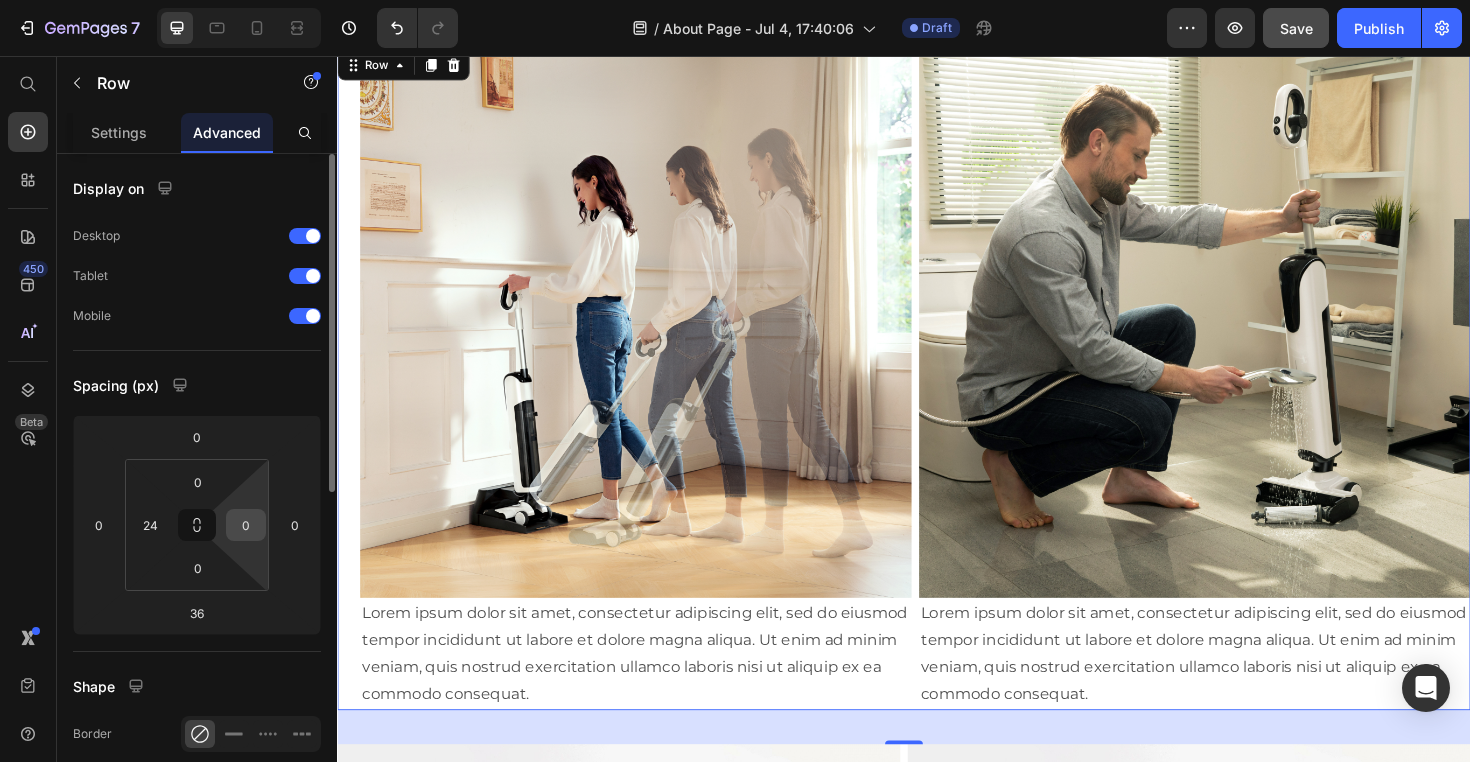 click on "0" at bounding box center [246, 525] 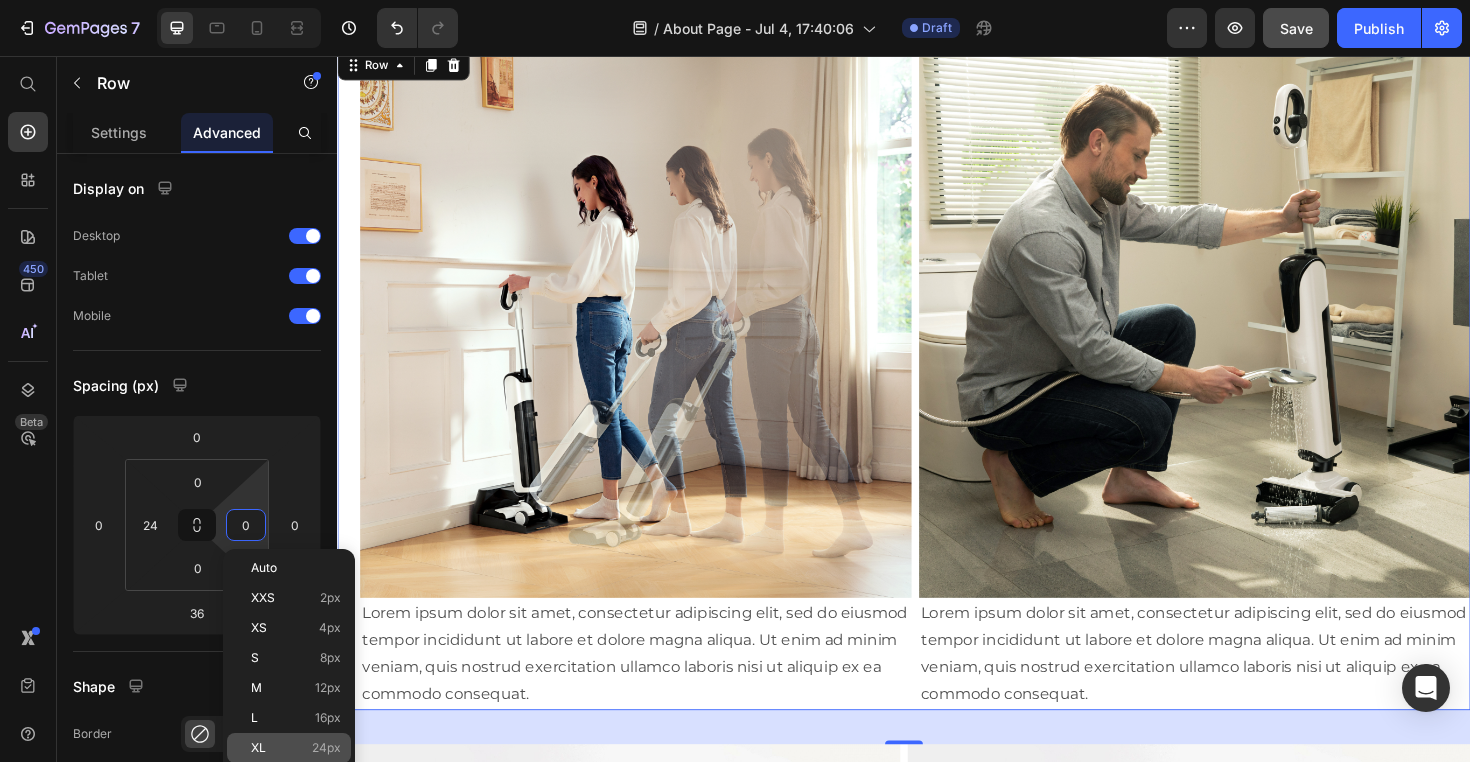 click on "XL 24px" at bounding box center [296, 748] 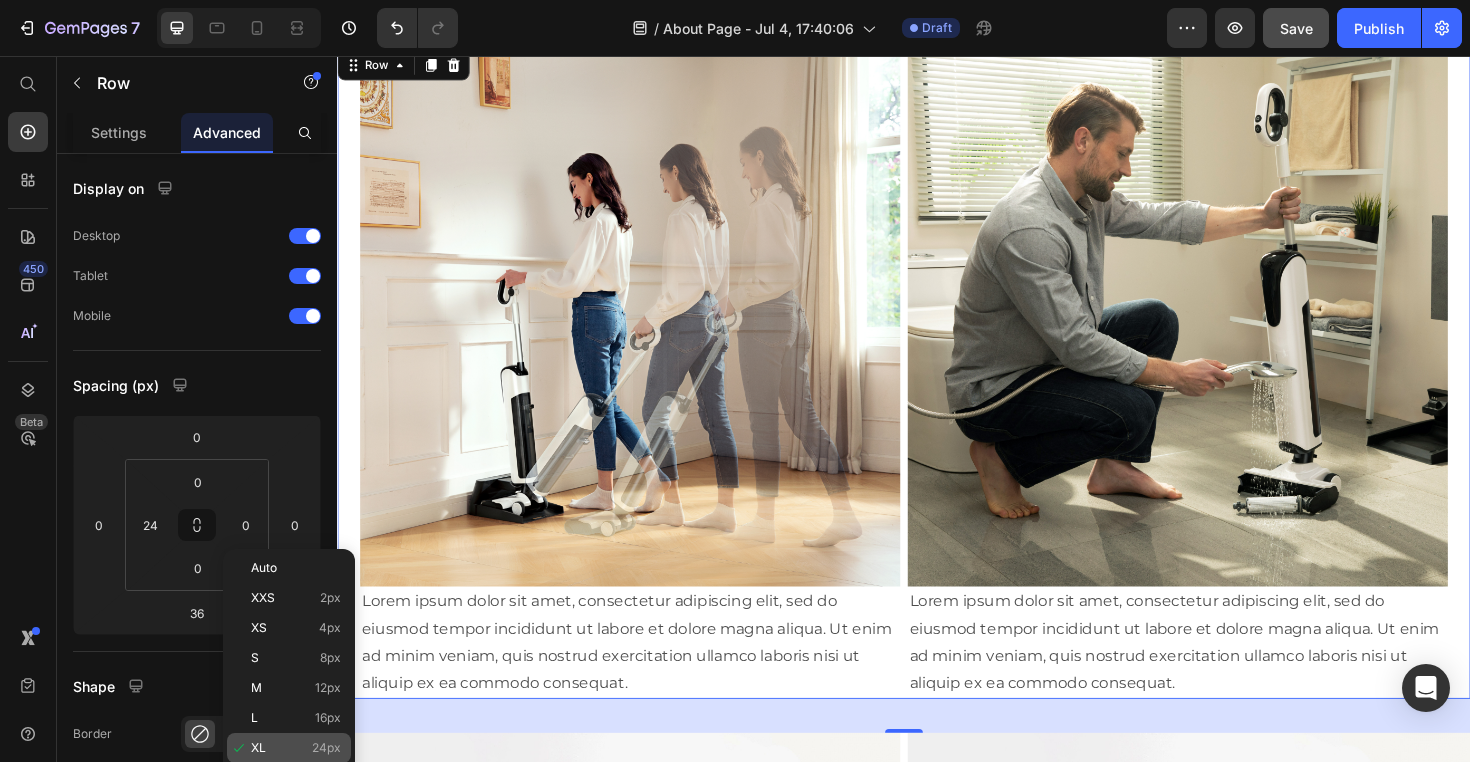 type on "24" 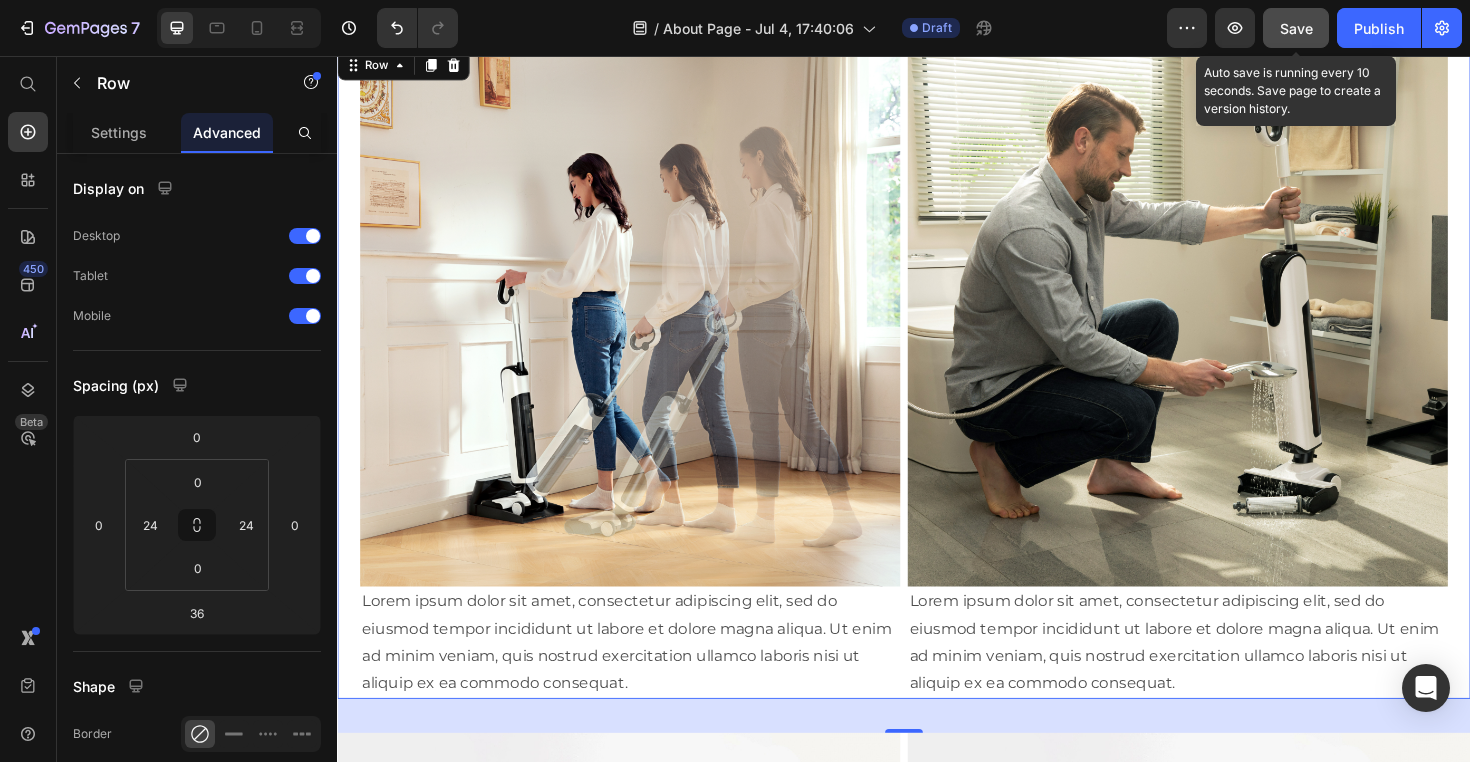 click on "Save" at bounding box center [1296, 28] 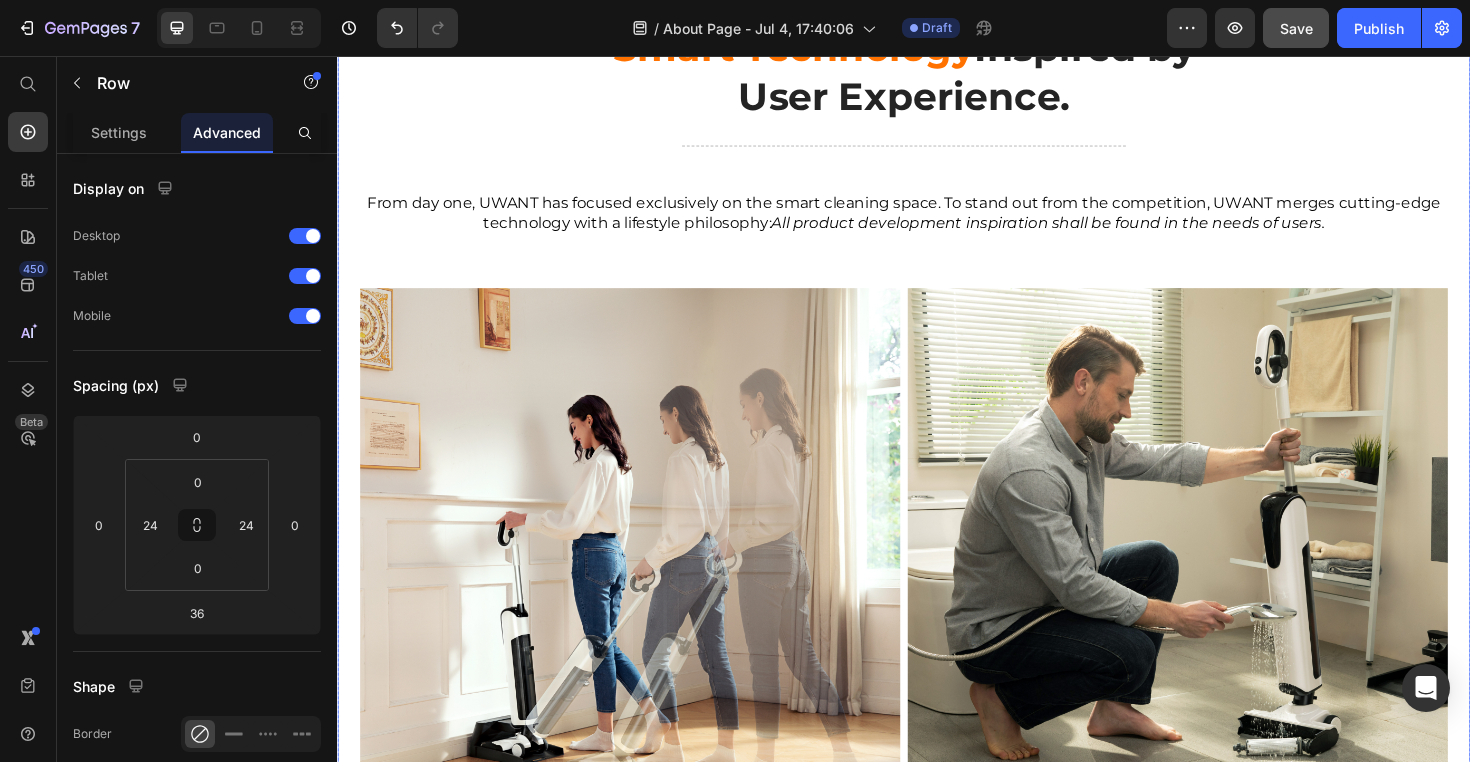 scroll, scrollTop: 3070, scrollLeft: 0, axis: vertical 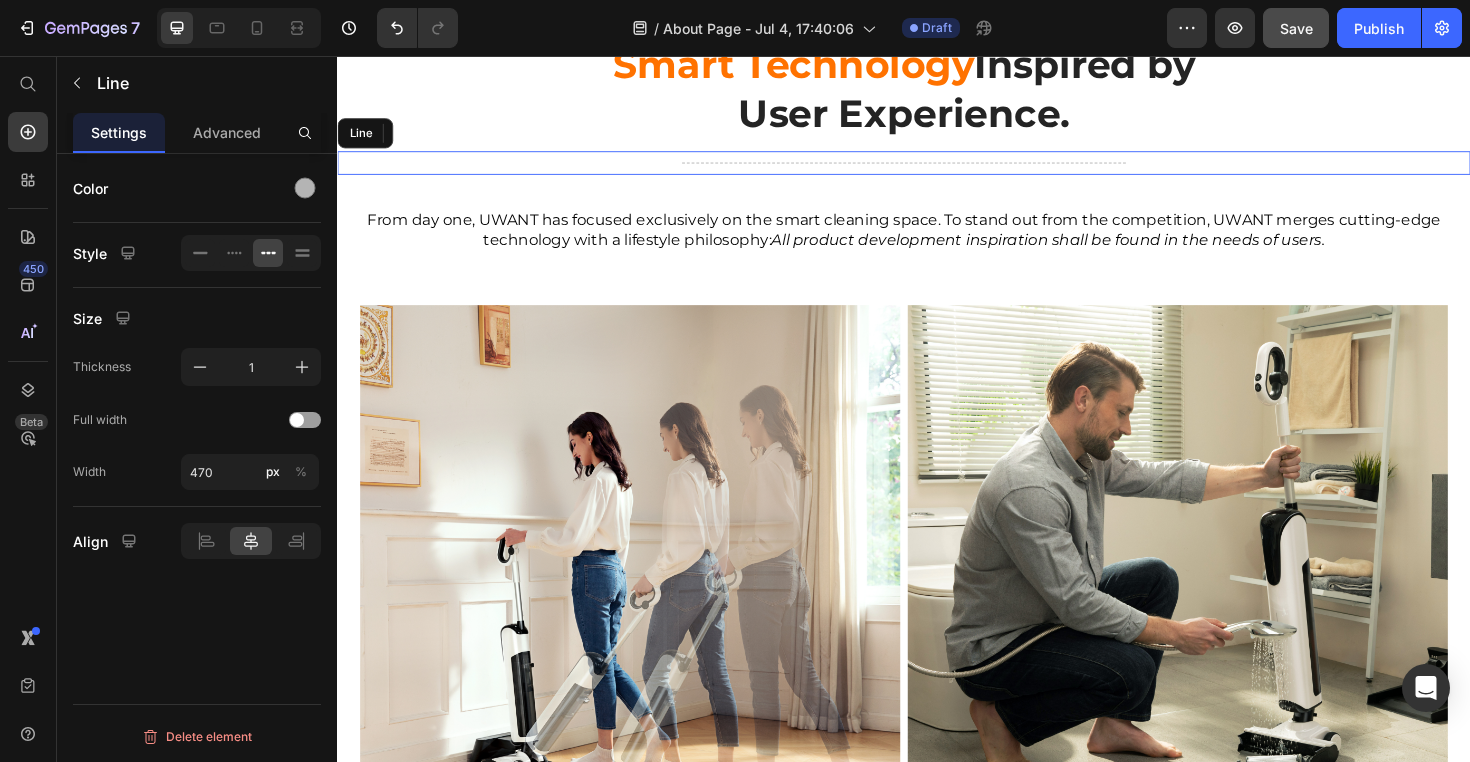 click on "Title Line" at bounding box center (937, 169) 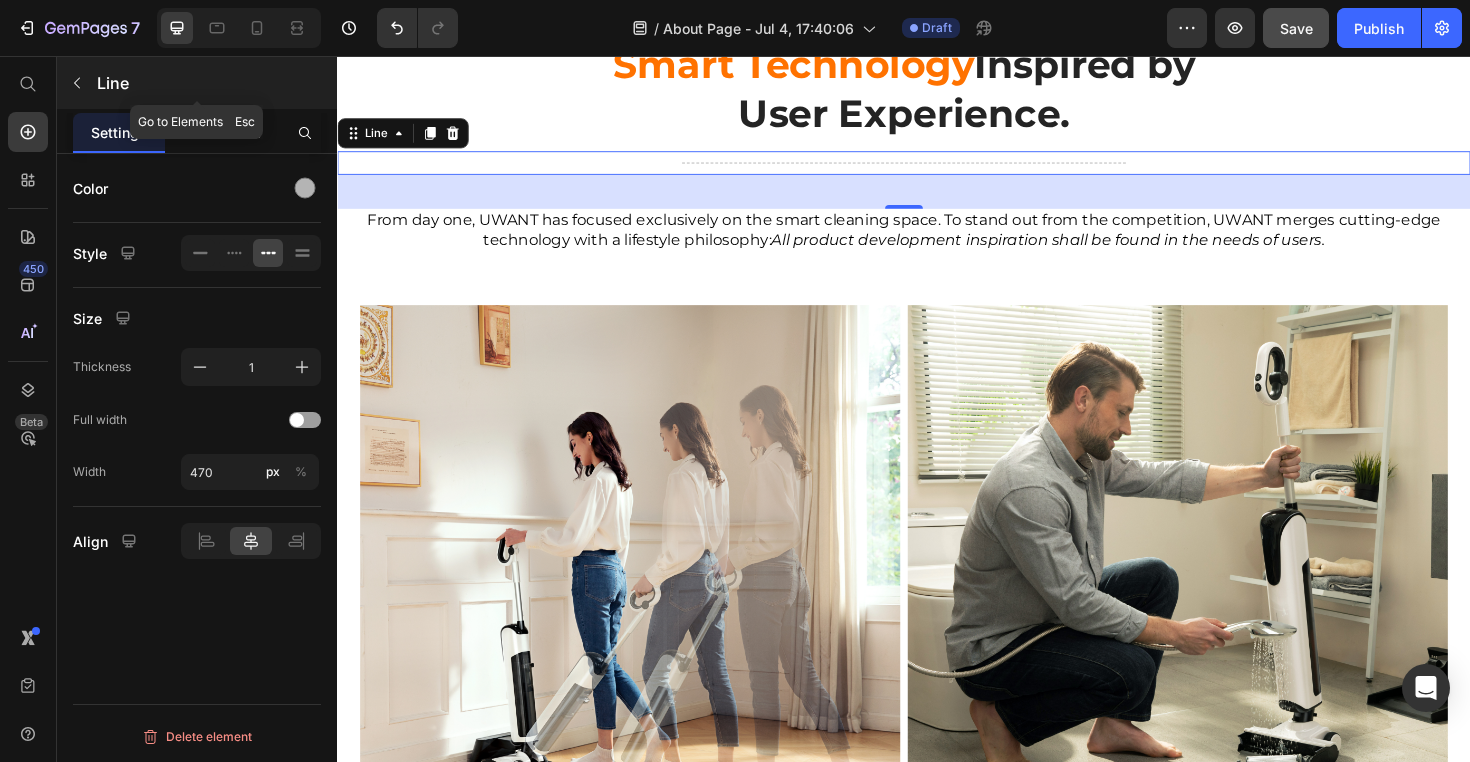 click 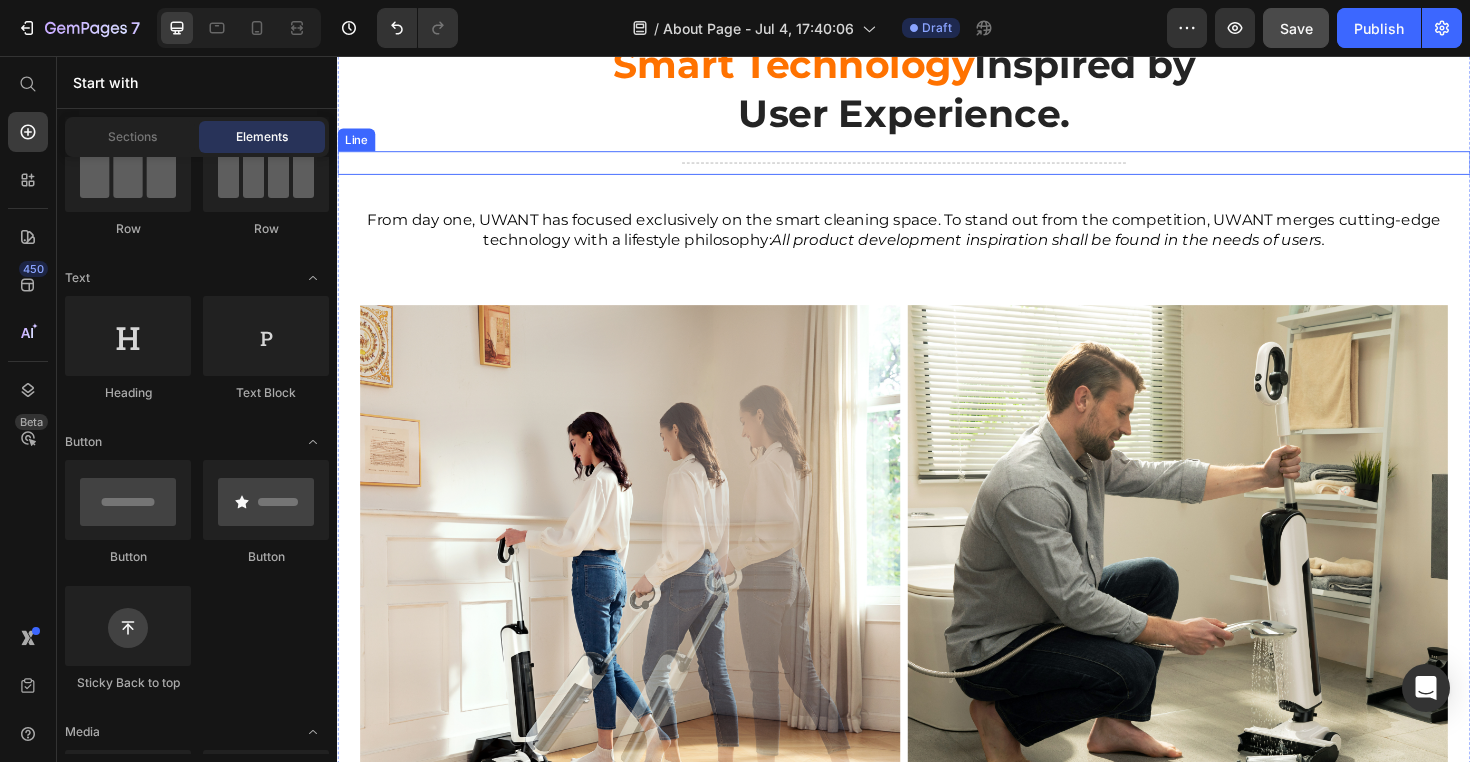 click on "Title Line" at bounding box center [937, 169] 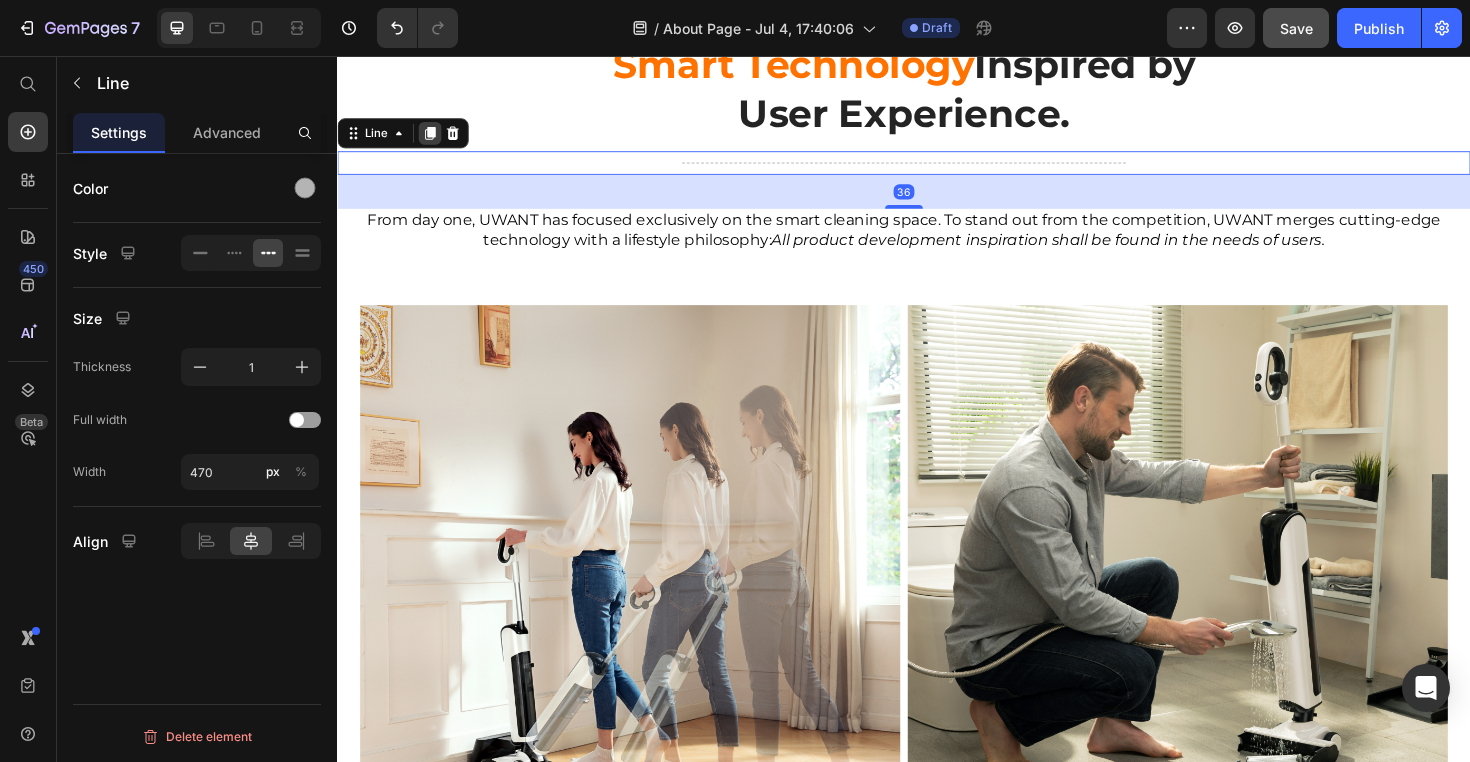 click 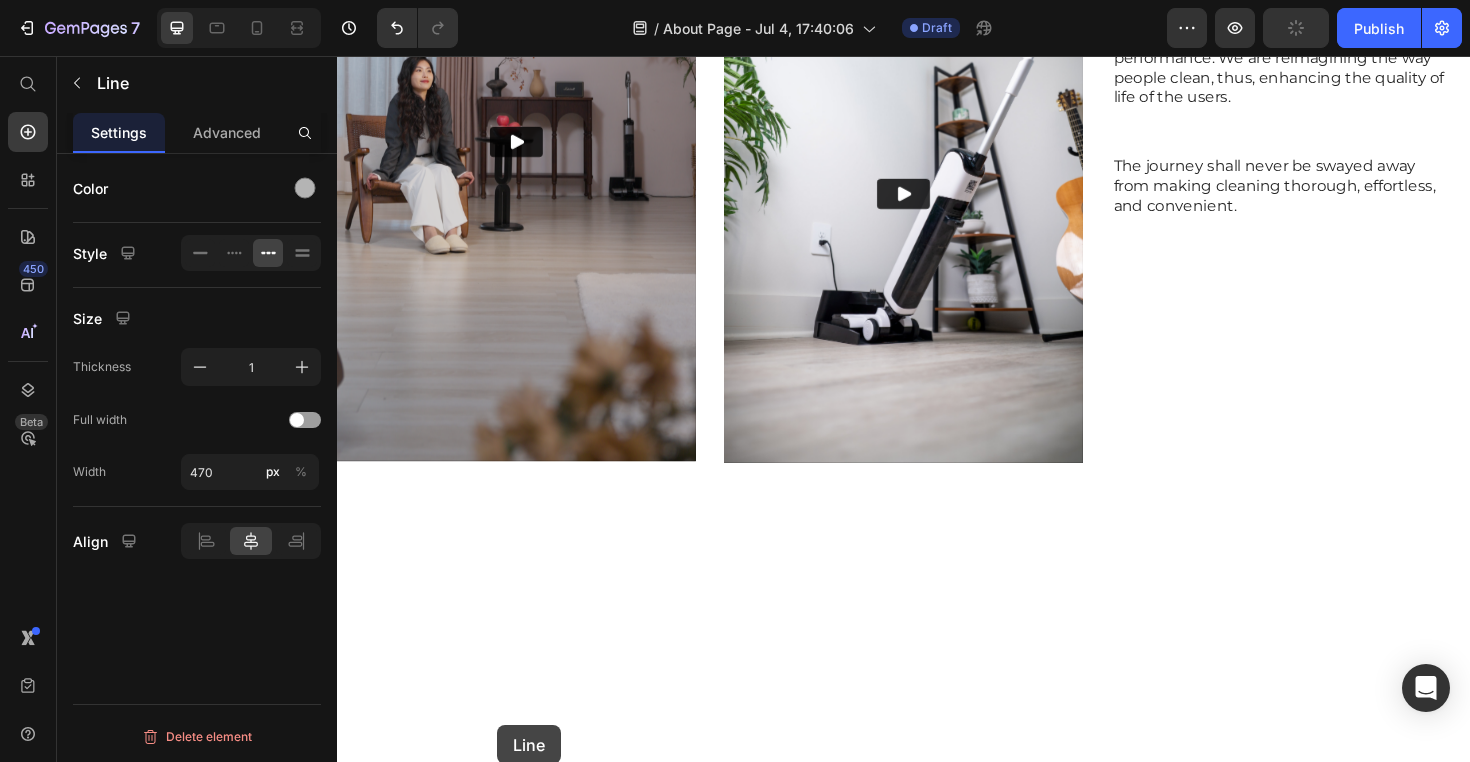 scroll, scrollTop: 1877, scrollLeft: 0, axis: vertical 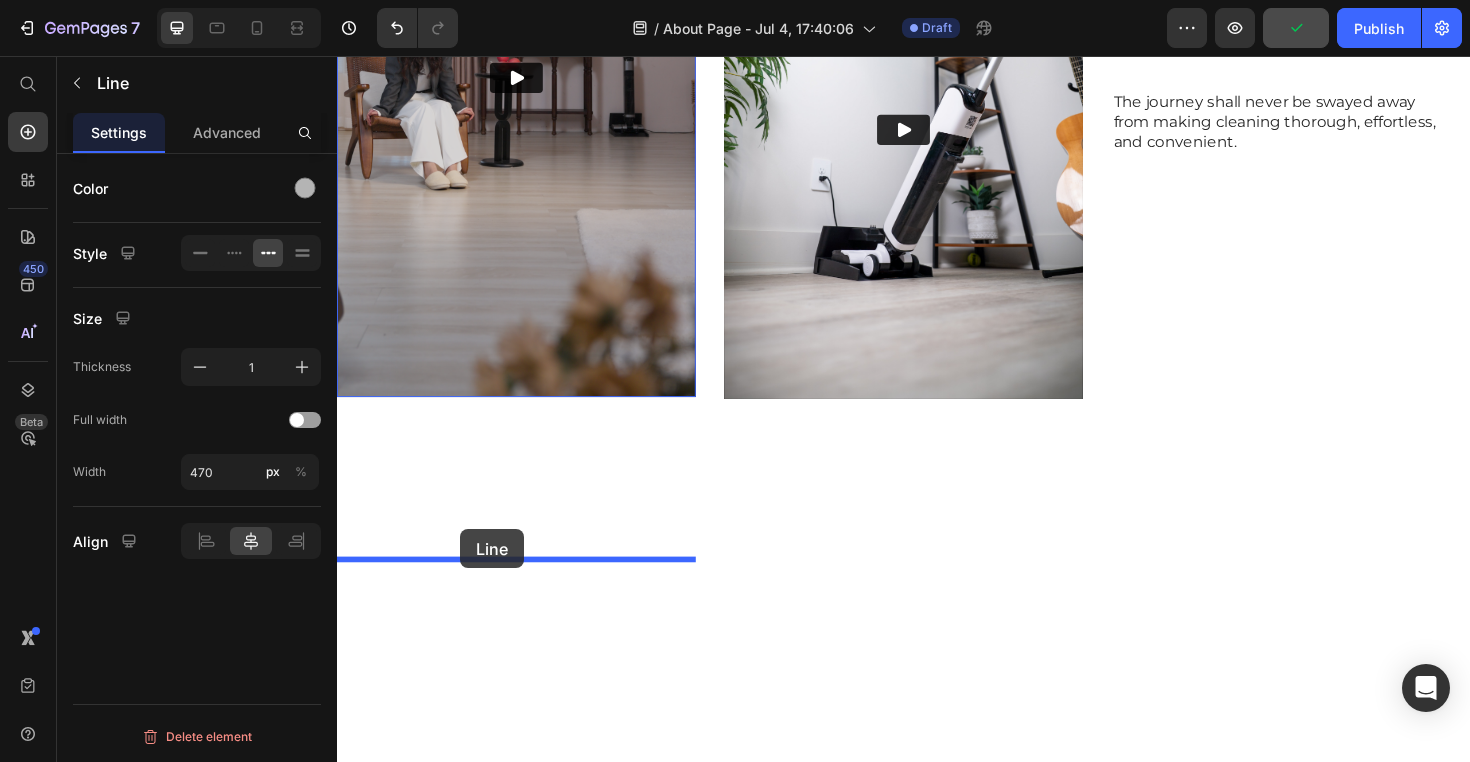 drag, startPoint x: 351, startPoint y: 307, endPoint x: 475, endPoint y: 547, distance: 270.14072 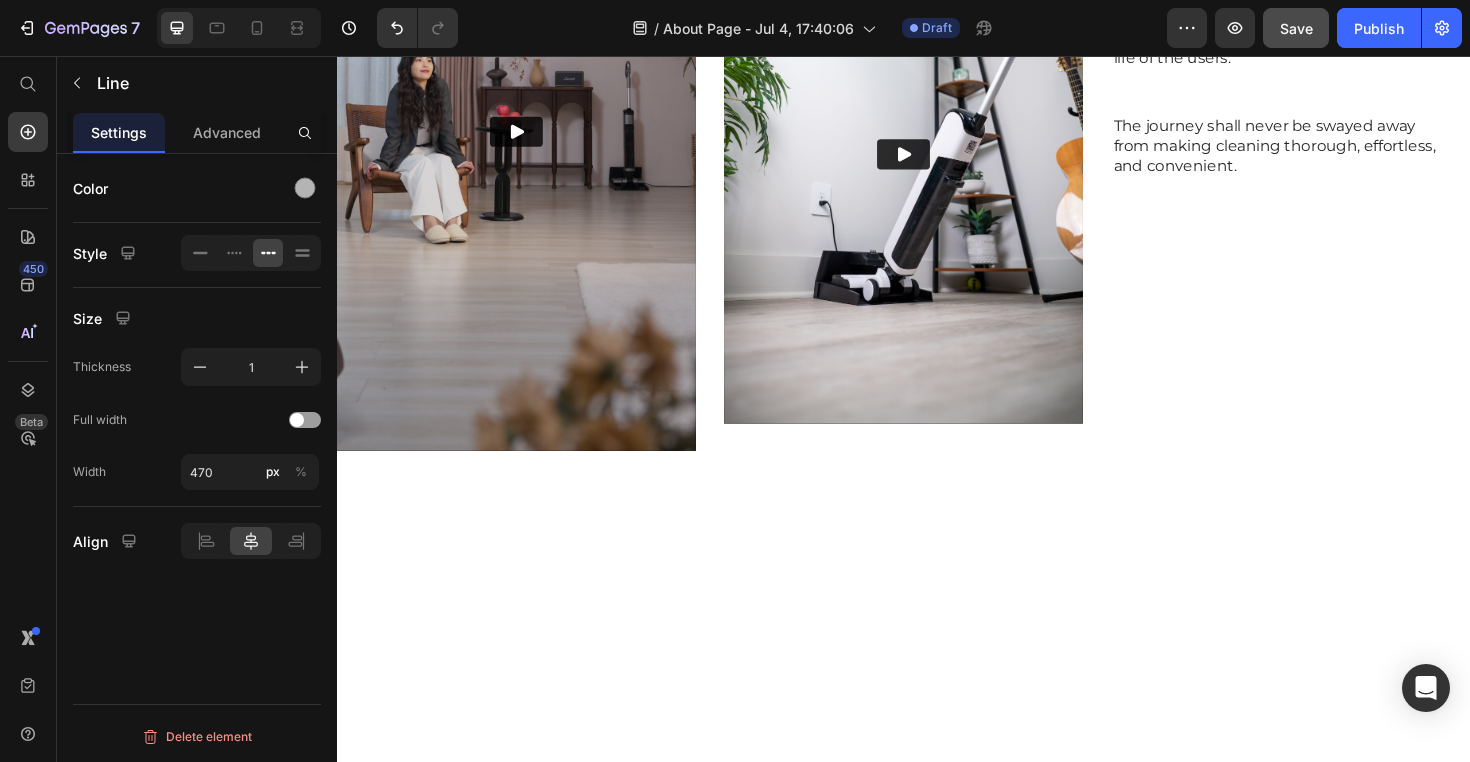 click 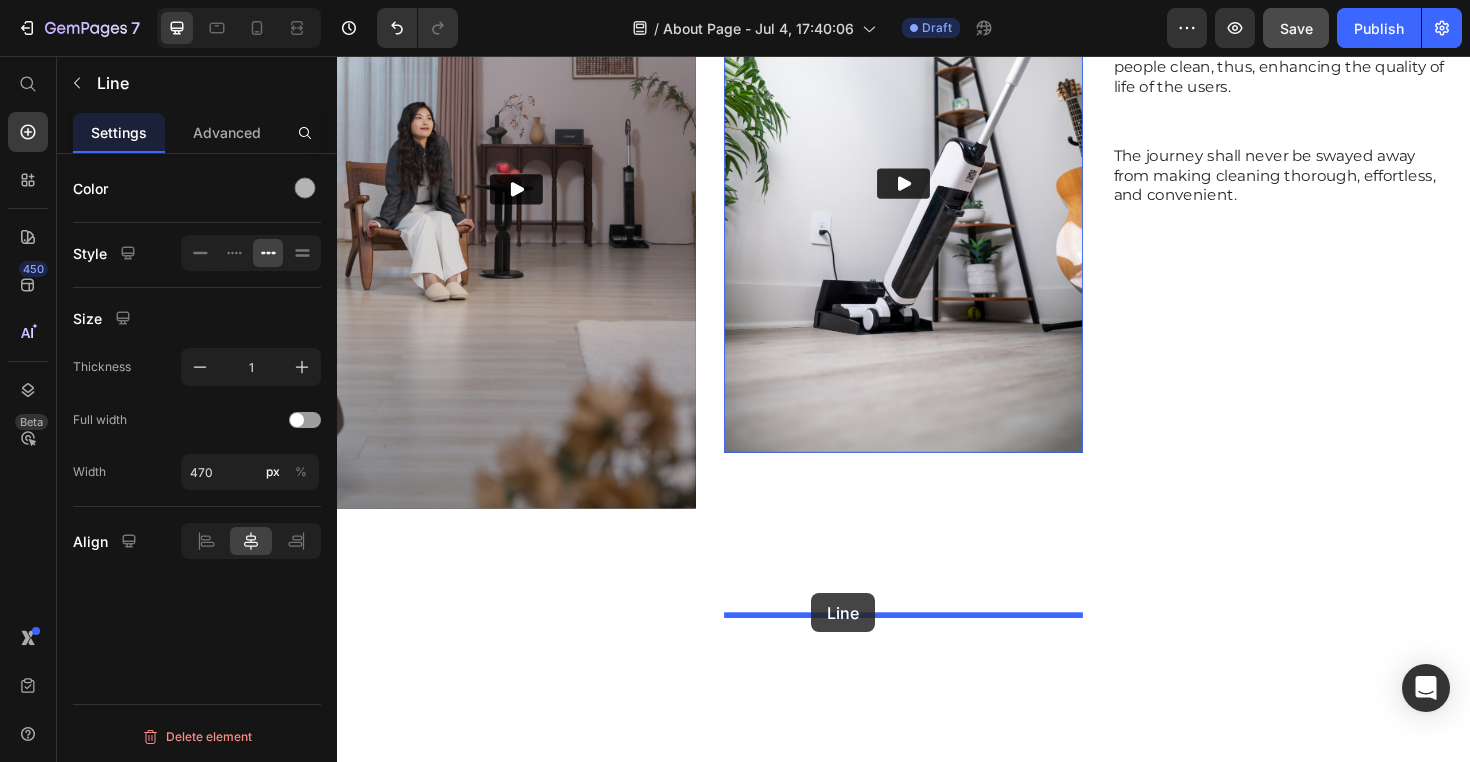 drag, startPoint x: 353, startPoint y: 576, endPoint x: 838, endPoint y: 623, distance: 487.272 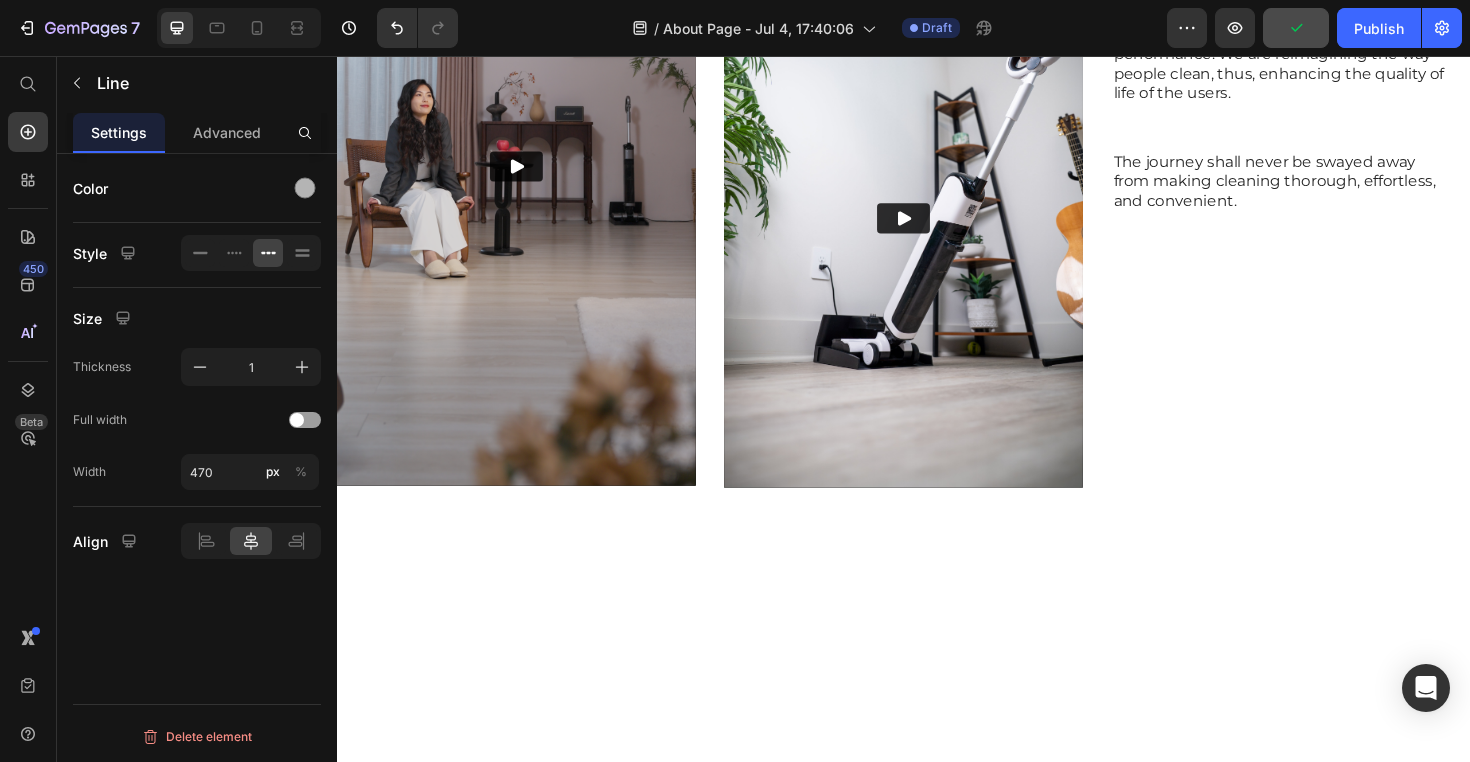 scroll, scrollTop: 1963, scrollLeft: 0, axis: vertical 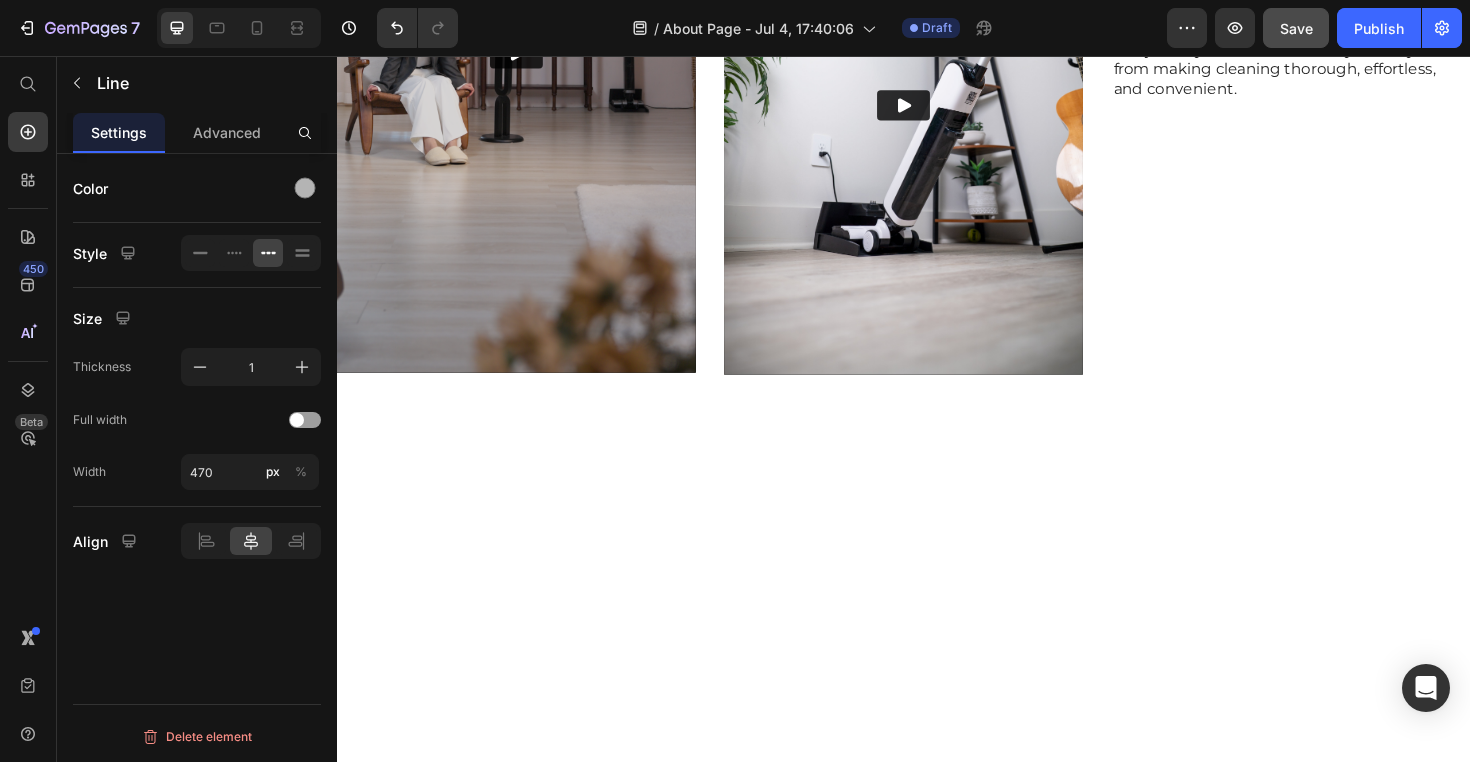 click on "Title Line" at bounding box center (527, -333) 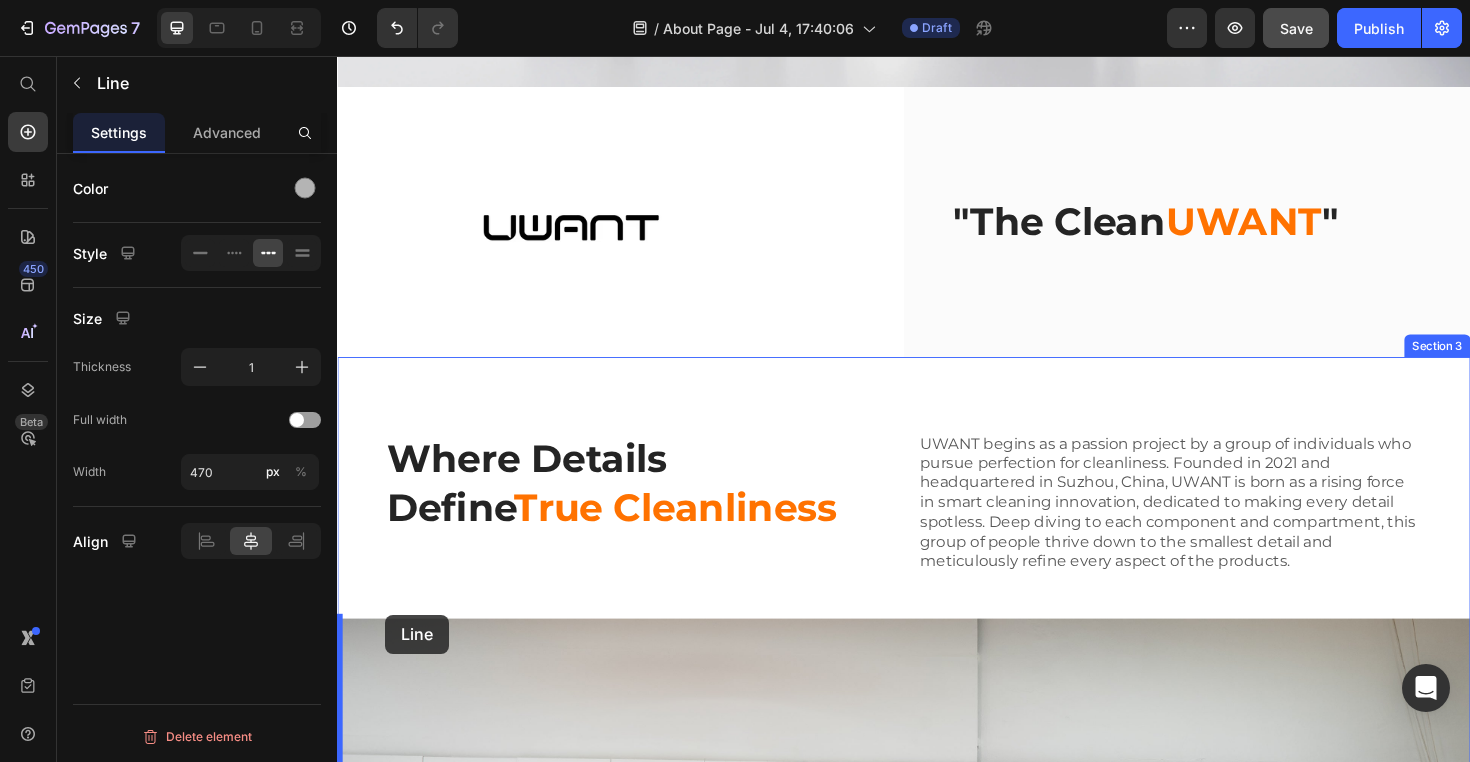 scroll, scrollTop: 802, scrollLeft: 0, axis: vertical 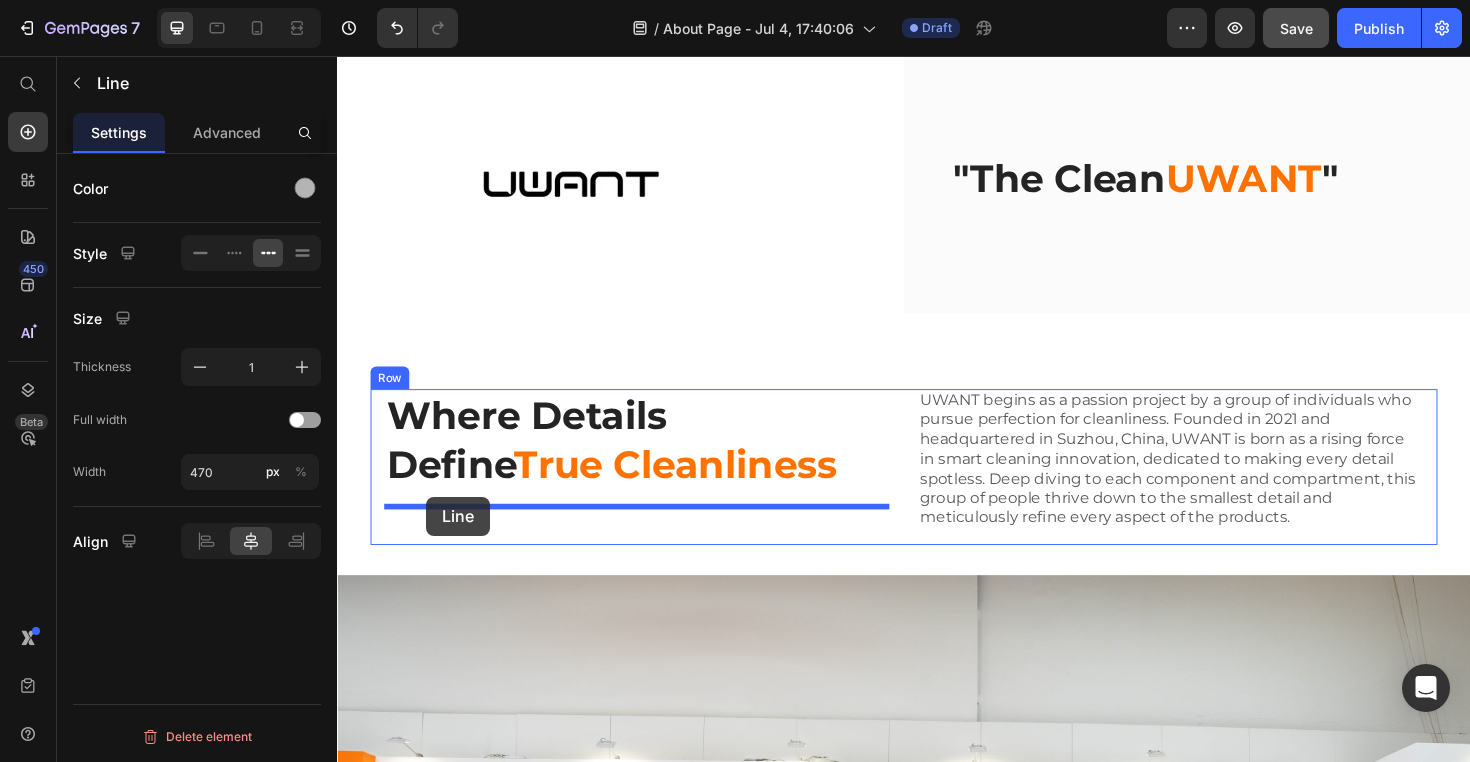 drag, startPoint x: 350, startPoint y: 516, endPoint x: 431, endPoint y: 522, distance: 81.22192 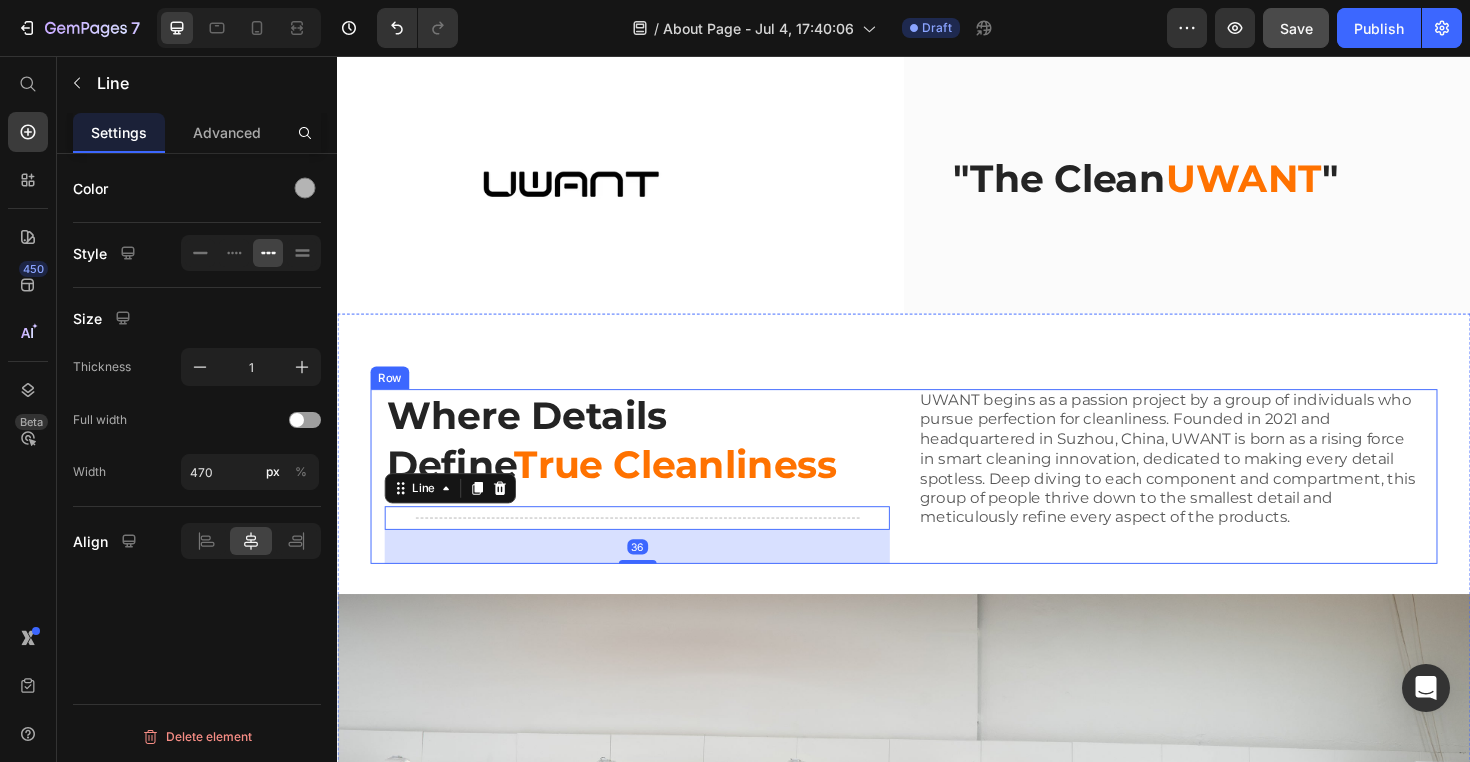 click on "UWANT begins as a passion project by a group of individuals who pursue perfection for cleanliness. Founded in 2021 and headquartered in Suzhou, [CITY], [STATE], UWANT is born as a rising force in smart cleaning innovation, dedicated to making every detail spotless. Deep diving to each component and compartment, this group of people thrive down to the smallest detail and meticulously refine every aspect of the products. Text Block" at bounding box center (1219, 501) 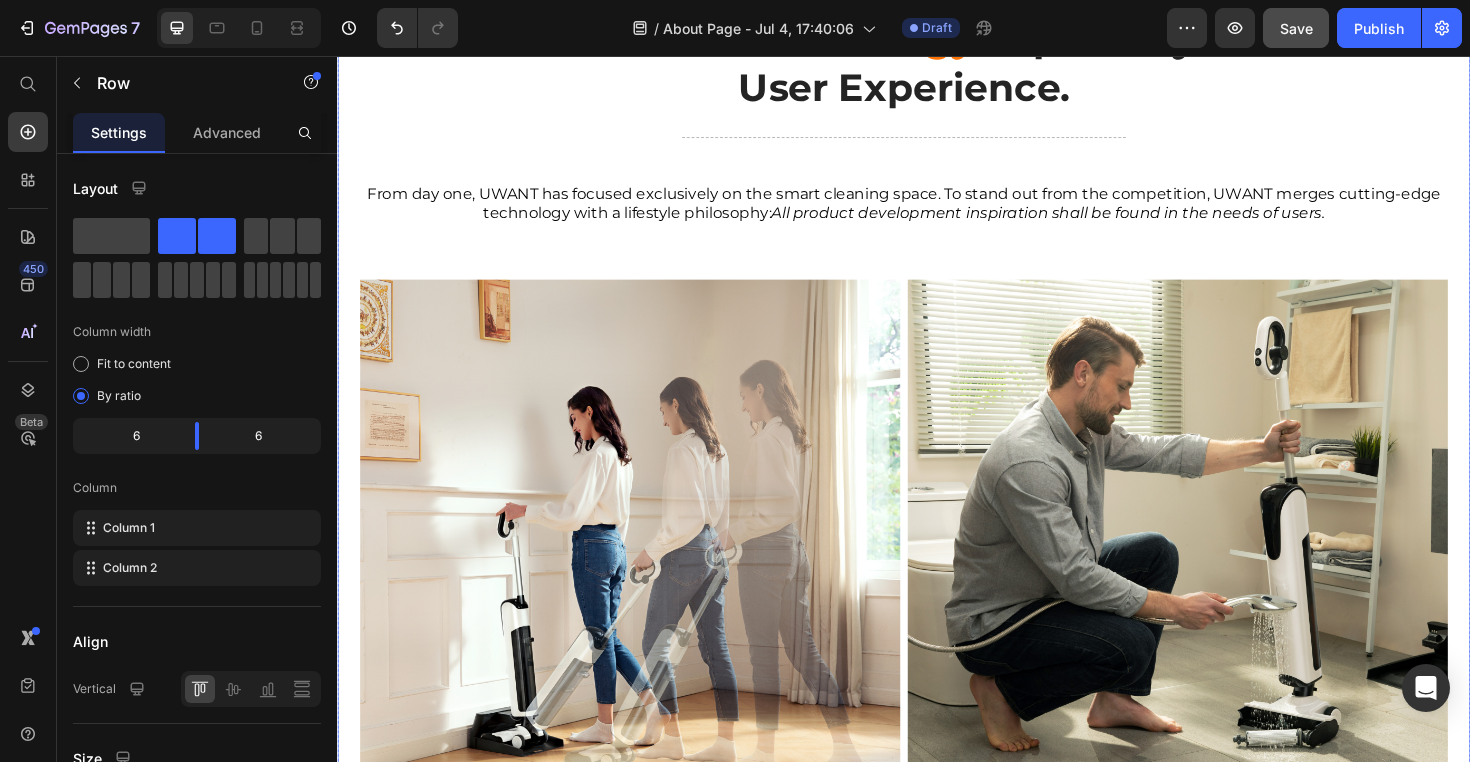 scroll, scrollTop: 3104, scrollLeft: 0, axis: vertical 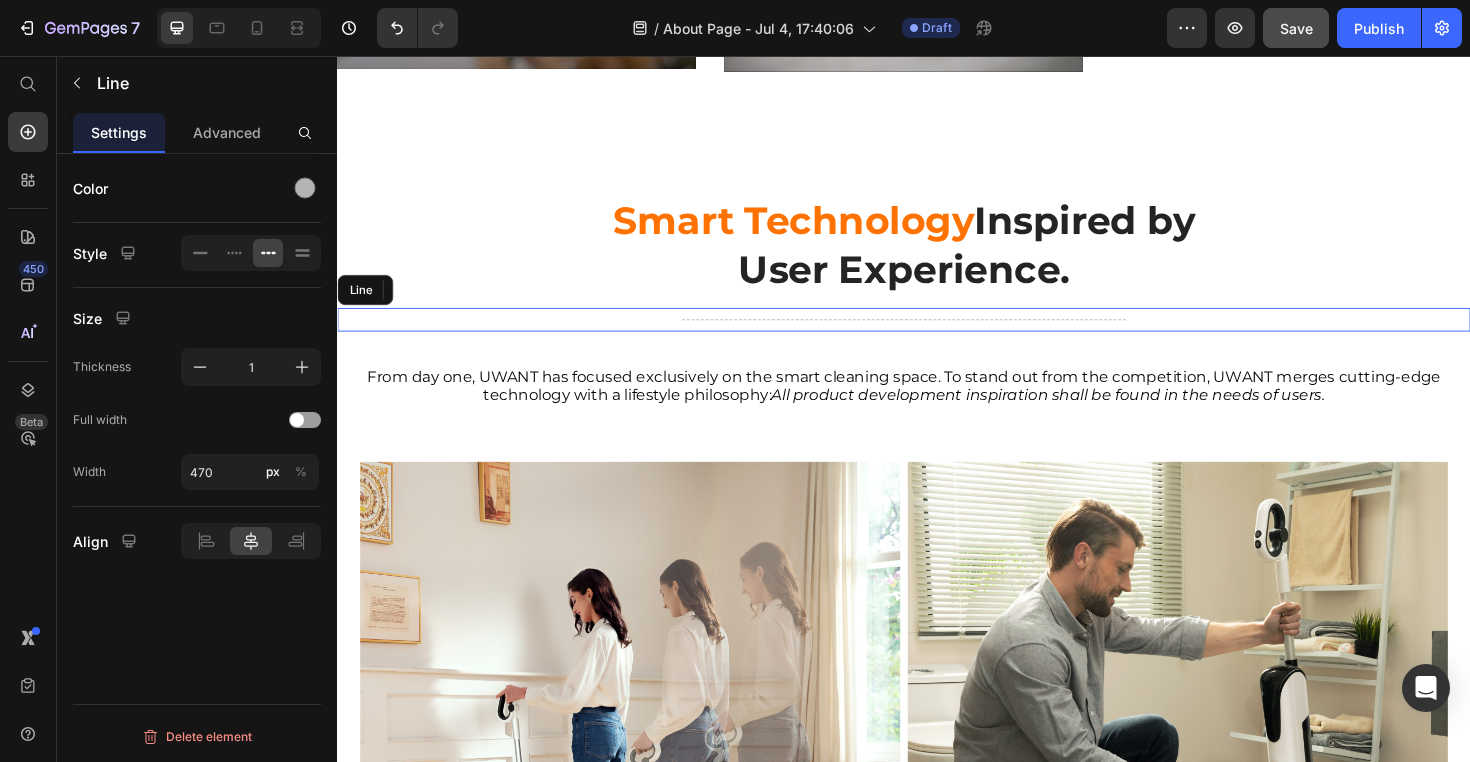 click on "Title Line" at bounding box center [937, 335] 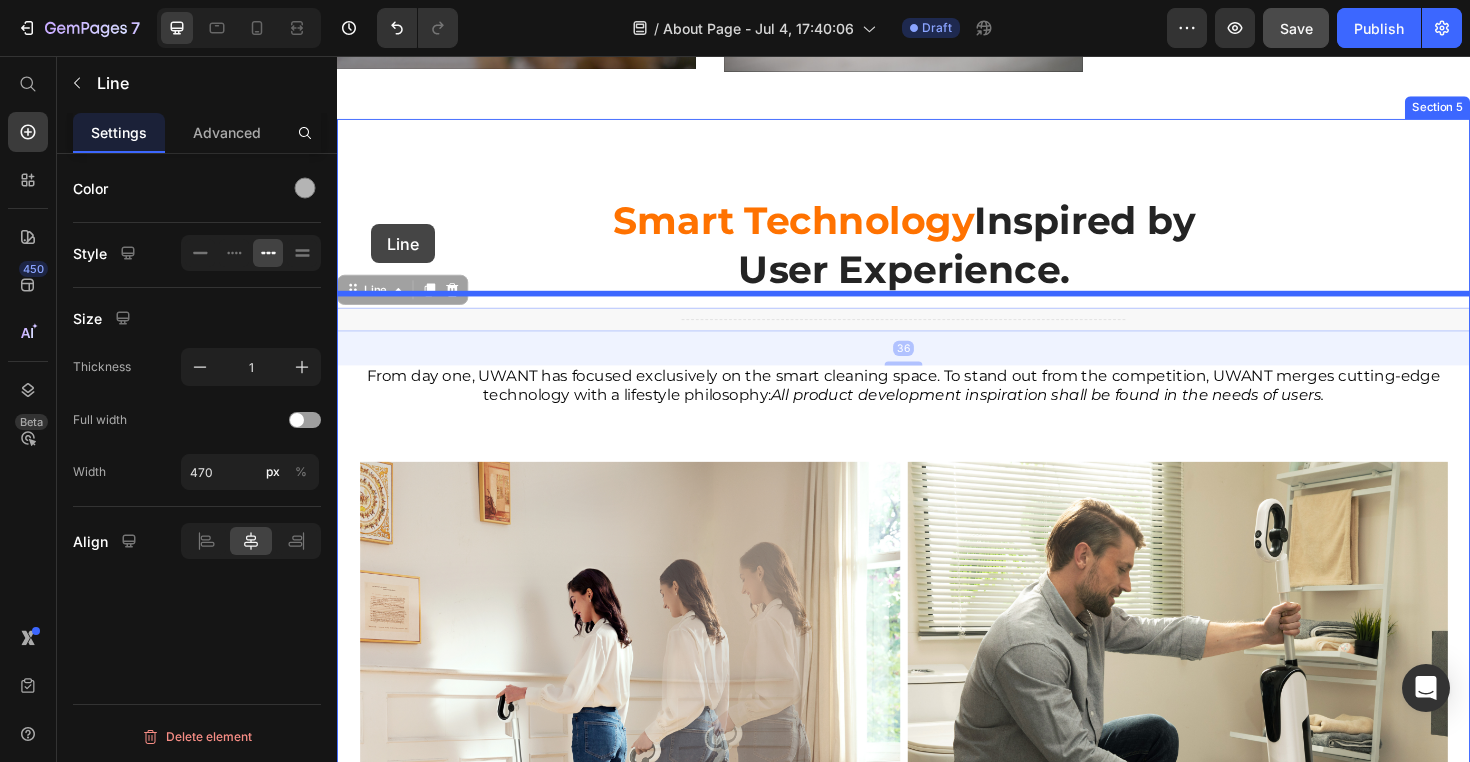drag, startPoint x: 353, startPoint y: 409, endPoint x: 372, endPoint y: 236, distance: 174.04022 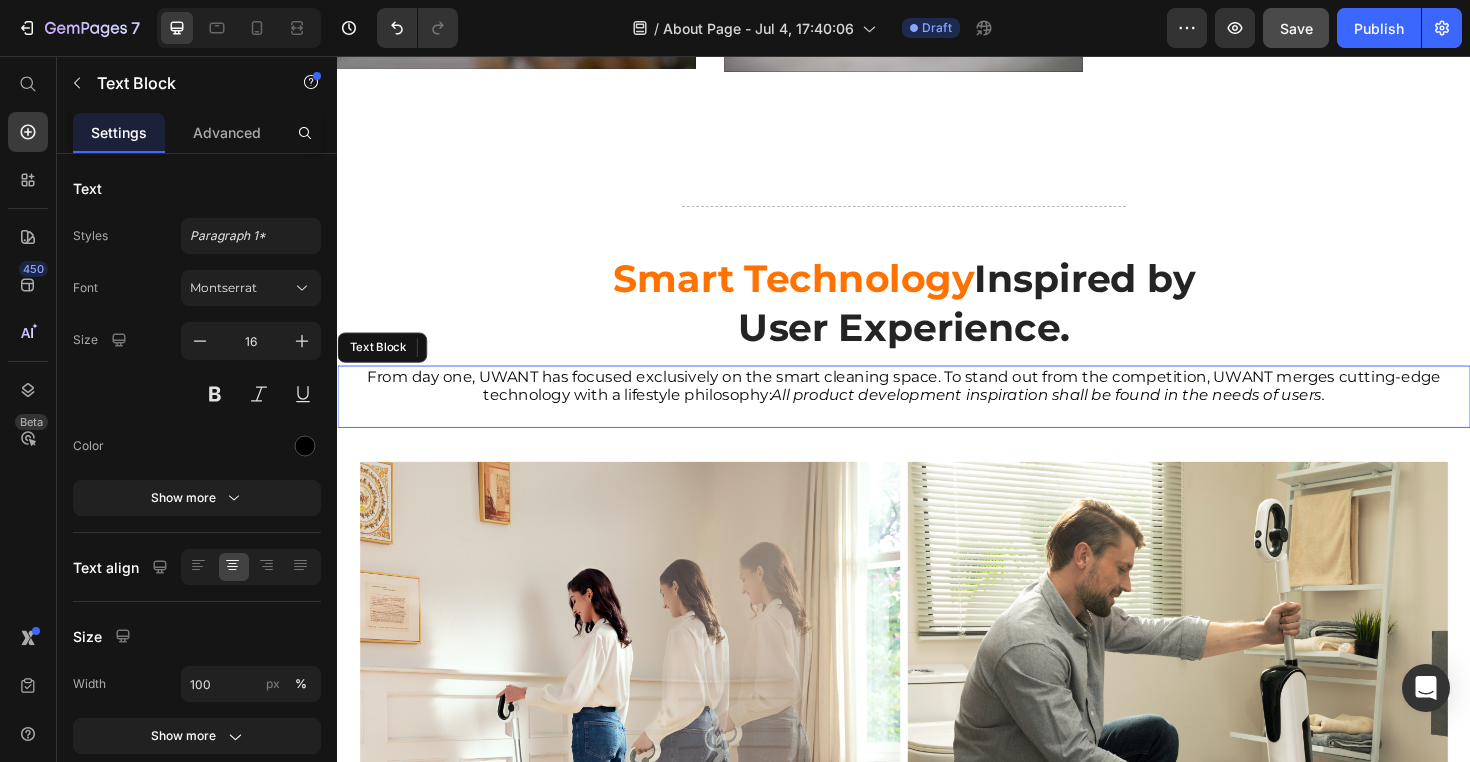 click at bounding box center (937, 437) 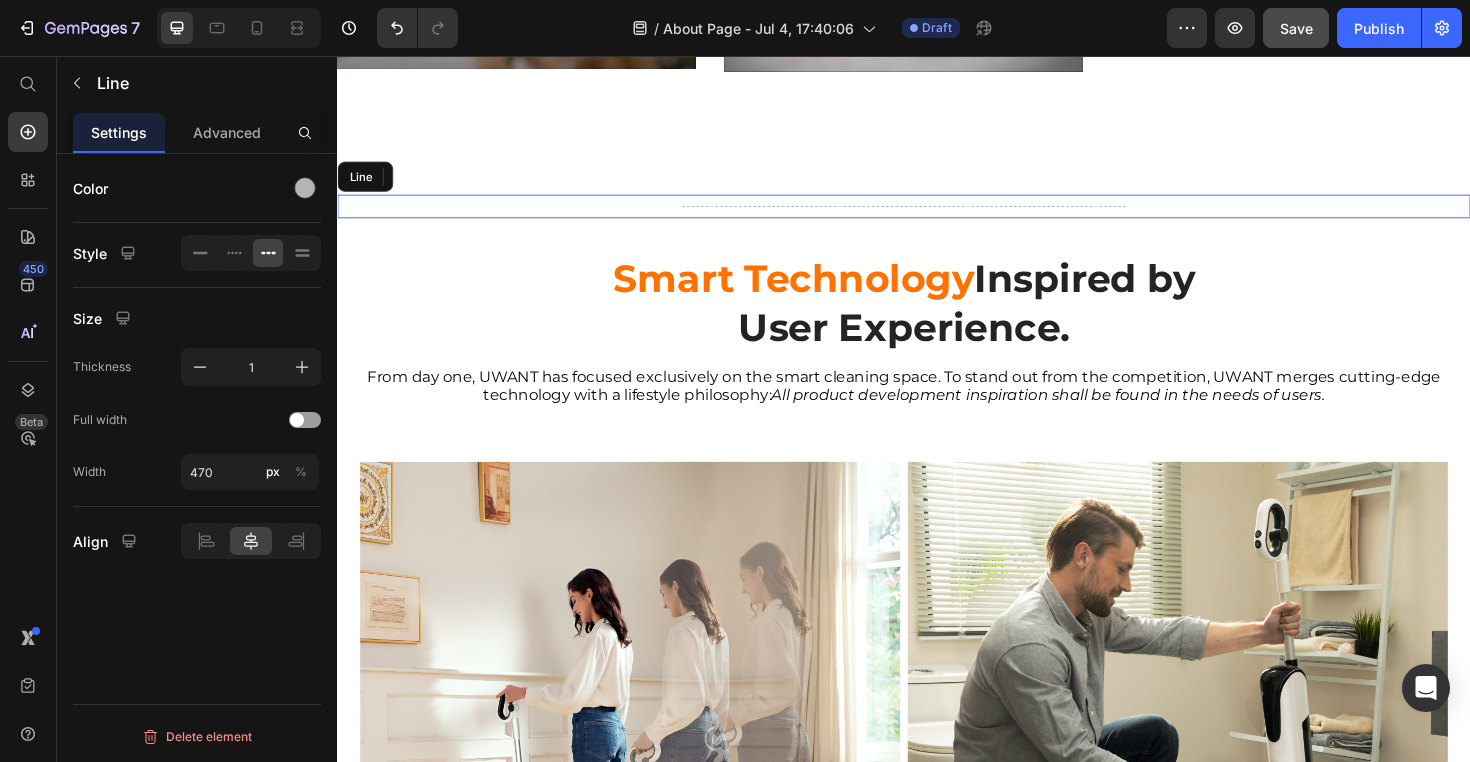click on "Title Line" at bounding box center (937, 215) 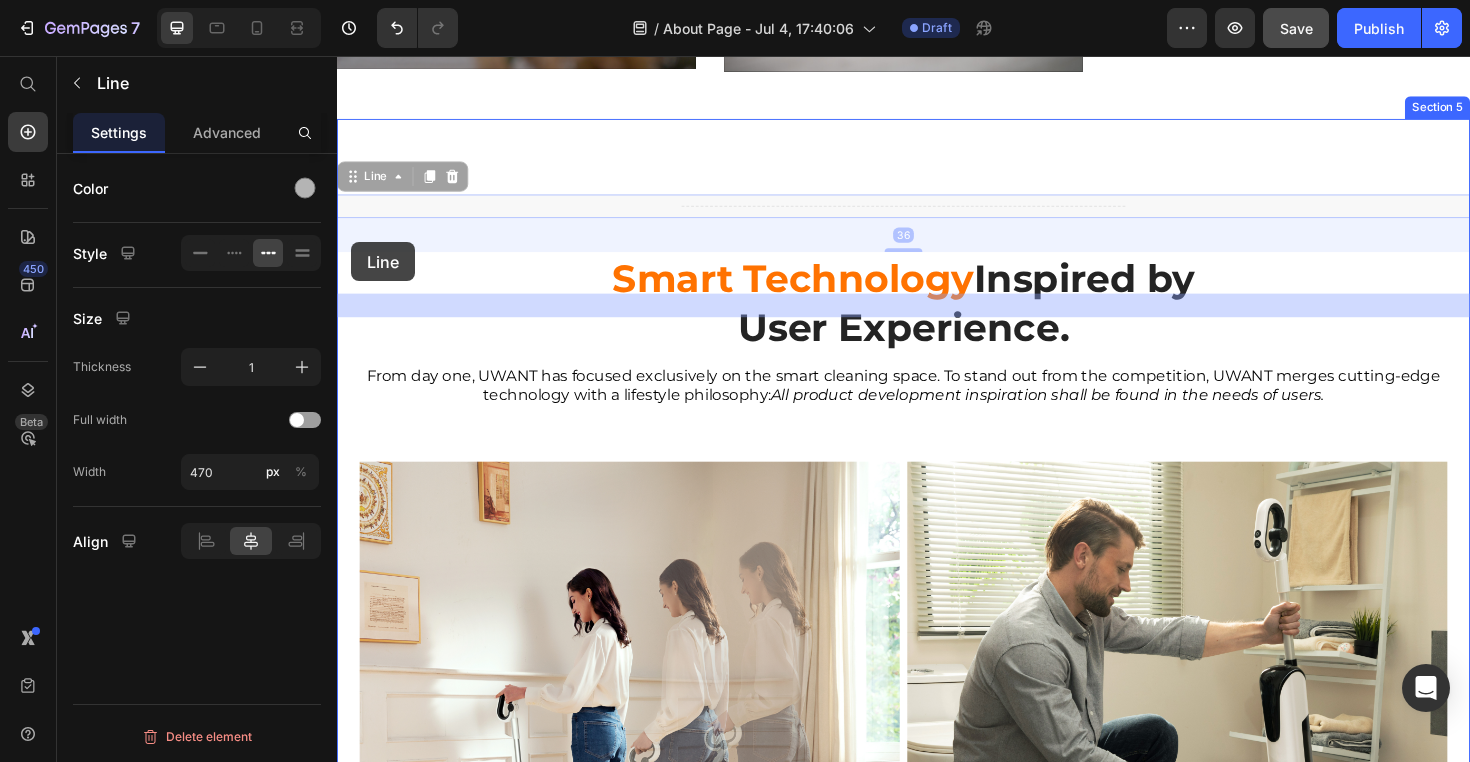 drag, startPoint x: 351, startPoint y: 290, endPoint x: 352, endPoint y: 253, distance: 37.01351 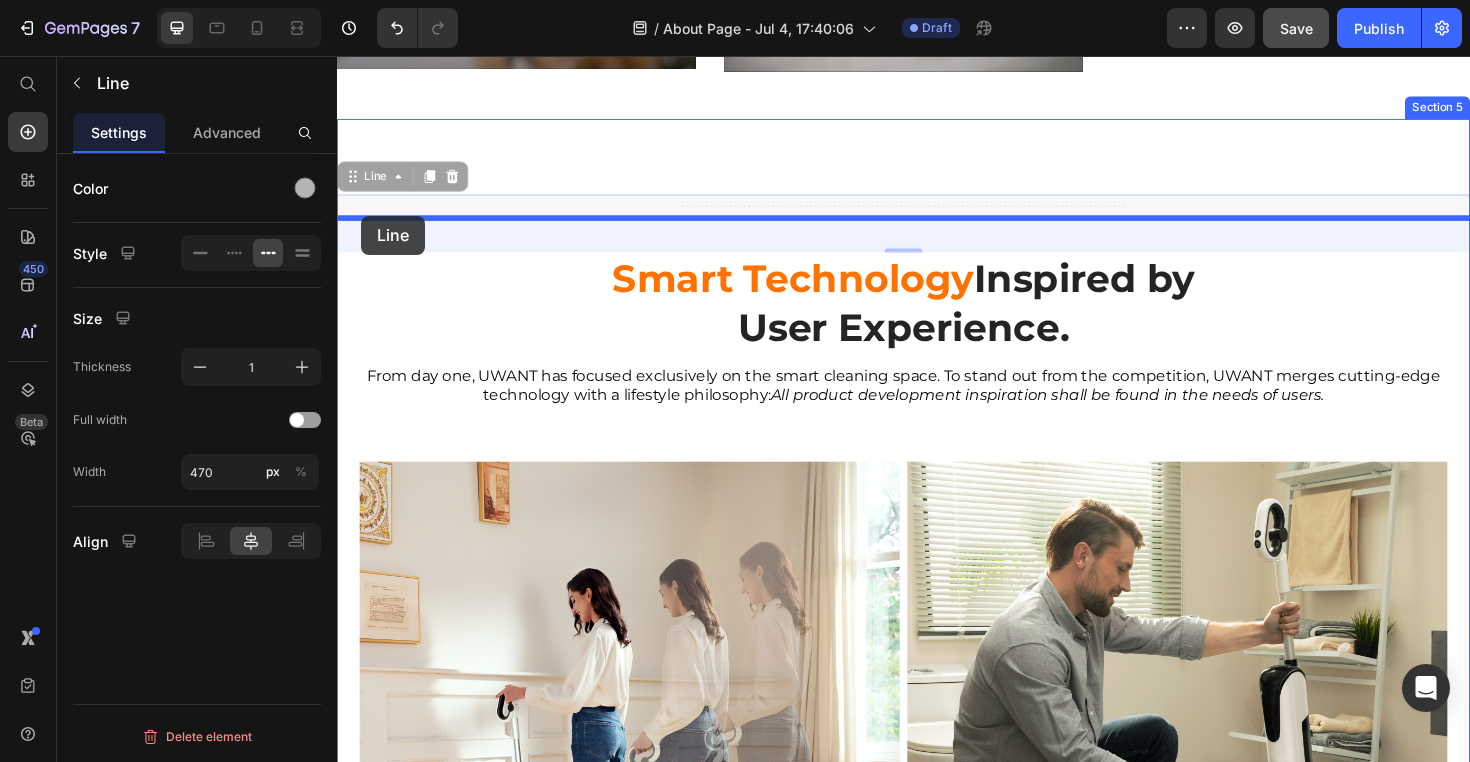 drag, startPoint x: 348, startPoint y: 289, endPoint x: 362, endPoint y: 225, distance: 65.51336 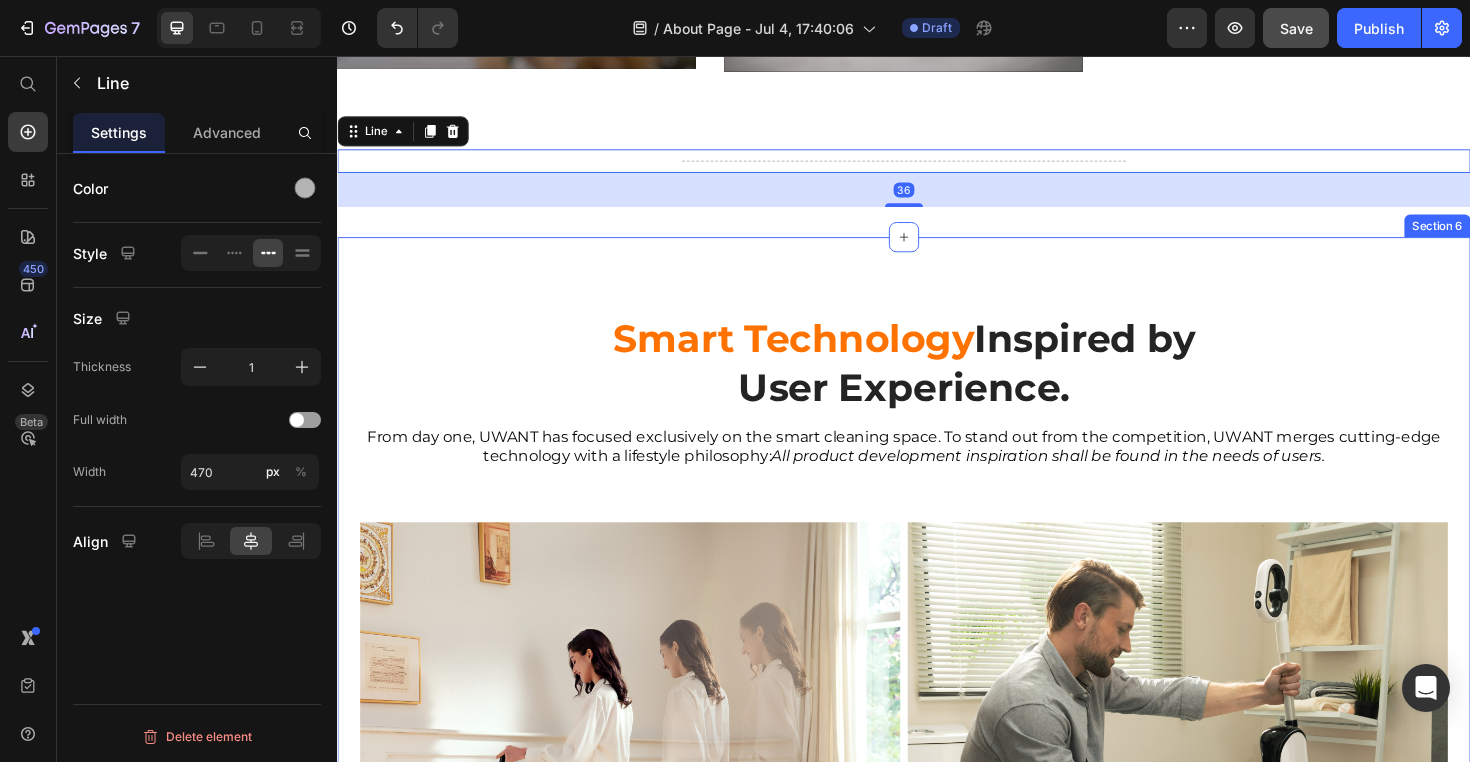 click on "Smart Technology  Inspired by  User Experience. Heading From day one, UWANT has focused exclusively on the smart cleaning space. To stand out from the competition, UWANT merges cutting-edge technology with a lifestyle philosophy:  All product development inspiration shall be found in the needs of users.   Text Block Image Lorem ipsum dolor sit amet, consectetur adipiscing elit, sed do eiusmod tempor incididunt ut labore et dolore magna aliqua. Ut enim ad minim veniam, quis nostrud exercitation ullamco laboris nisi ut aliquip ex ea commodo consequat. Text Block Image Lorem ipsum dolor sit amet, consectetur adipiscing elit, sed do eiusmod tempor incididunt ut labore et dolore magna aliqua. Ut enim ad minim veniam, quis nostrud exercitation ullamco laboris nisi ut aliquip ex ea commodo consequat. Text Block Row Image Text Block Image Text Block Row                Title Line Text Block READ MORE Button Row Section 6" at bounding box center (937, 1202) 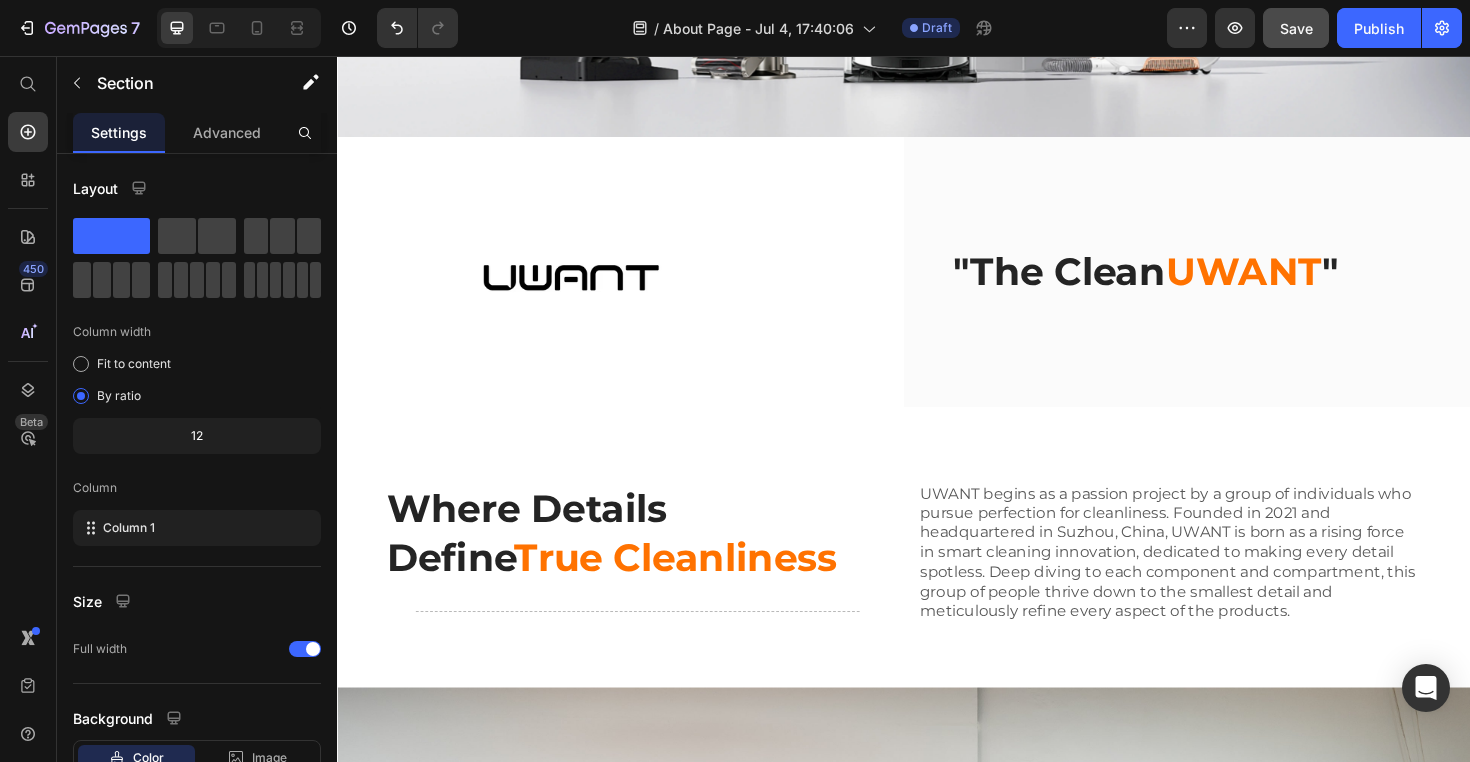 scroll, scrollTop: 701, scrollLeft: 0, axis: vertical 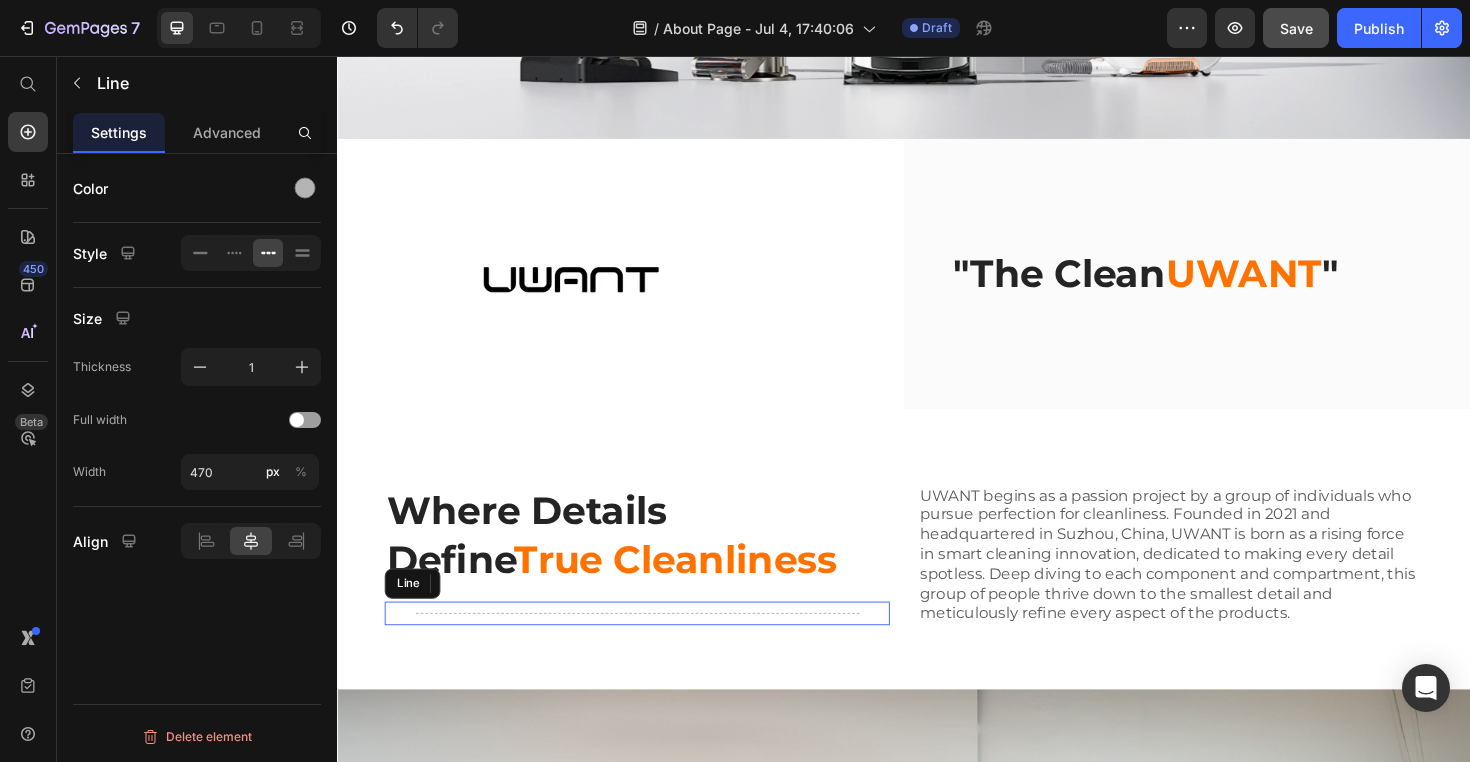 click on "Title Line" at bounding box center (654, 646) 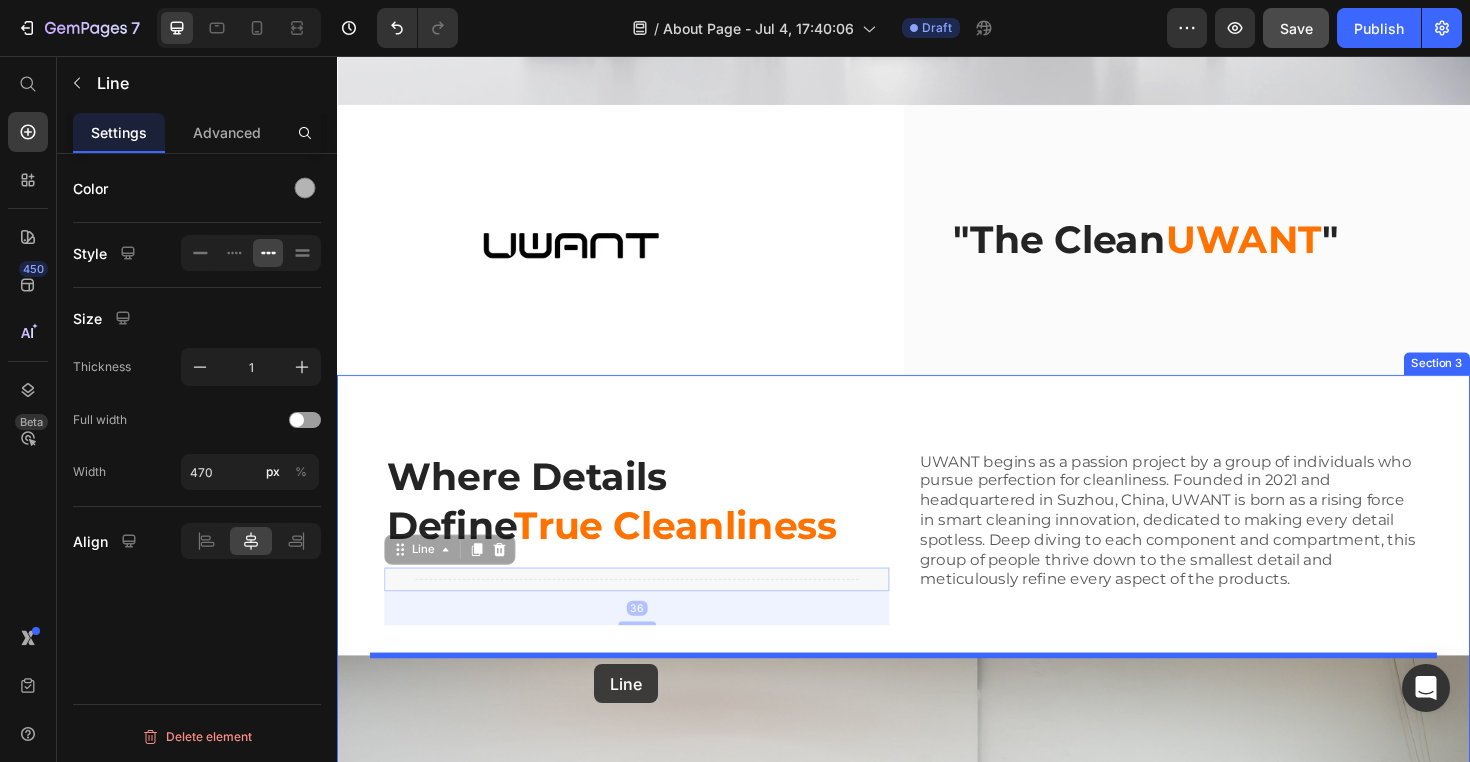 scroll, scrollTop: 750, scrollLeft: 0, axis: vertical 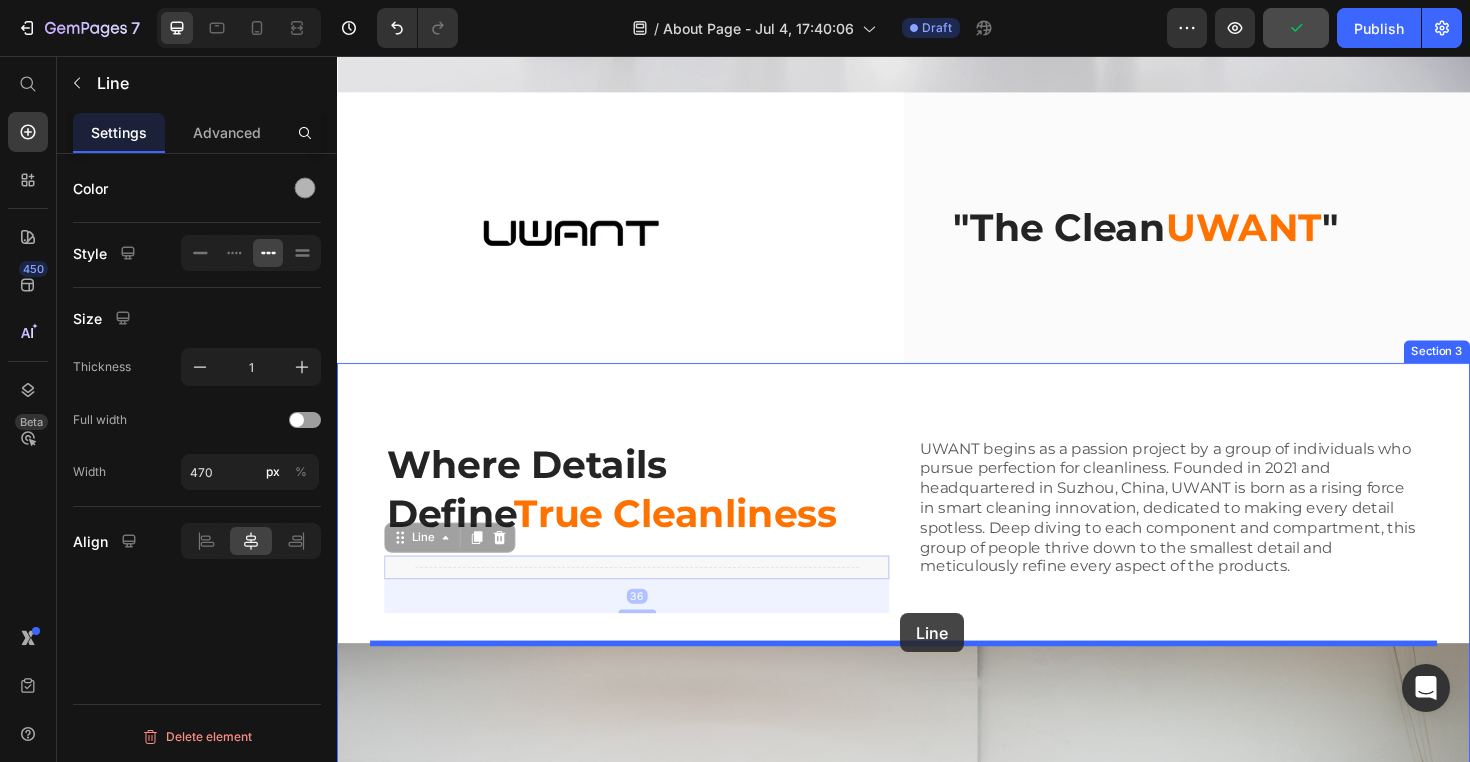 drag, startPoint x: 399, startPoint y: 616, endPoint x: 933, endPoint y: 642, distance: 534.63257 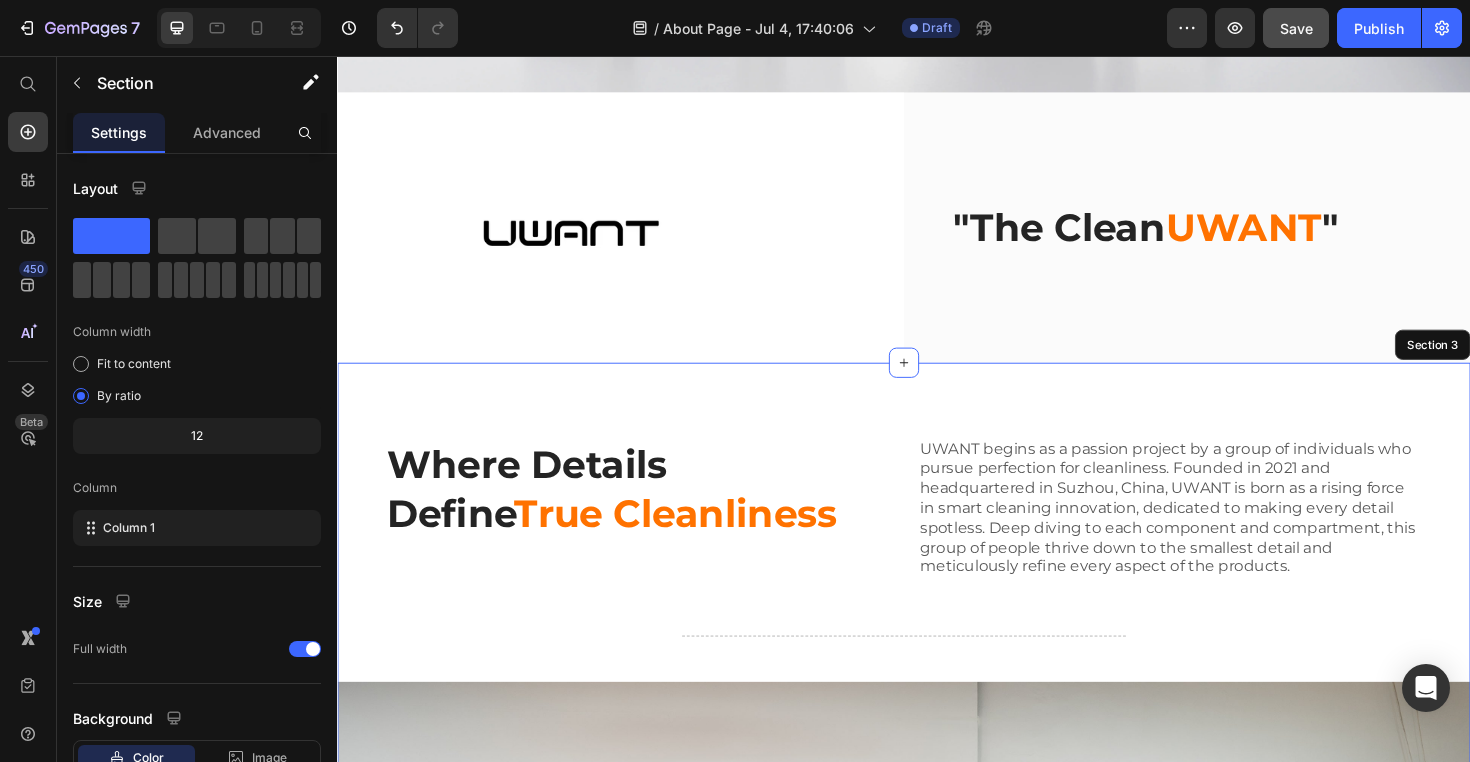 click on "Where Details Define  True Cleanliness Heading UWANT begins as a passion project by a group of individuals who pursue perfection for cleanliness. Founded in 2021 and headquartered in Suzhou, [CITY], [STATE], UWANT is born as a rising force in smart cleaning innovation, dedicated to making every detail spotless. Deep diving to each component and compartment, this group of people thrive down to the smallest detail and meticulously refine every aspect of the products. Text Block Row                Title Line   36 Image UWANT begins as a passion project by a group of individuals who pursue perfection for cleanliness. Founded in 2021 and headquartered in Suzhou, [CITY], [STATE], UWANT is born as a rising force in smart cleaning innovation, dedicated to making every detail spotless. Deep diving to each component and compartment, this group of people thrive down to the smallest detail and meticulously refine every aspect of the products. Text Block Row" at bounding box center (937, 998) 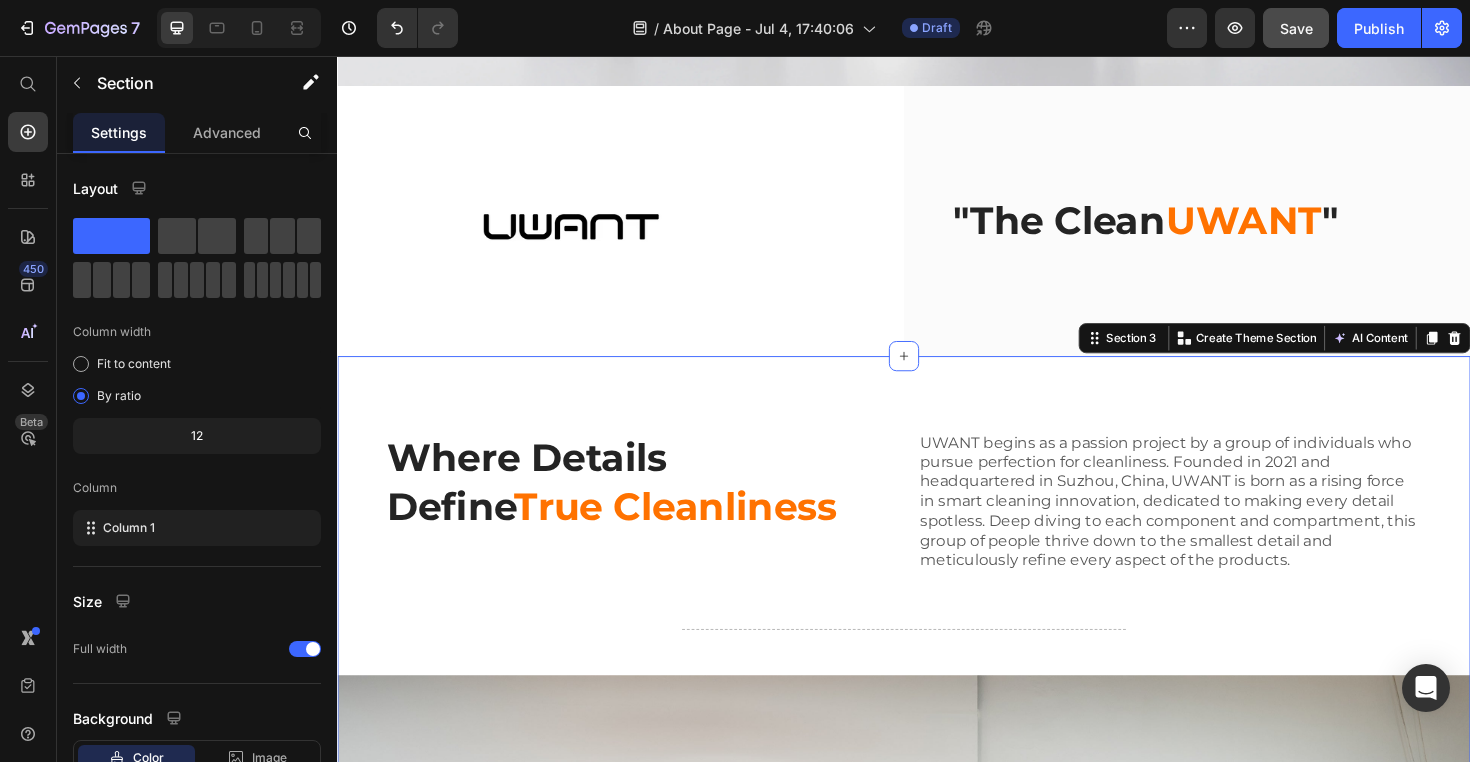 scroll, scrollTop: 771, scrollLeft: 0, axis: vertical 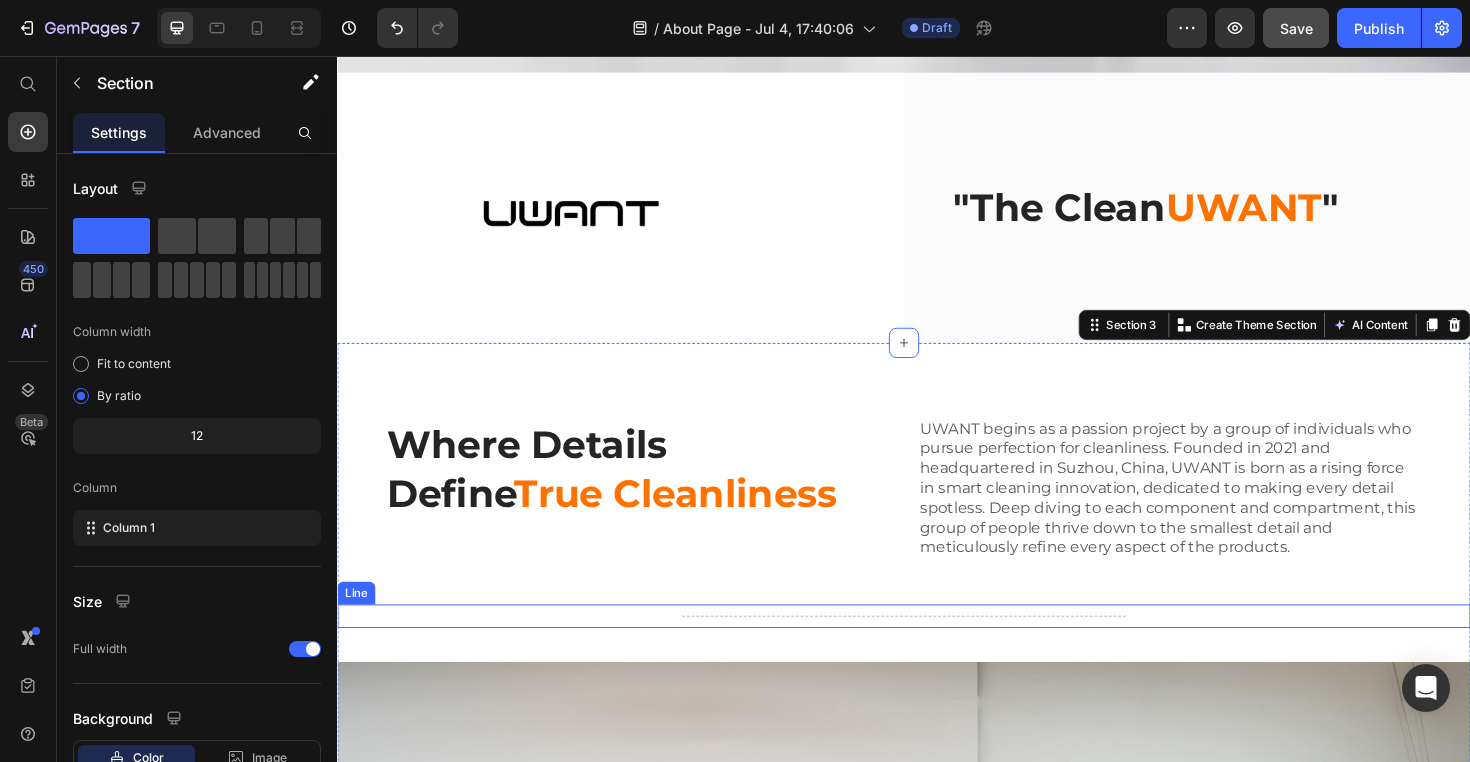 click on "Title Line" at bounding box center [937, 649] 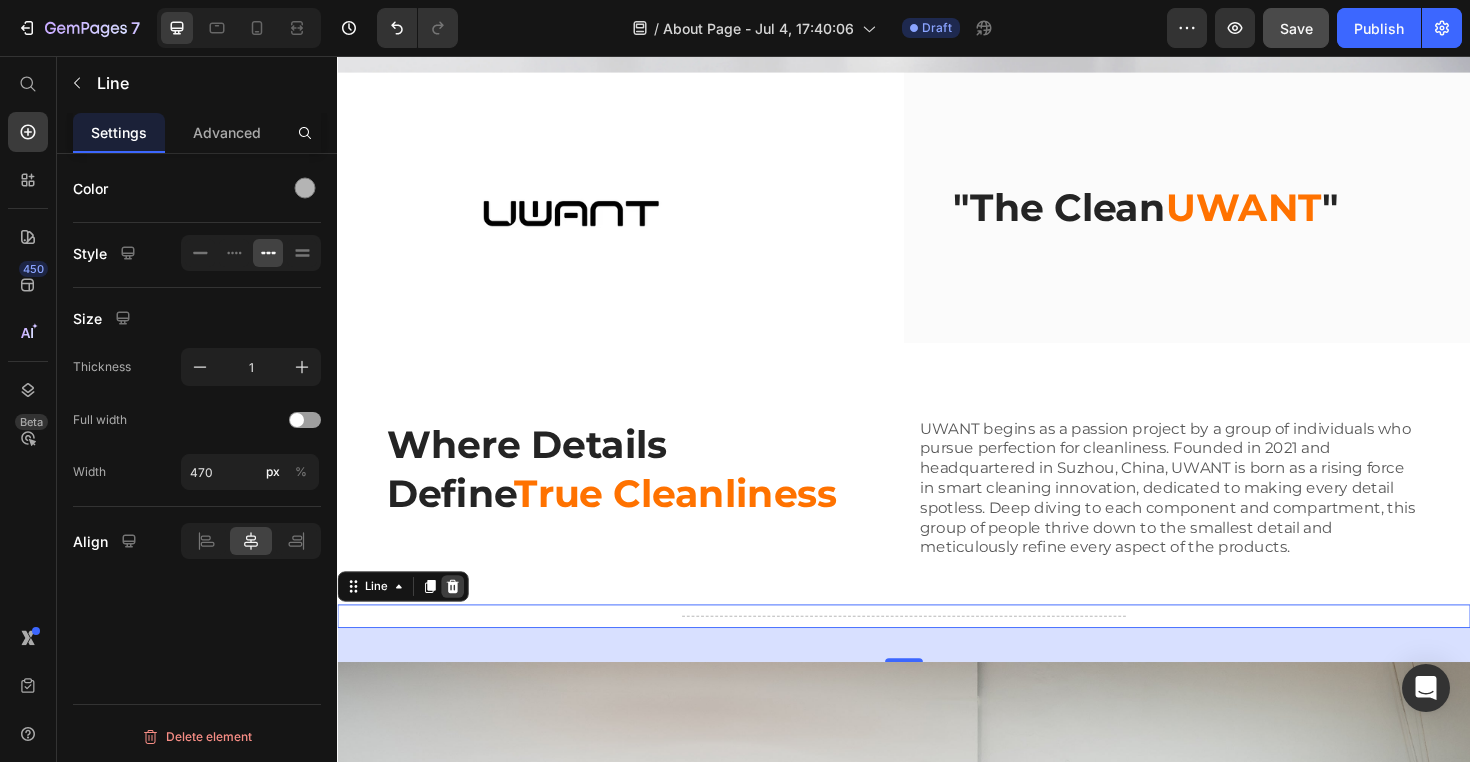 click 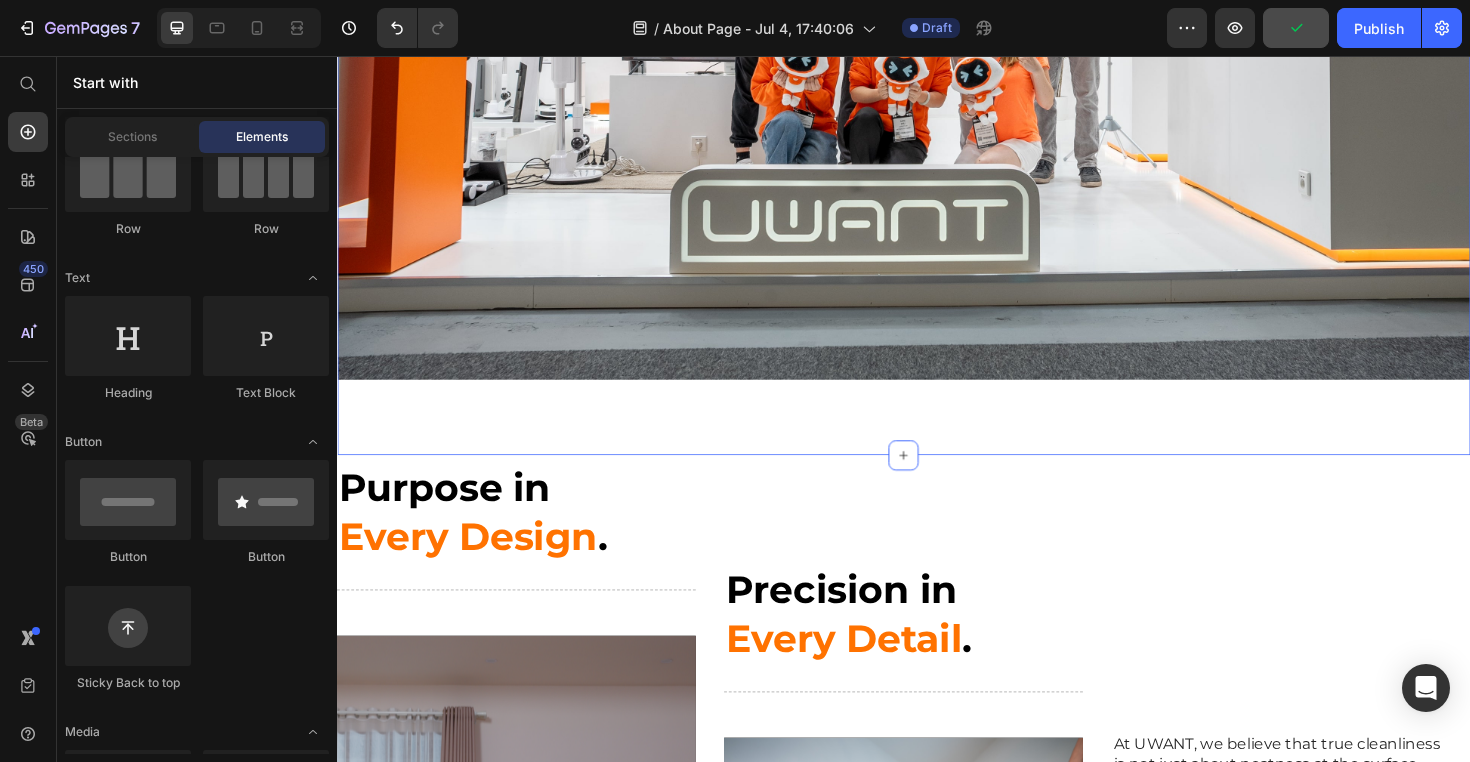 scroll, scrollTop: 1814, scrollLeft: 0, axis: vertical 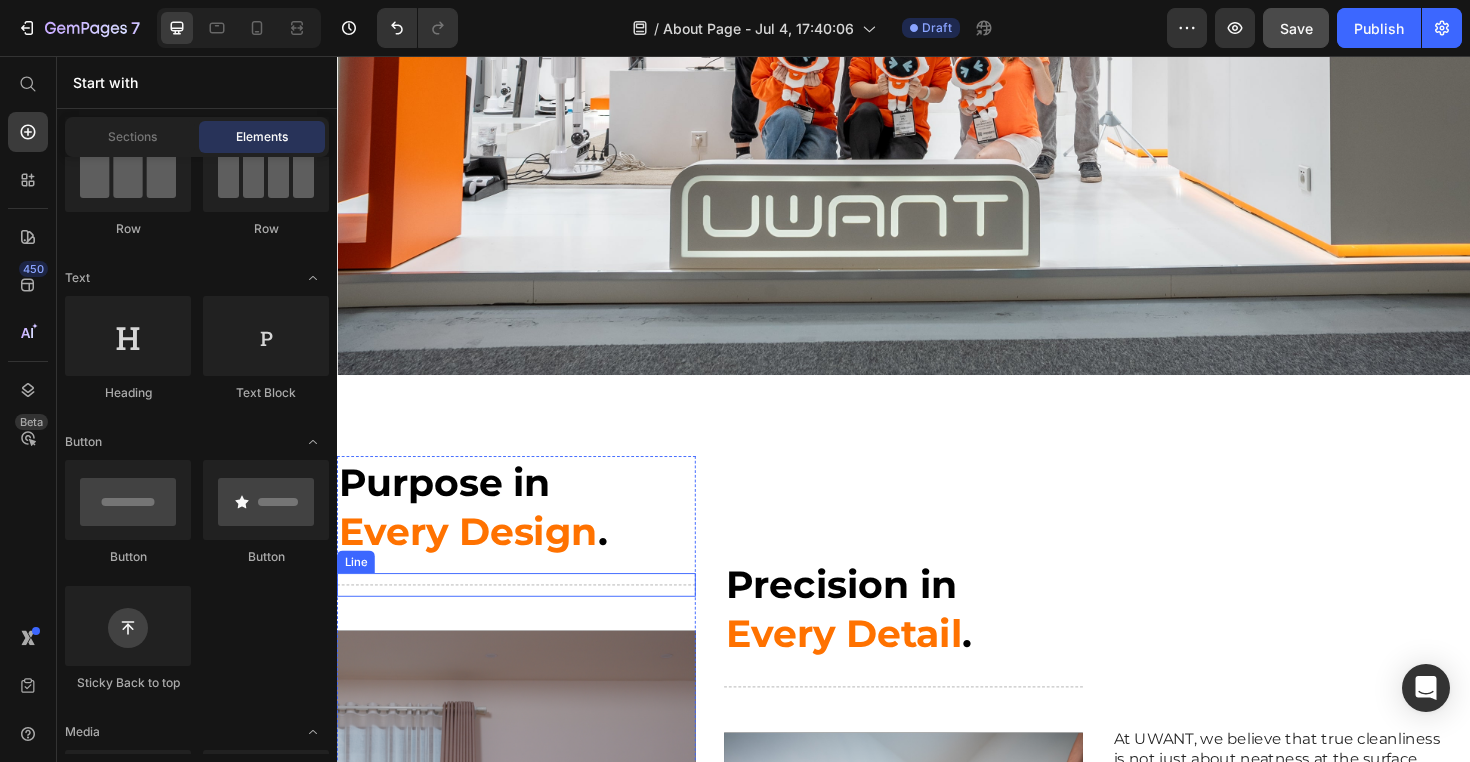 click on "Title Line" at bounding box center [527, 616] 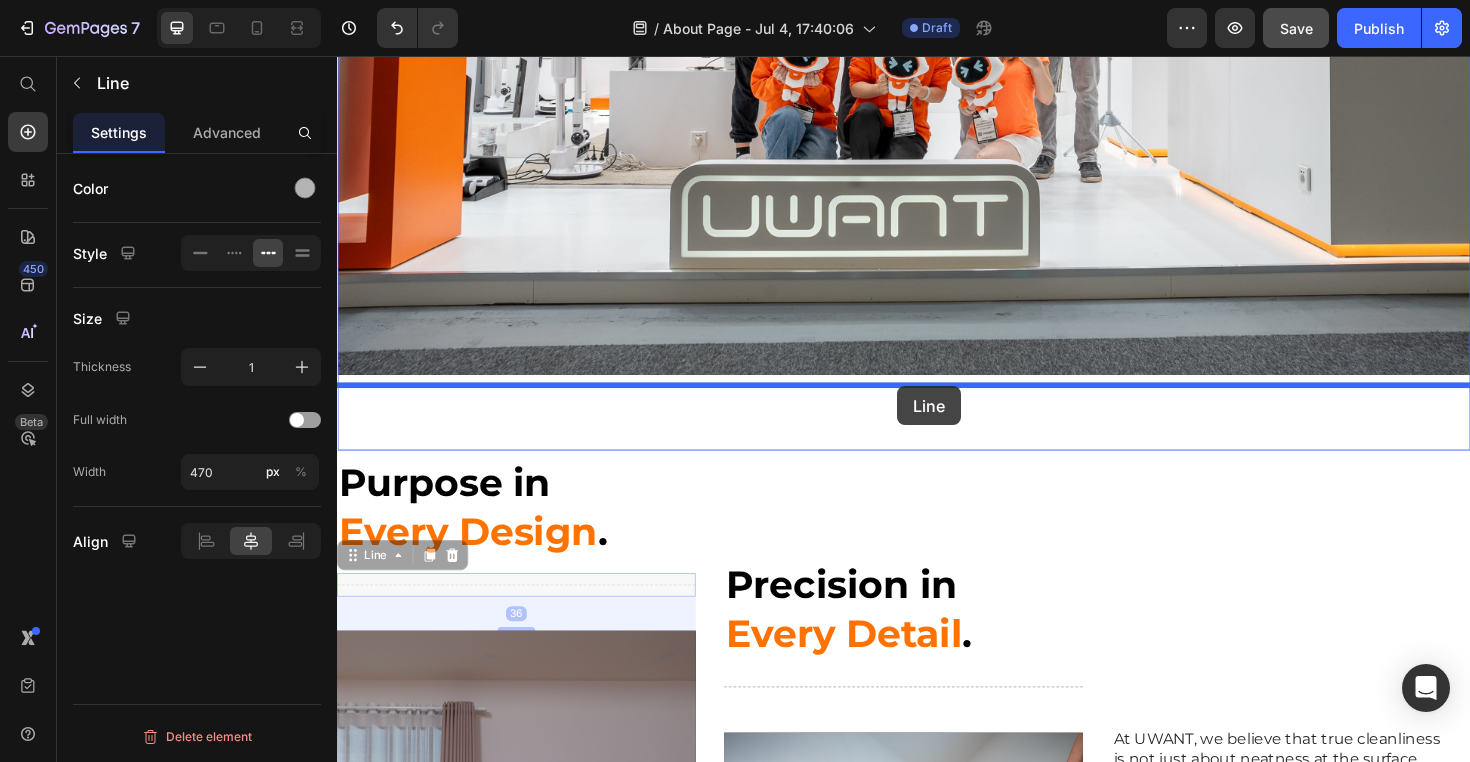 drag, startPoint x: 352, startPoint y: 635, endPoint x: 930, endPoint y: 406, distance: 621.71136 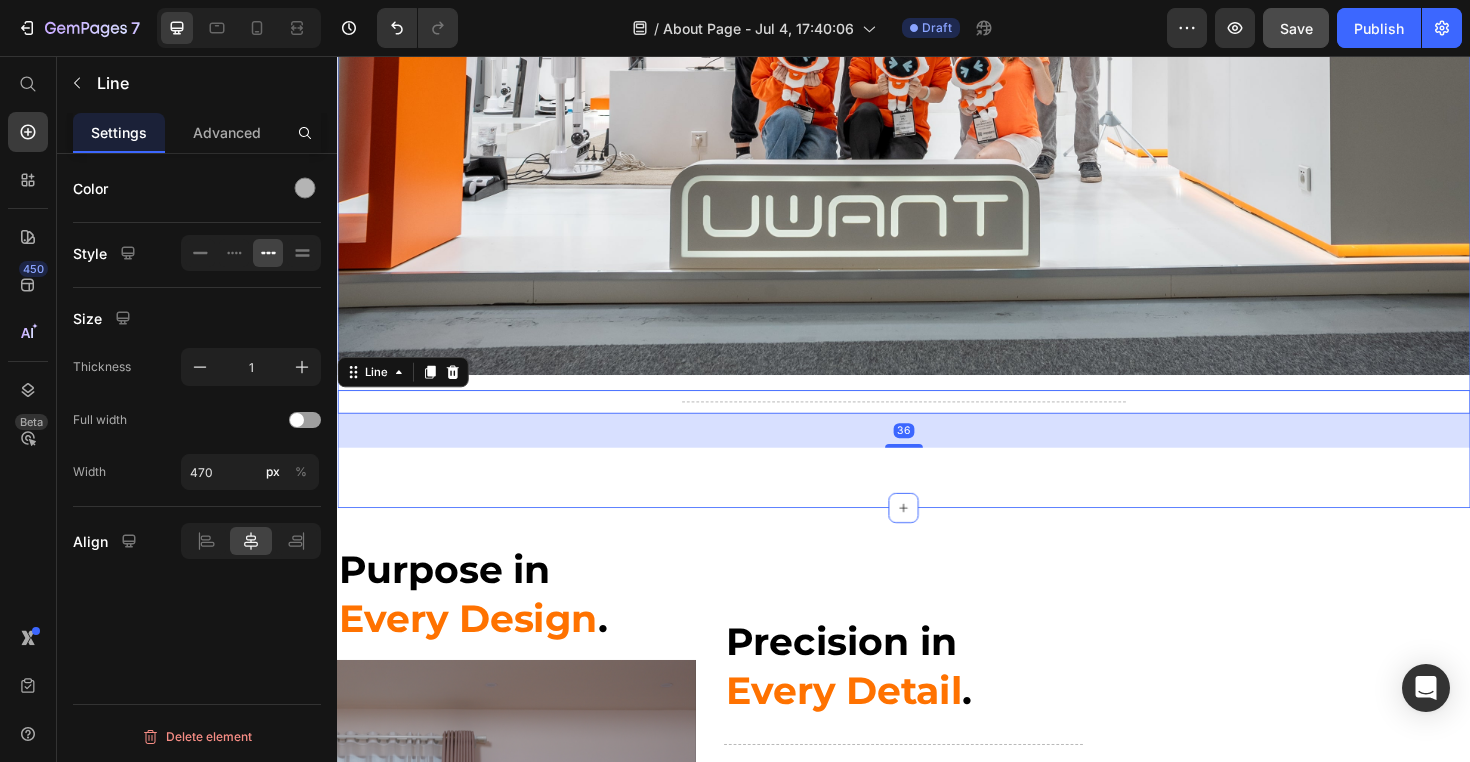 click on "Where Details Define  True Cleanliness Heading UWANT begins as a passion project by a group of individuals who pursue perfection for cleanliness. Founded in 2021 and headquartered in Suzhou, [CITY], [STATE], UWANT is born as a rising force in smart cleaning innovation, dedicated to making every detail spotless. Deep diving to each component and compartment, this group of people thrive down to the smallest detail and meticulously refine every aspect of the products. Text Block Row Image                Title Line   36 UWANT begins as a passion project by a group of individuals who pursue perfection for cleanliness. Founded in 2021 and headquartered in Suzhou, [CITY], [STATE], UWANT is born as a rising force in smart cleaning innovation, dedicated to making every detail spotless. Deep diving to each component and compartment, this group of people thrive down to the smallest detail and meticulously refine every aspect of the products. Text Block Row Section 3" at bounding box center (937, -74) 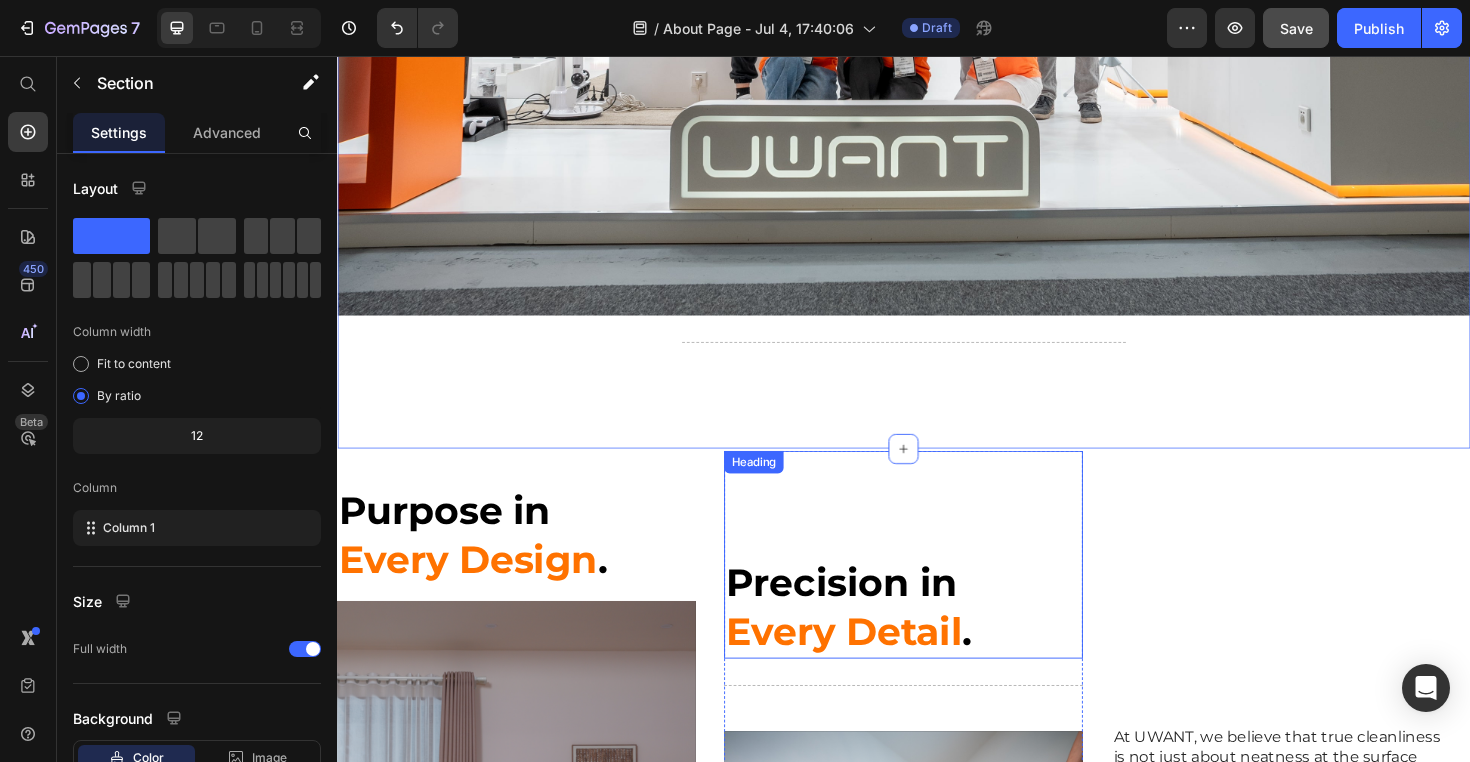 scroll, scrollTop: 1913, scrollLeft: 0, axis: vertical 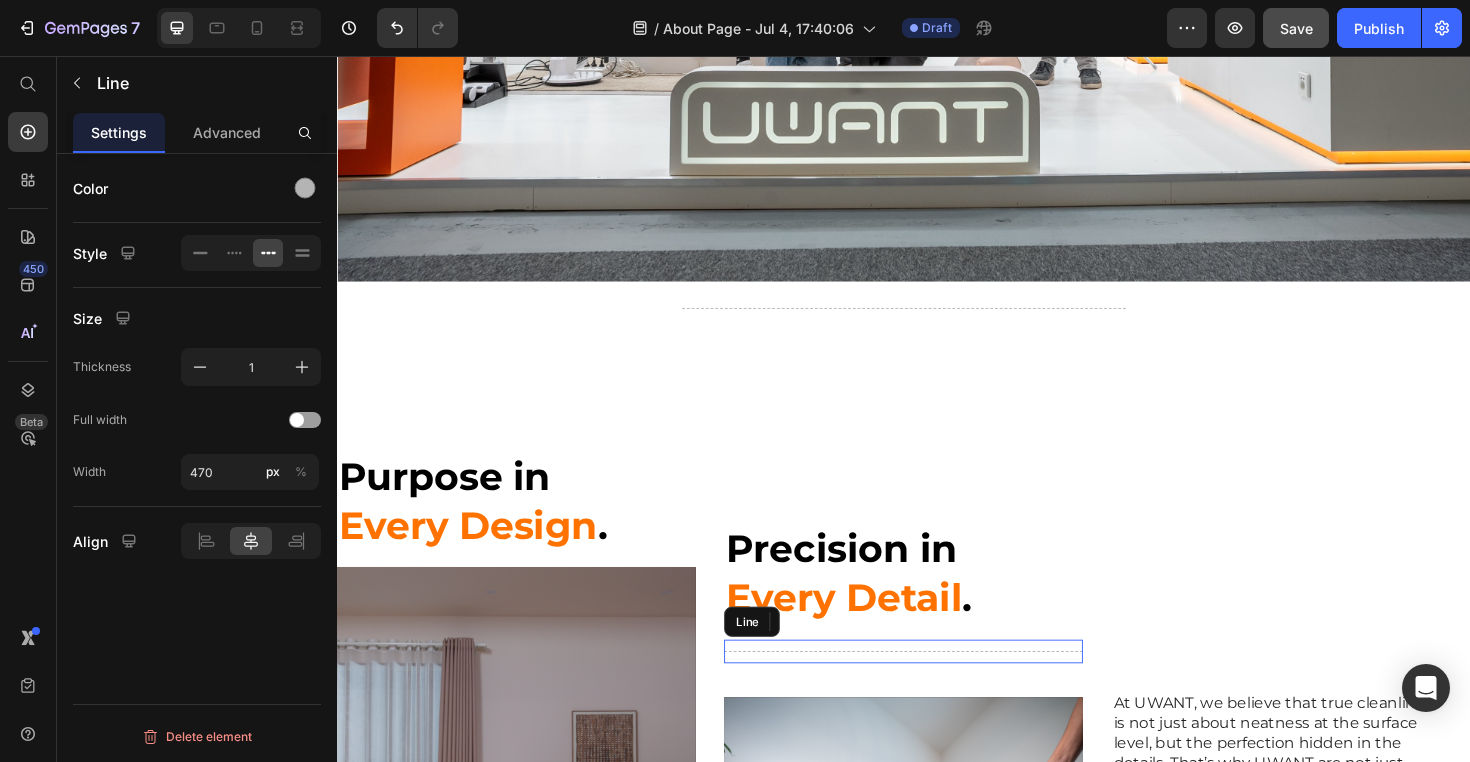 click on "Title Line" at bounding box center (937, 686) 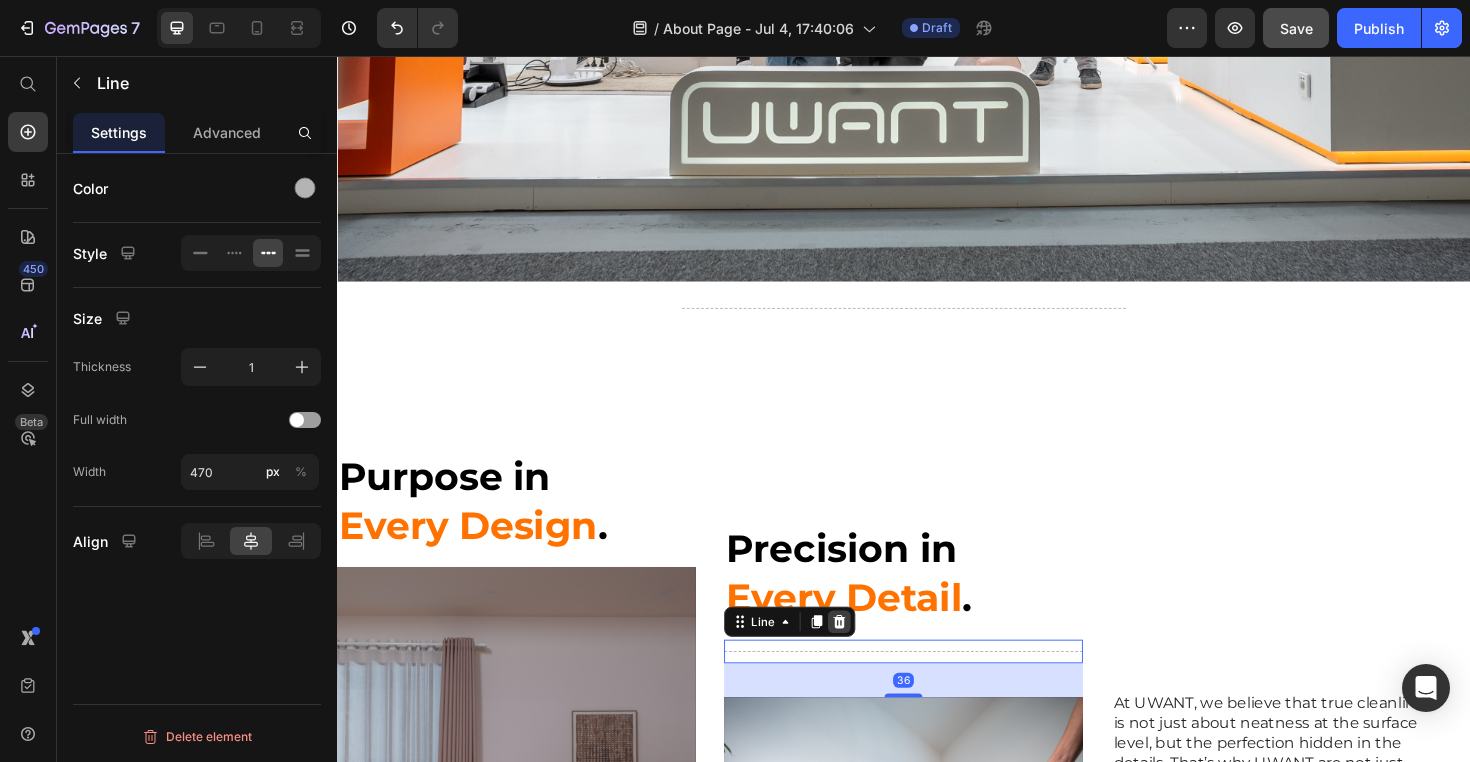 click 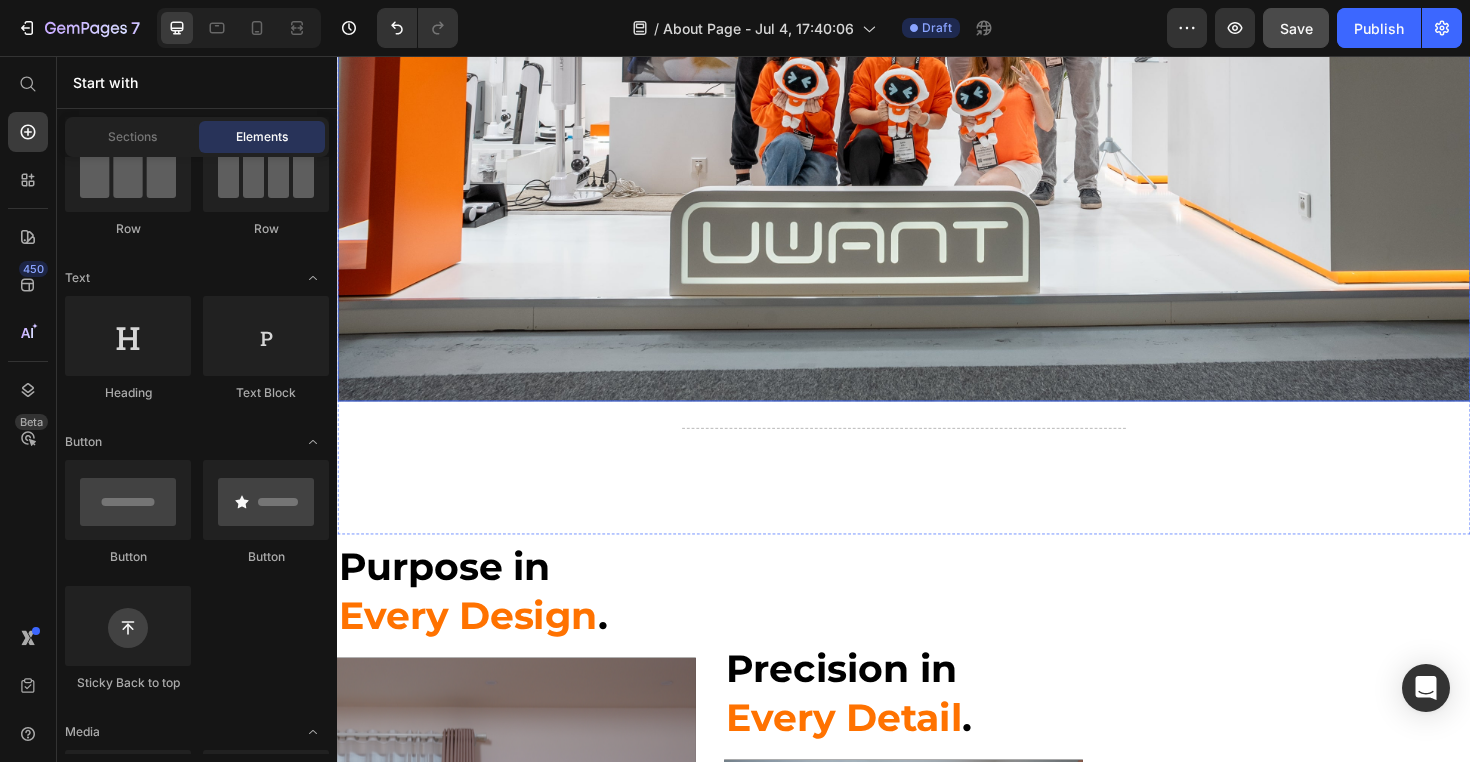scroll, scrollTop: 1787, scrollLeft: 0, axis: vertical 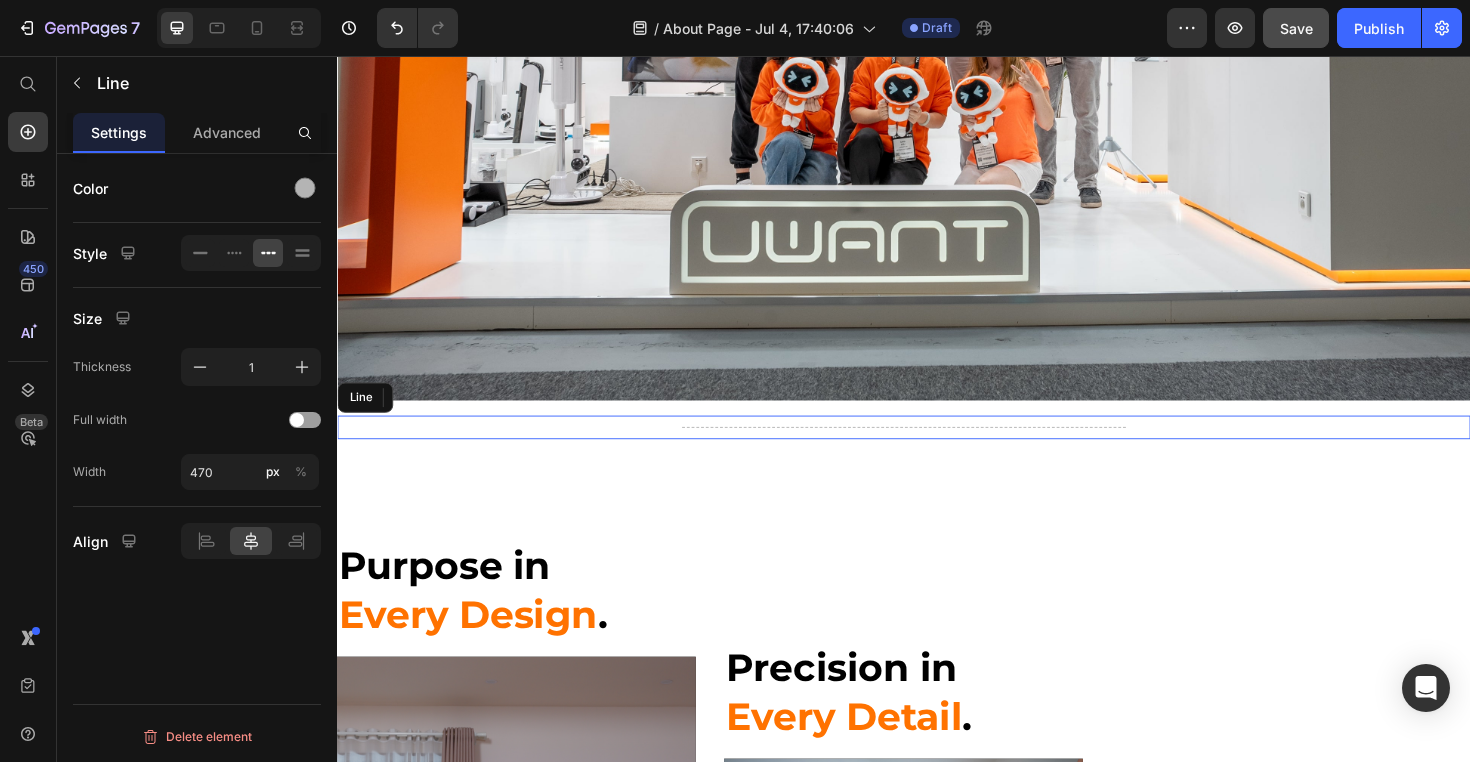 click on "Title Line" at bounding box center [937, 449] 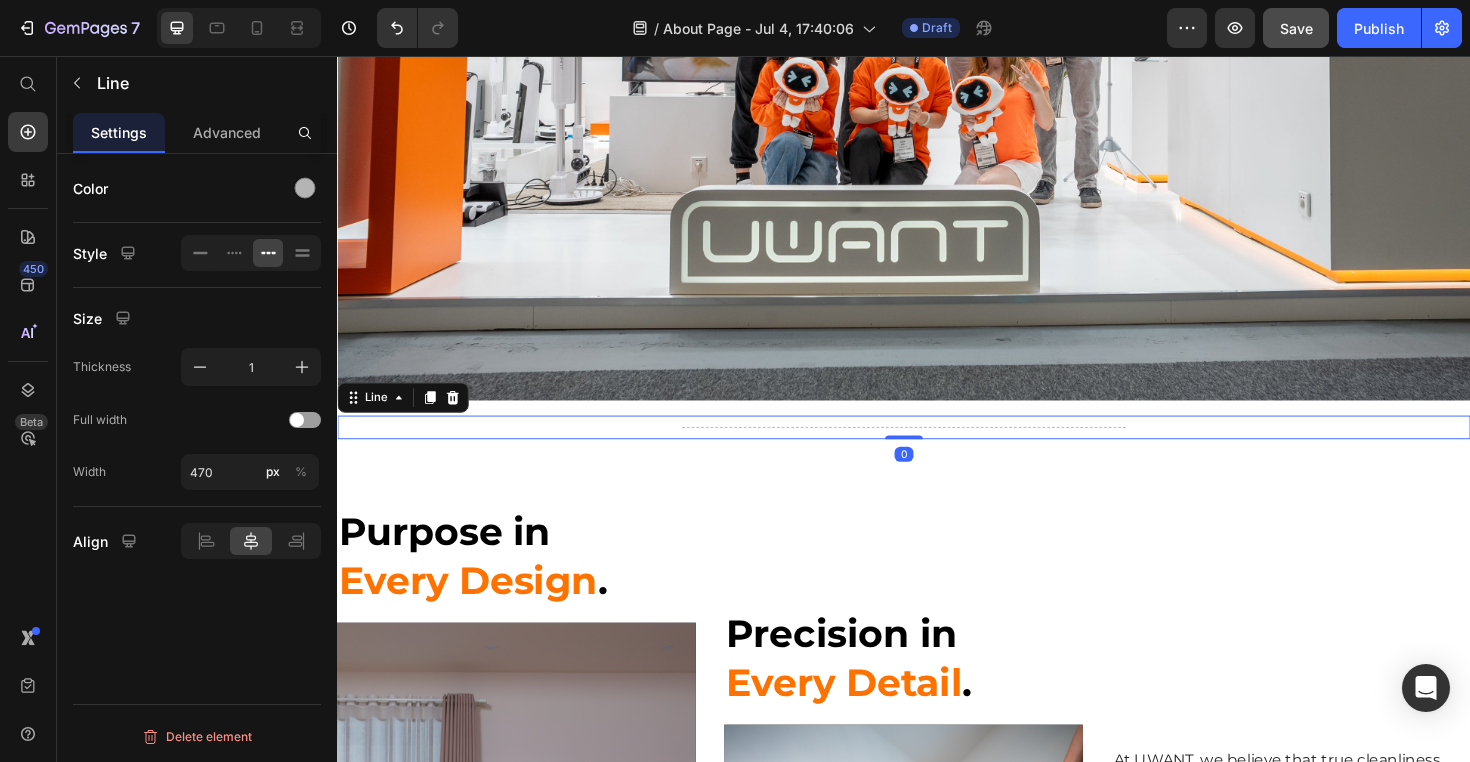 drag, startPoint x: 936, startPoint y: 491, endPoint x: 936, endPoint y: 434, distance: 57 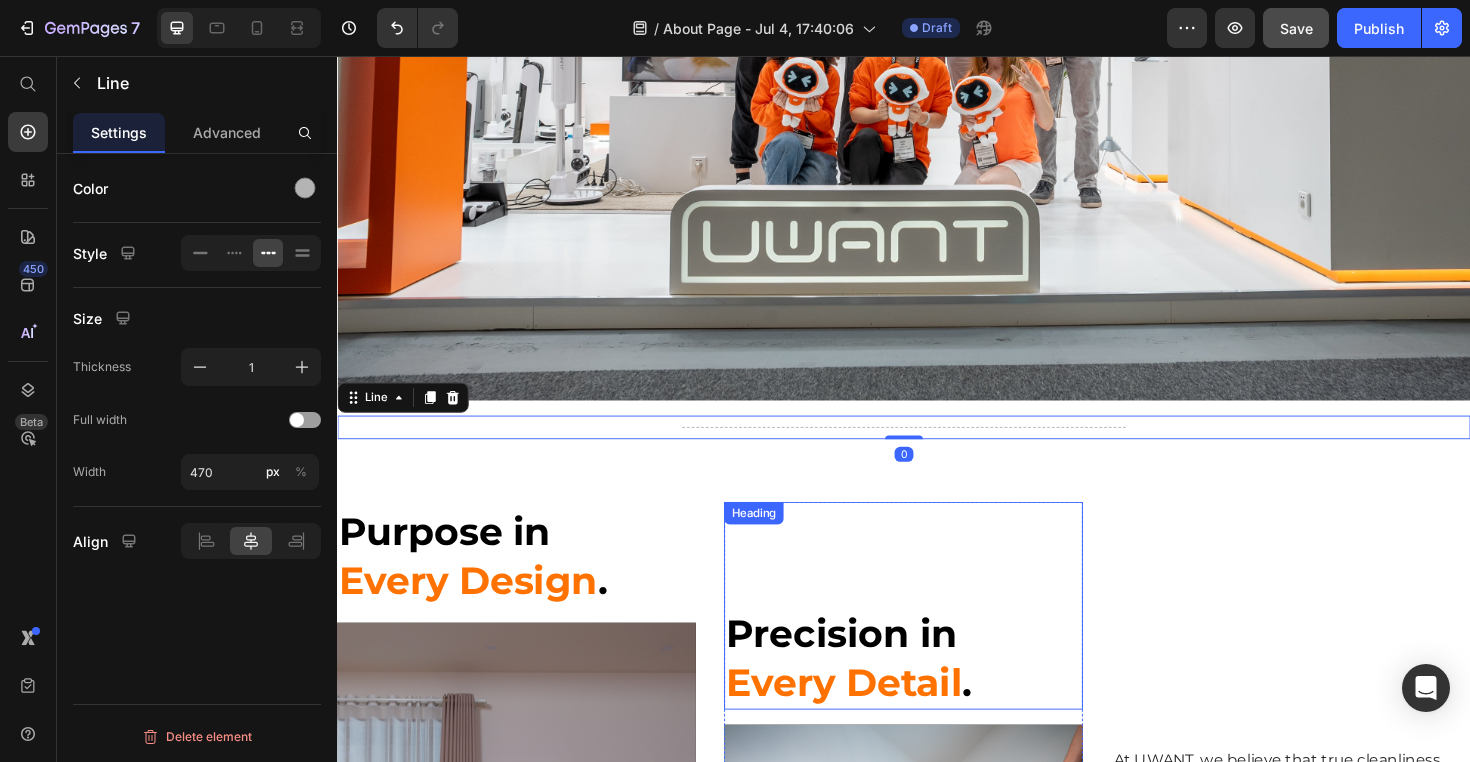 click on "Heading" at bounding box center [778, 540] 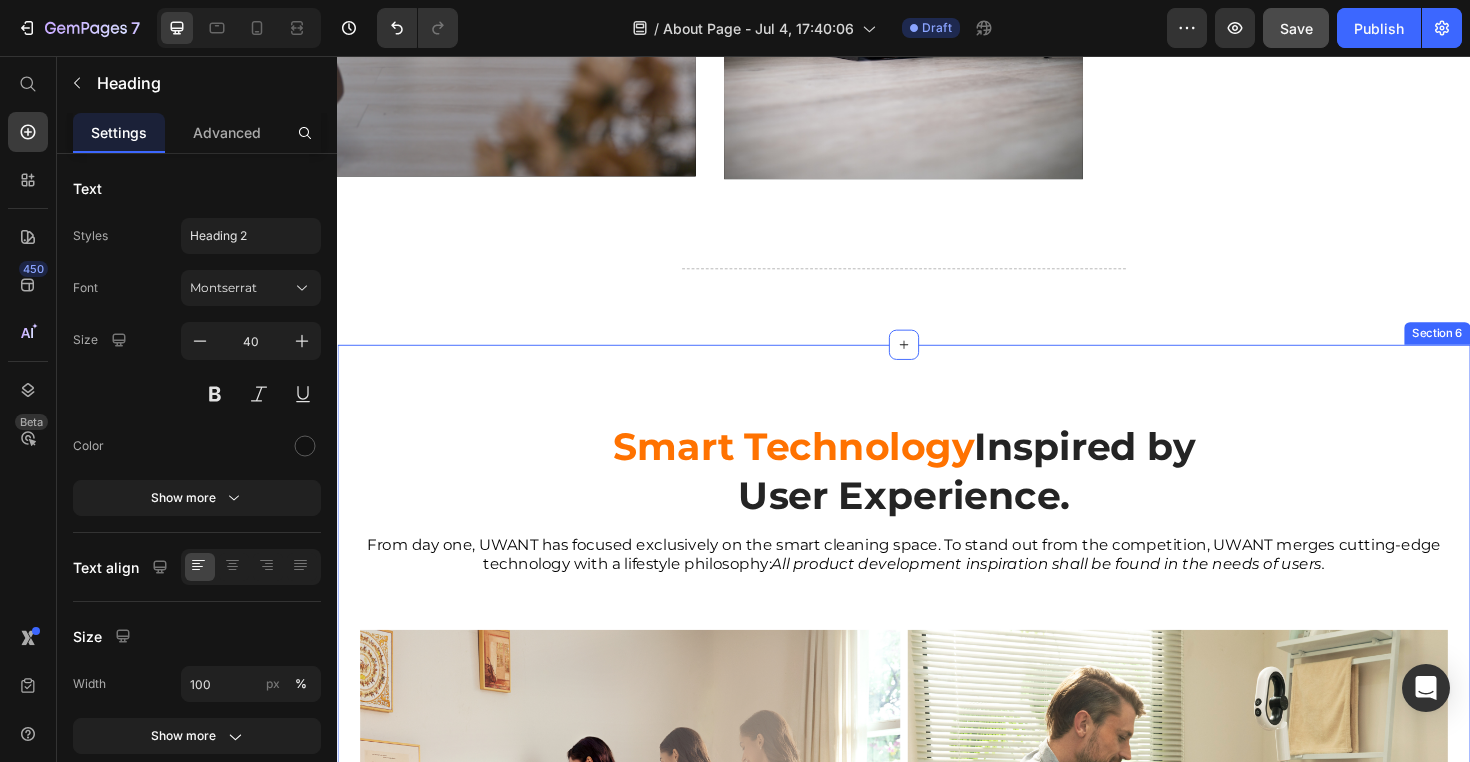 scroll, scrollTop: 2930, scrollLeft: 0, axis: vertical 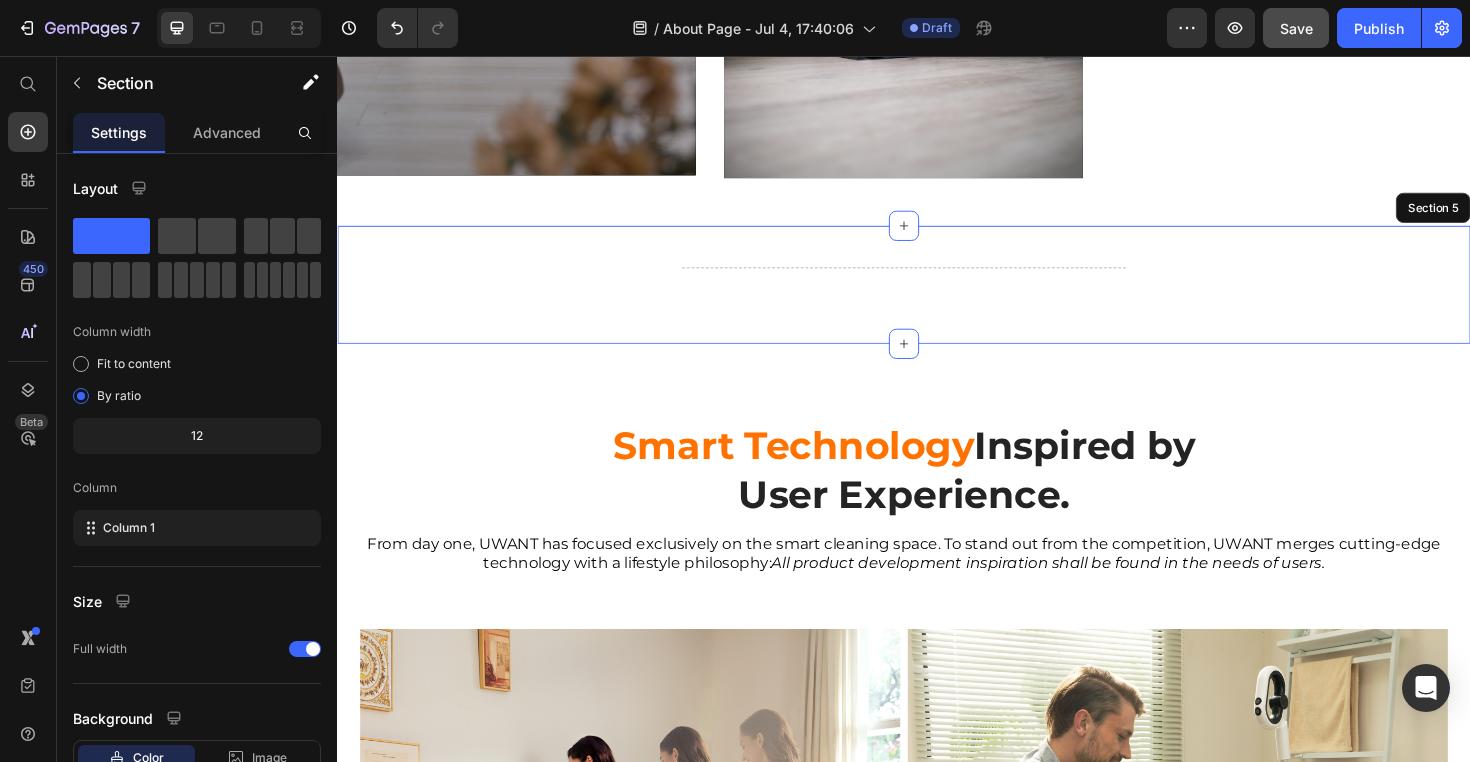 click on "Title Line" at bounding box center (937, 298) 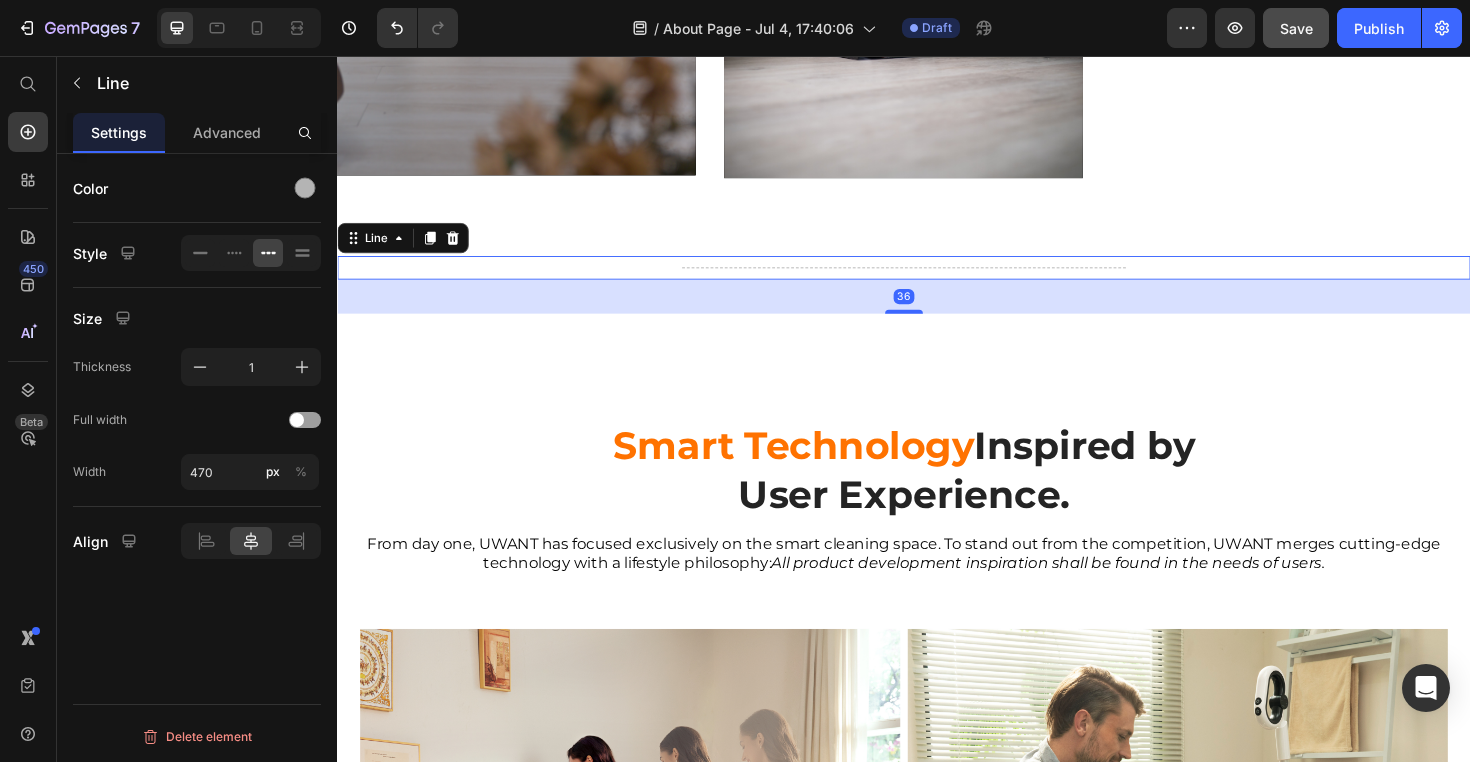 click on "Title Line   36" at bounding box center [937, 280] 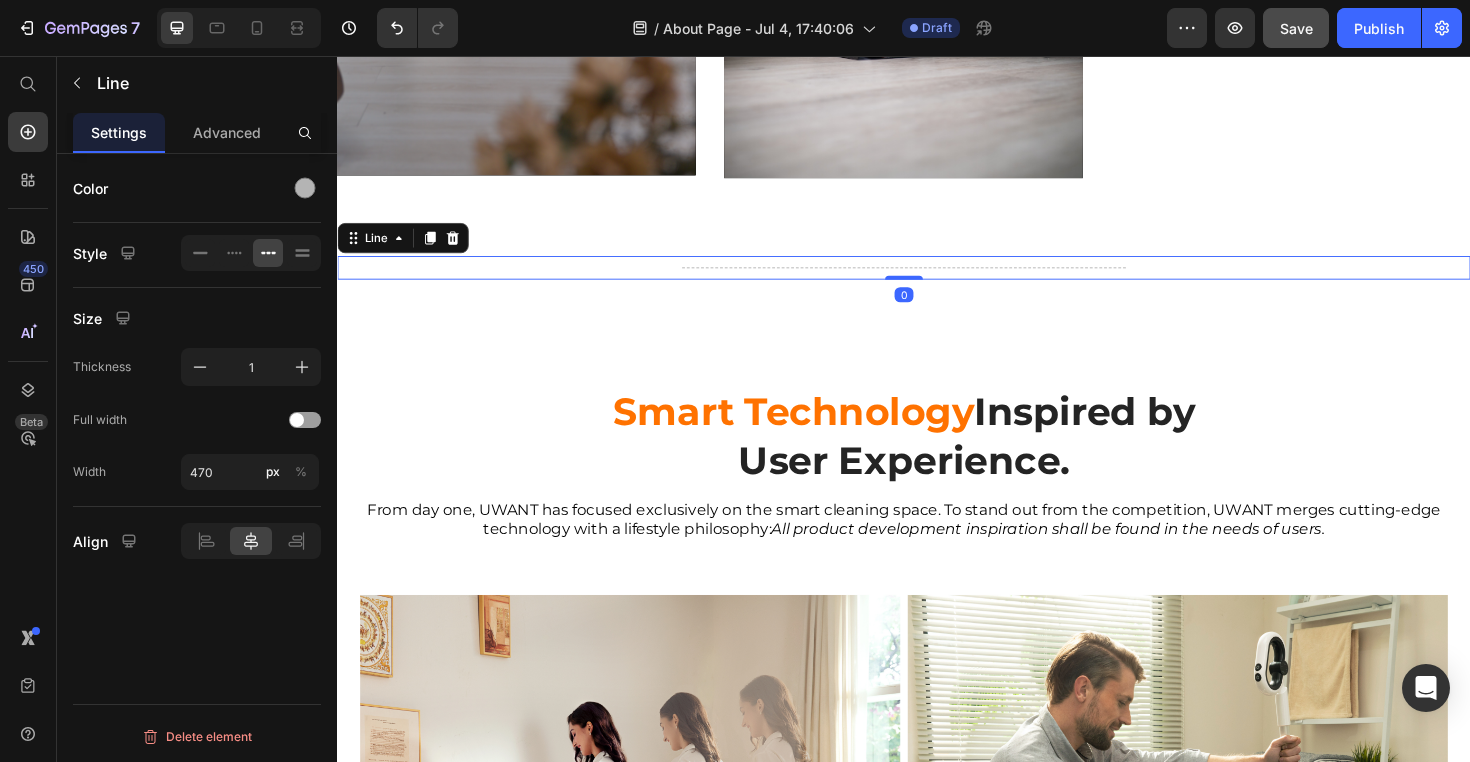 drag, startPoint x: 935, startPoint y: 432, endPoint x: 938, endPoint y: 365, distance: 67.06713 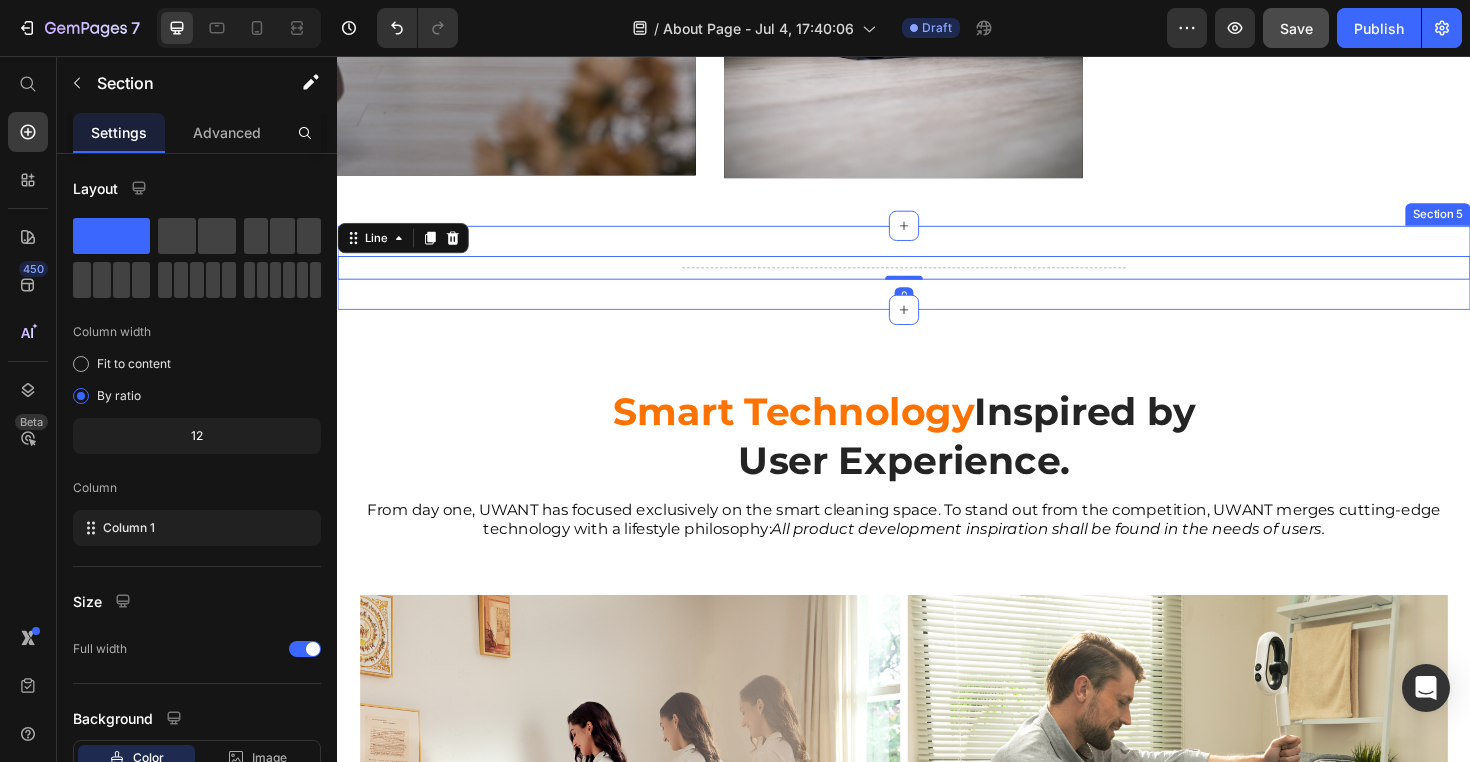 click on "Title Line   0 Section 5" at bounding box center (937, 280) 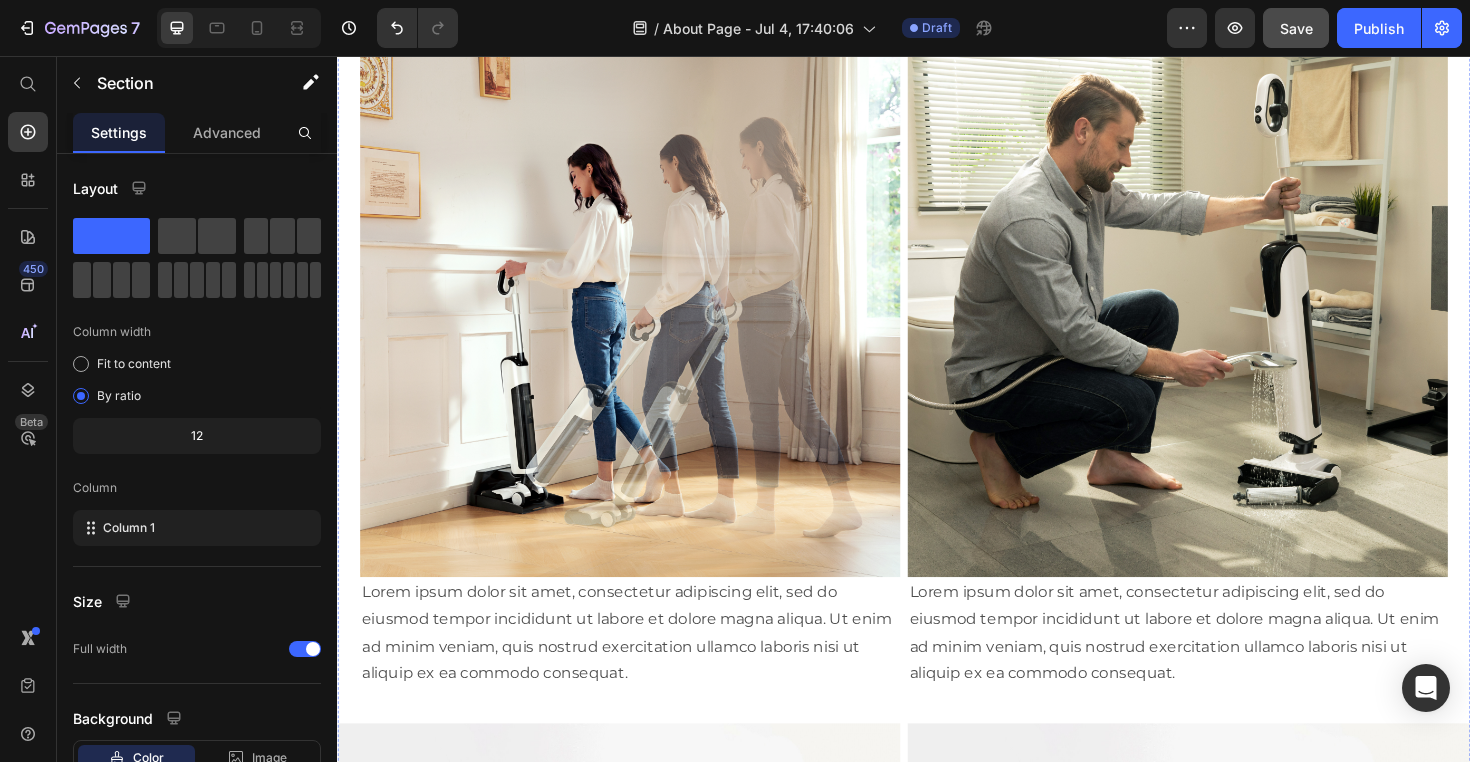 scroll, scrollTop: 3632, scrollLeft: 0, axis: vertical 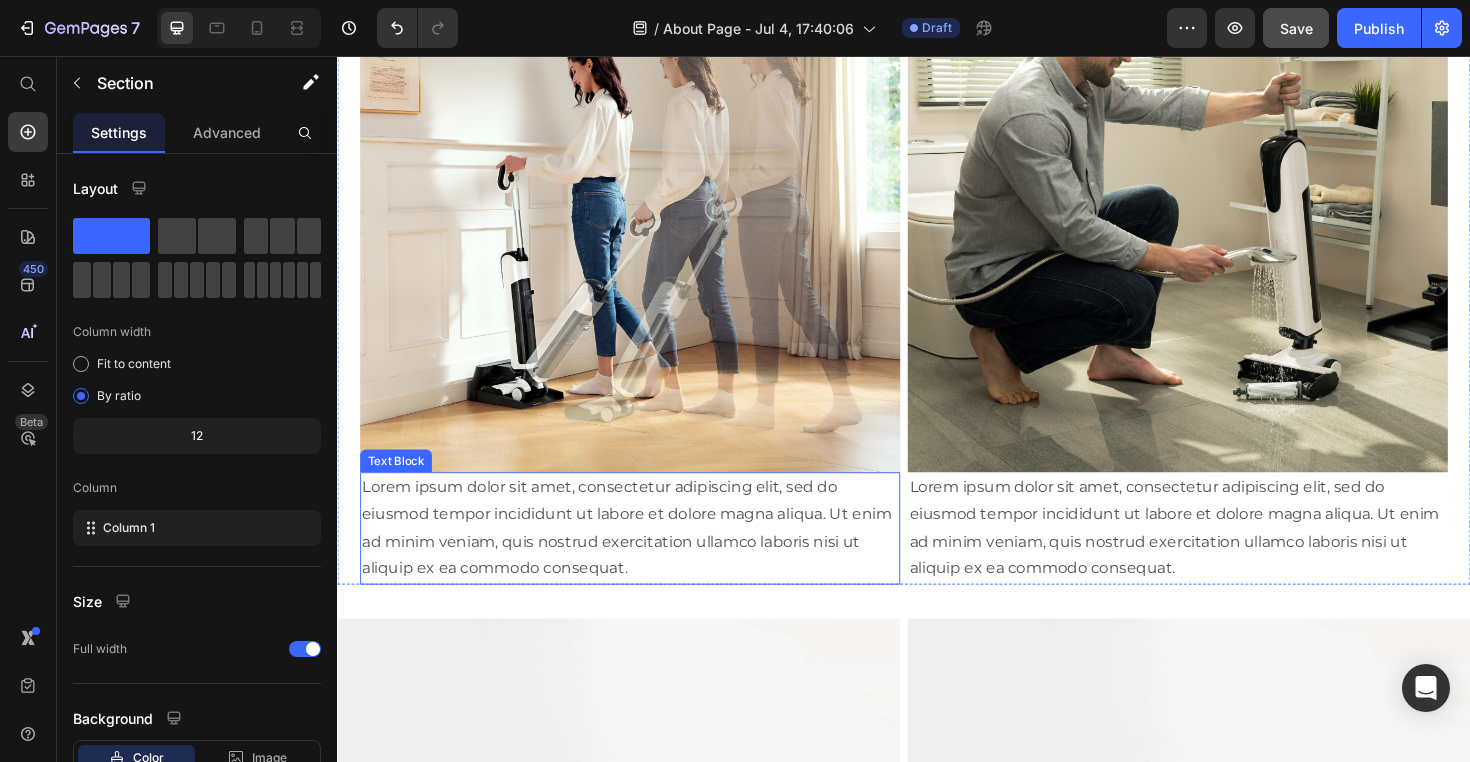 click on "Lorem ipsum dolor sit amet, consectetur adipiscing elit, sed do eiusmod tempor incididunt ut labore et dolore magna aliqua. Ut enim ad minim veniam, quis nostrud exercitation ullamco laboris nisi ut aliquip ex ea commodo consequat." at bounding box center [647, 556] 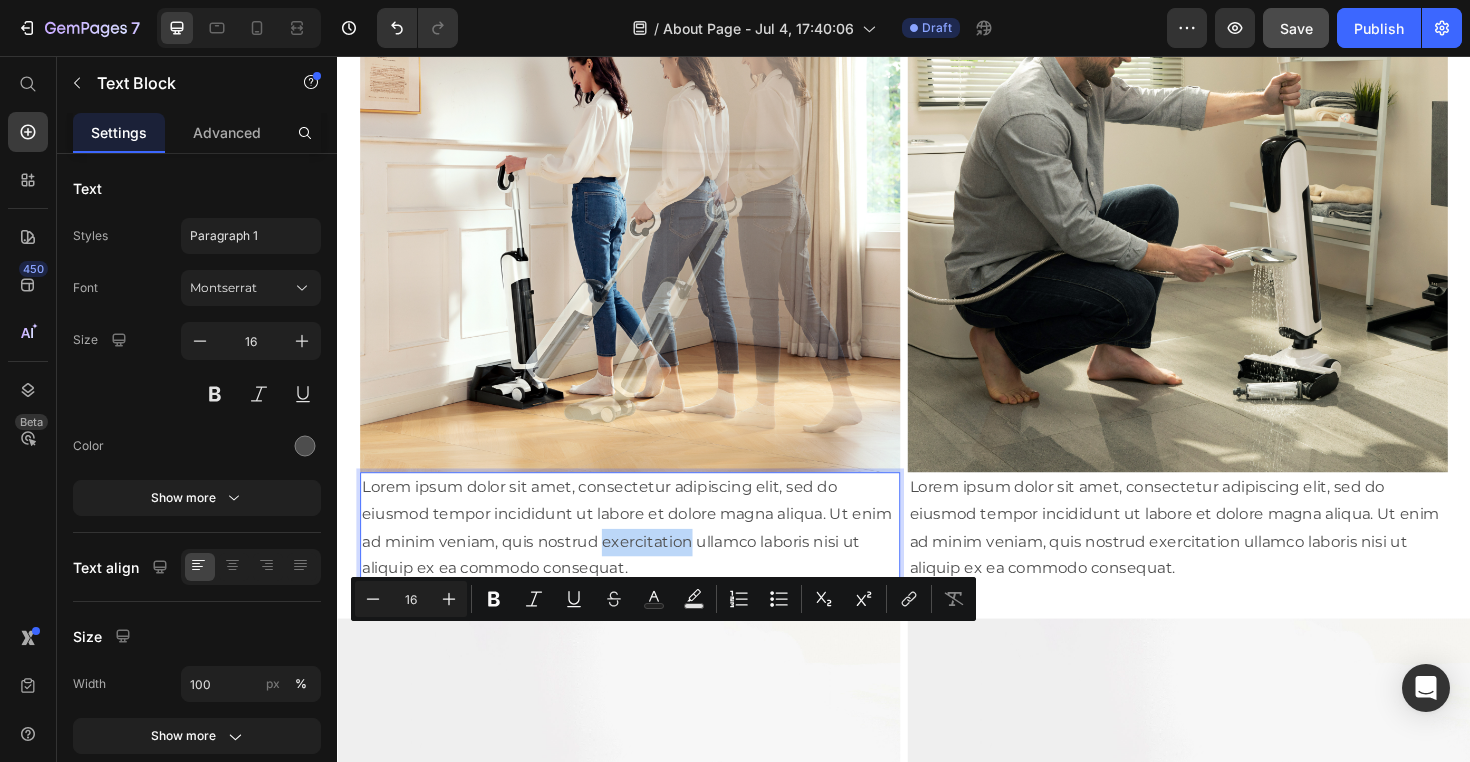 click on "Lorem ipsum dolor sit amet, consectetur adipiscing elit, sed do eiusmod tempor incididunt ut labore et dolore magna aliqua. Ut enim ad minim veniam, quis nostrud exercitation ullamco laboris nisi ut aliquip ex ea commodo consequat." at bounding box center [647, 556] 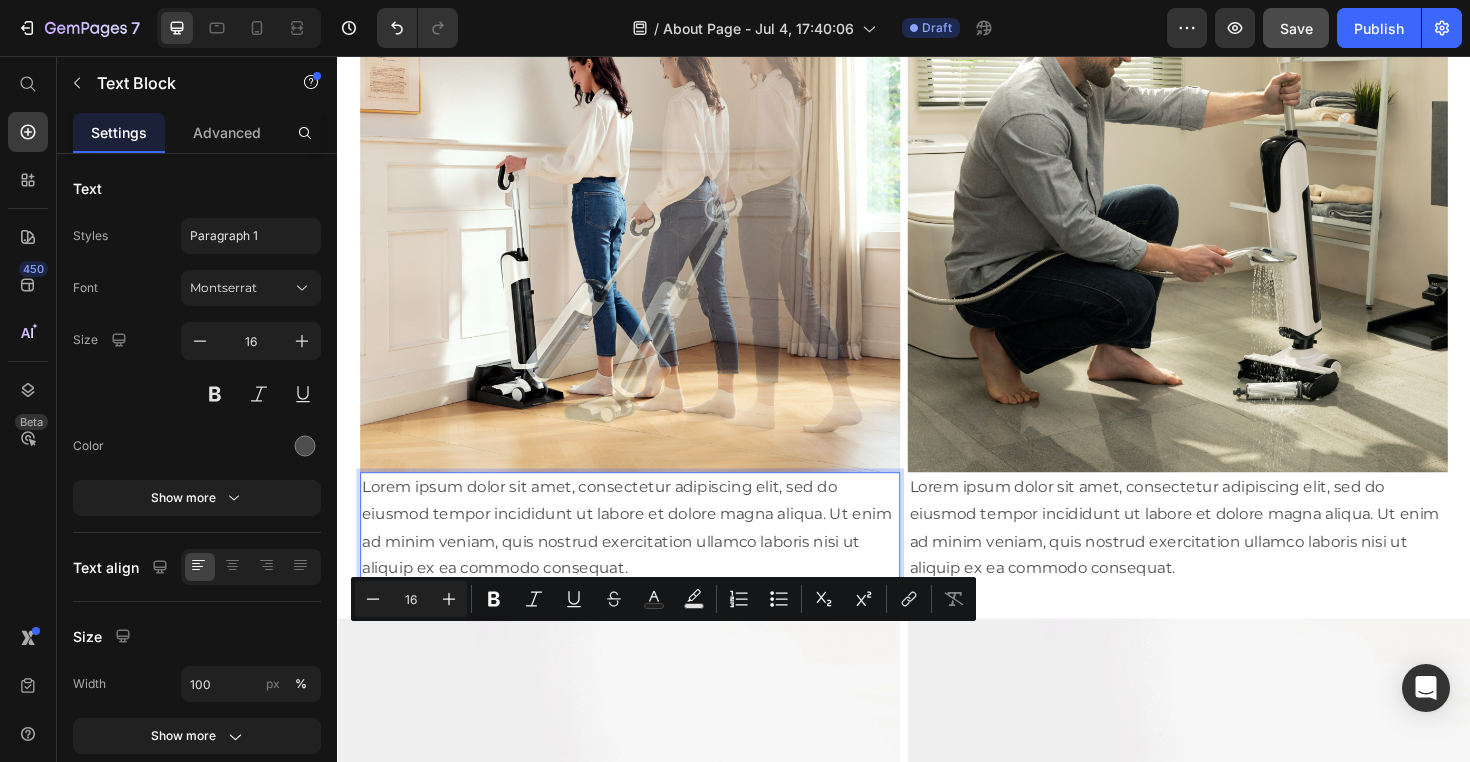 click on "Lorem ipsum dolor sit amet, consectetur adipiscing elit, sed do eiusmod tempor incididunt ut labore et dolore magna aliqua. Ut enim ad minim veniam, quis nostrud exercitation ullamco laboris nisi ut aliquip ex ea commodo consequat." at bounding box center (647, 556) 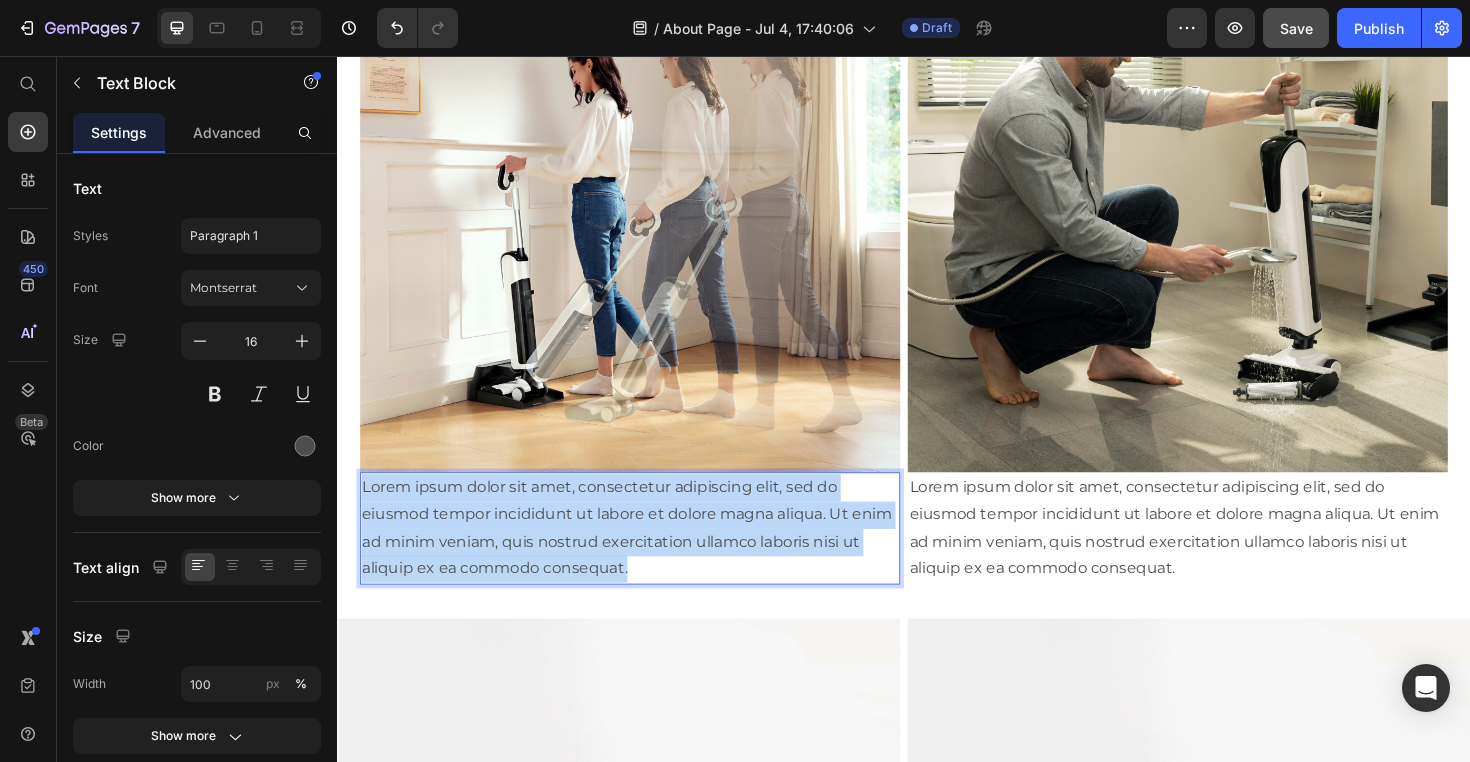 drag, startPoint x: 649, startPoint y: 696, endPoint x: 362, endPoint y: 607, distance: 300.48294 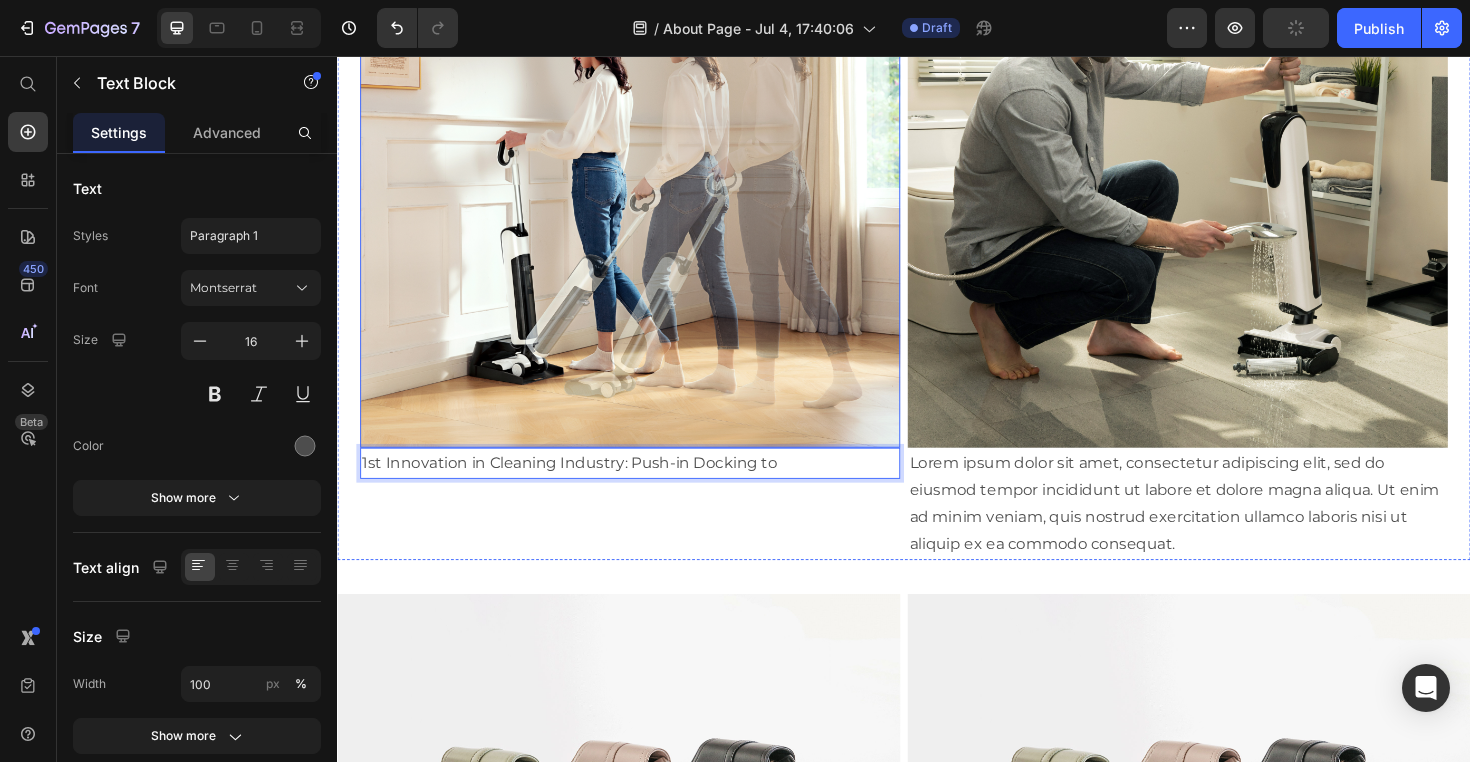 scroll, scrollTop: 3687, scrollLeft: 0, axis: vertical 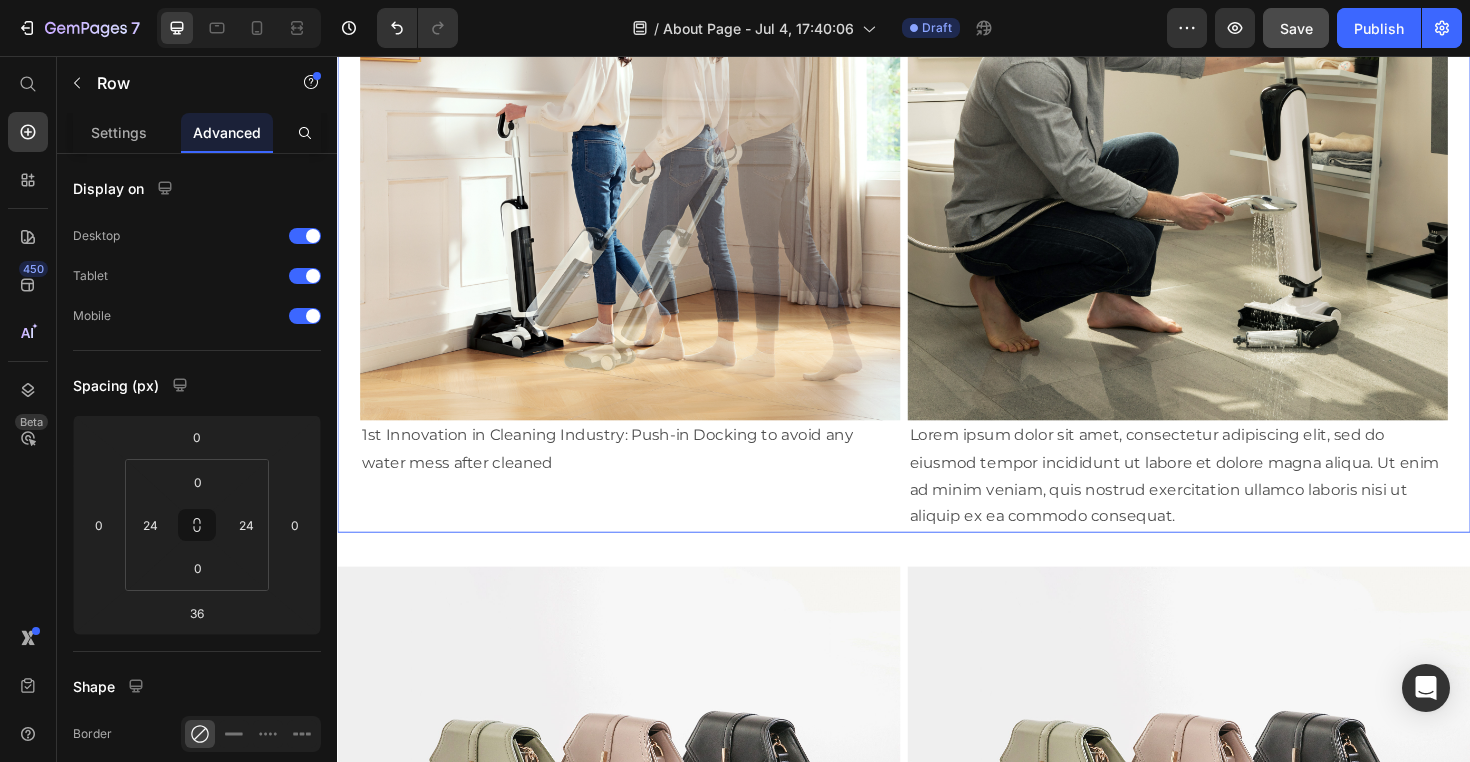 click on "Image 1st Innovation in Cleaning Industry: Push-in Docking to avoid any water mess after cleaned Text Block   0" at bounding box center [647, 215] 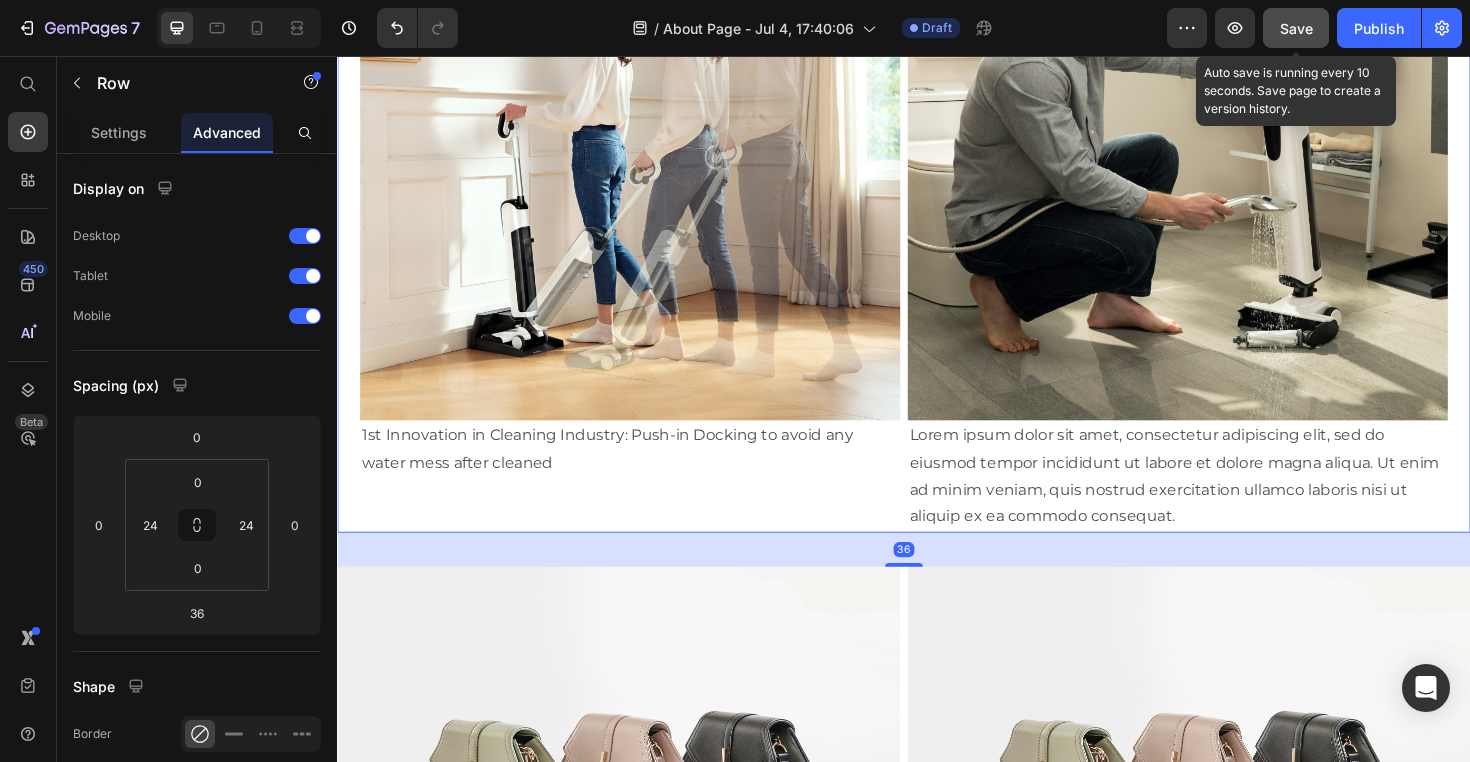 click on "Save" at bounding box center (1296, 28) 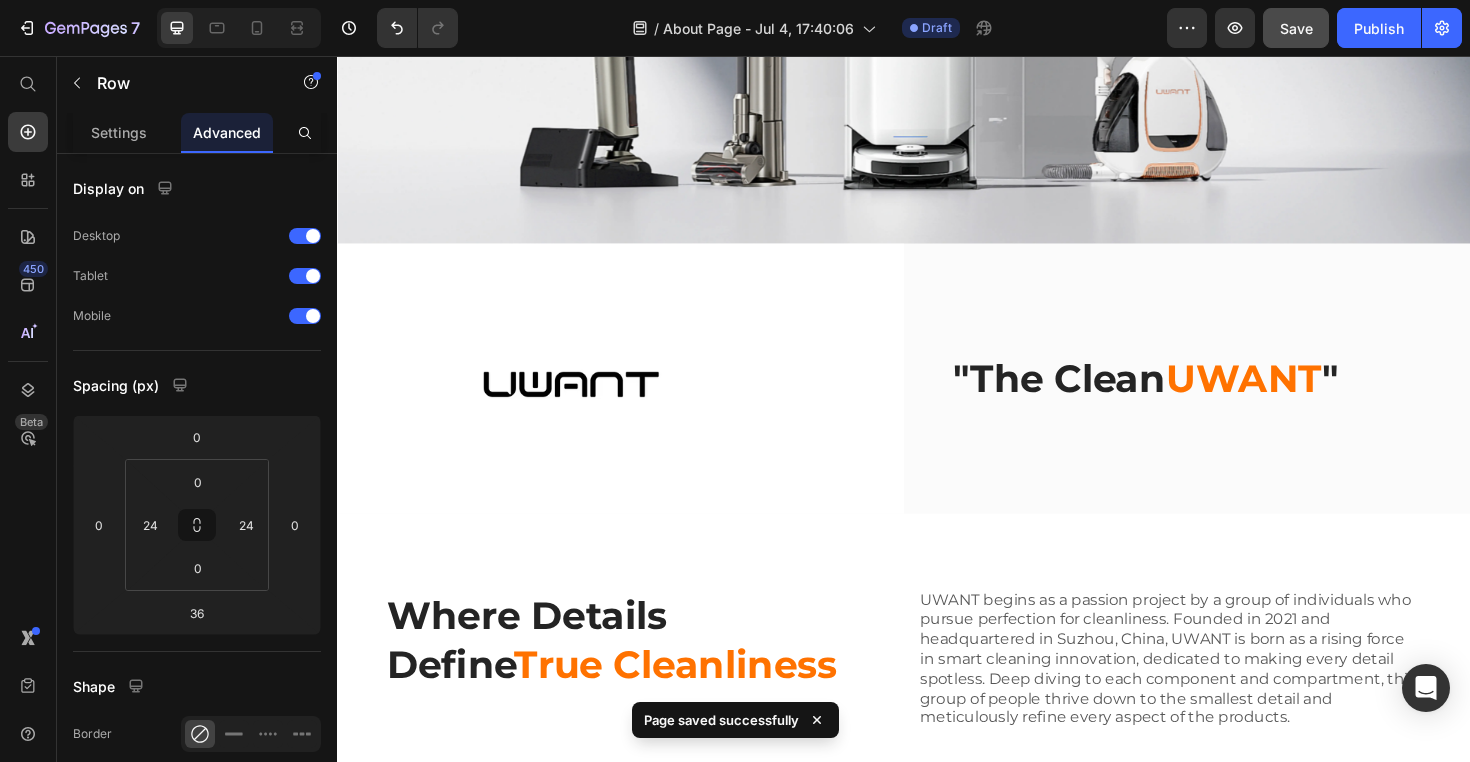 scroll, scrollTop: 589, scrollLeft: 0, axis: vertical 